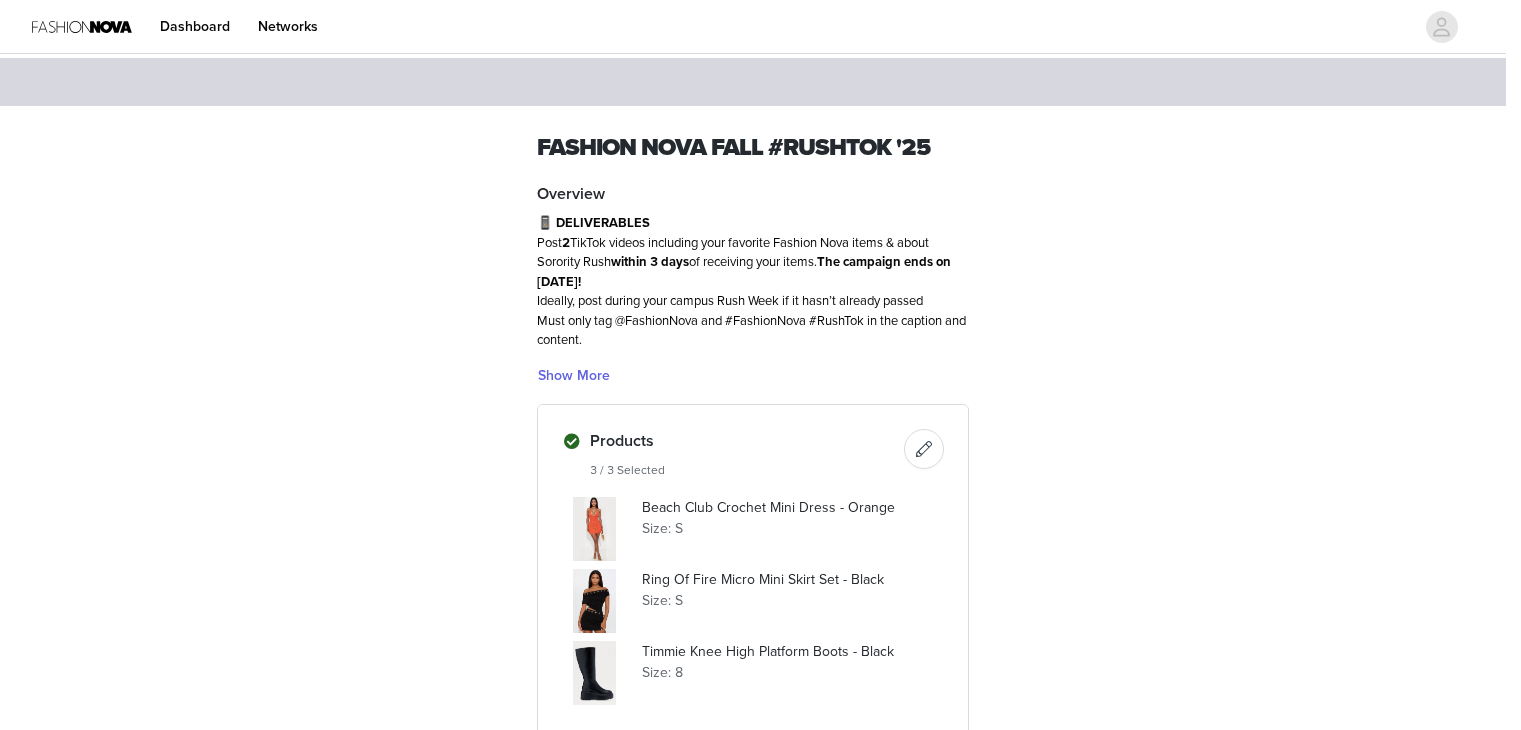 scroll, scrollTop: 325, scrollLeft: 0, axis: vertical 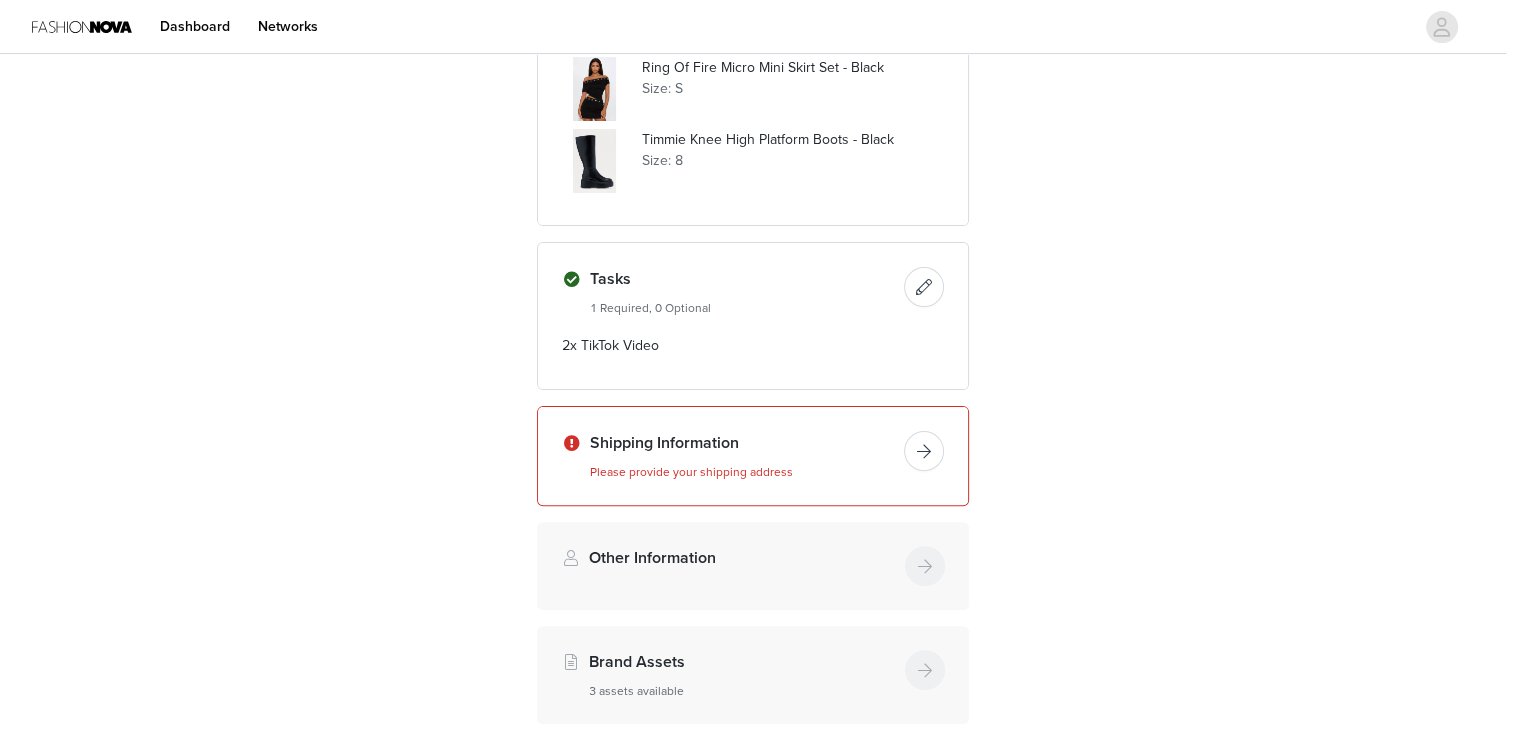 click at bounding box center [924, 451] 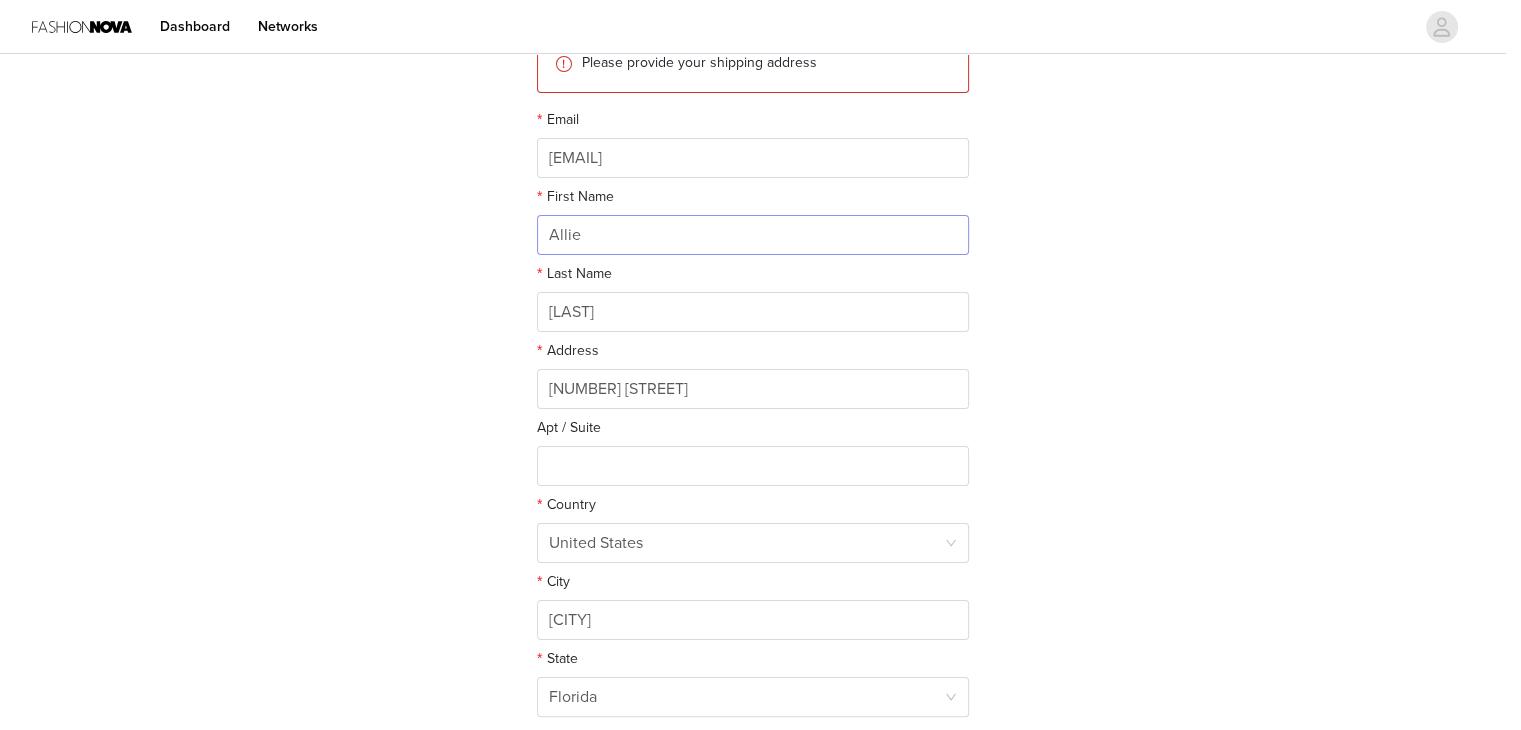 scroll, scrollTop: 267, scrollLeft: 0, axis: vertical 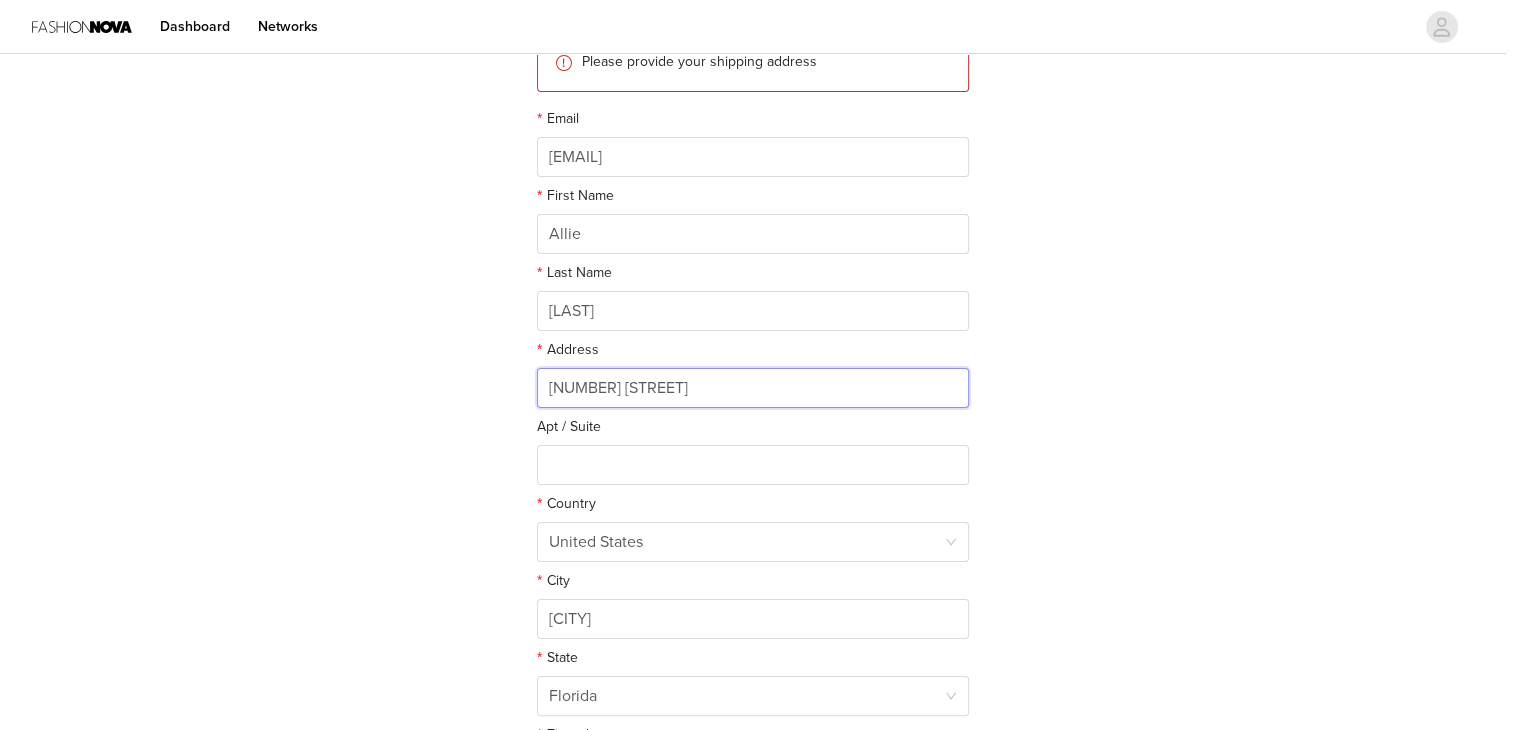 drag, startPoint x: 744, startPoint y: 384, endPoint x: 490, endPoint y: 417, distance: 256.13474 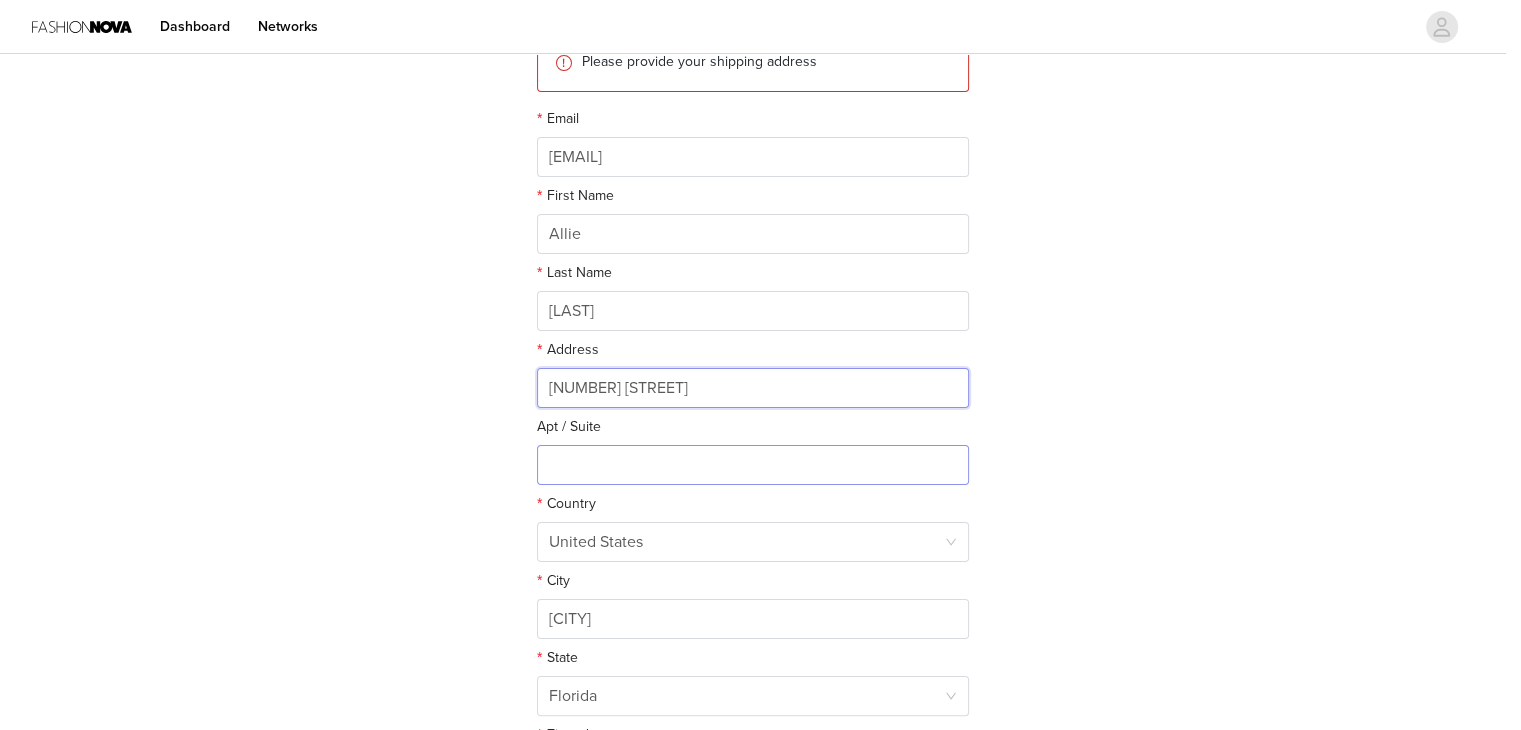 type on "1240 SW 9th rd" 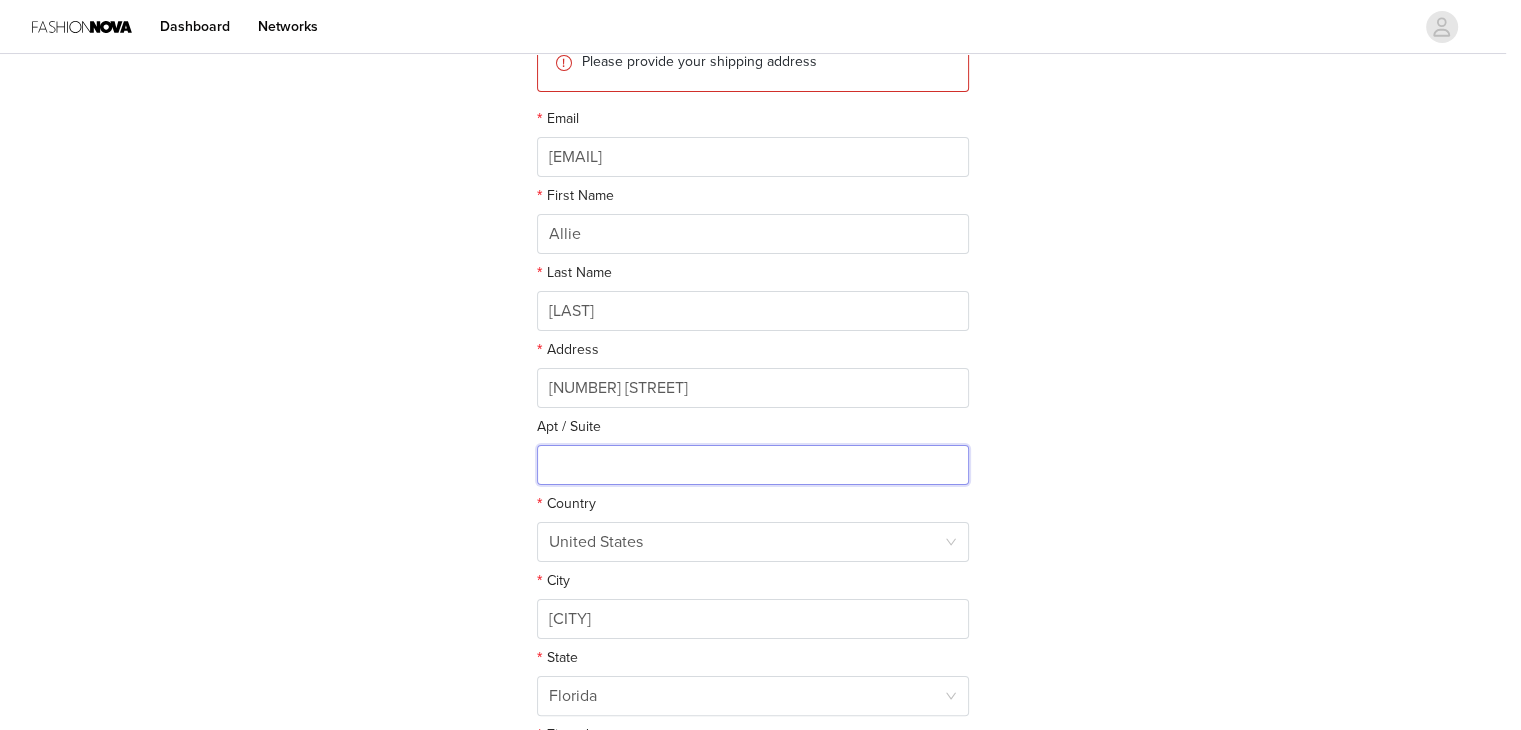 click at bounding box center (753, 465) 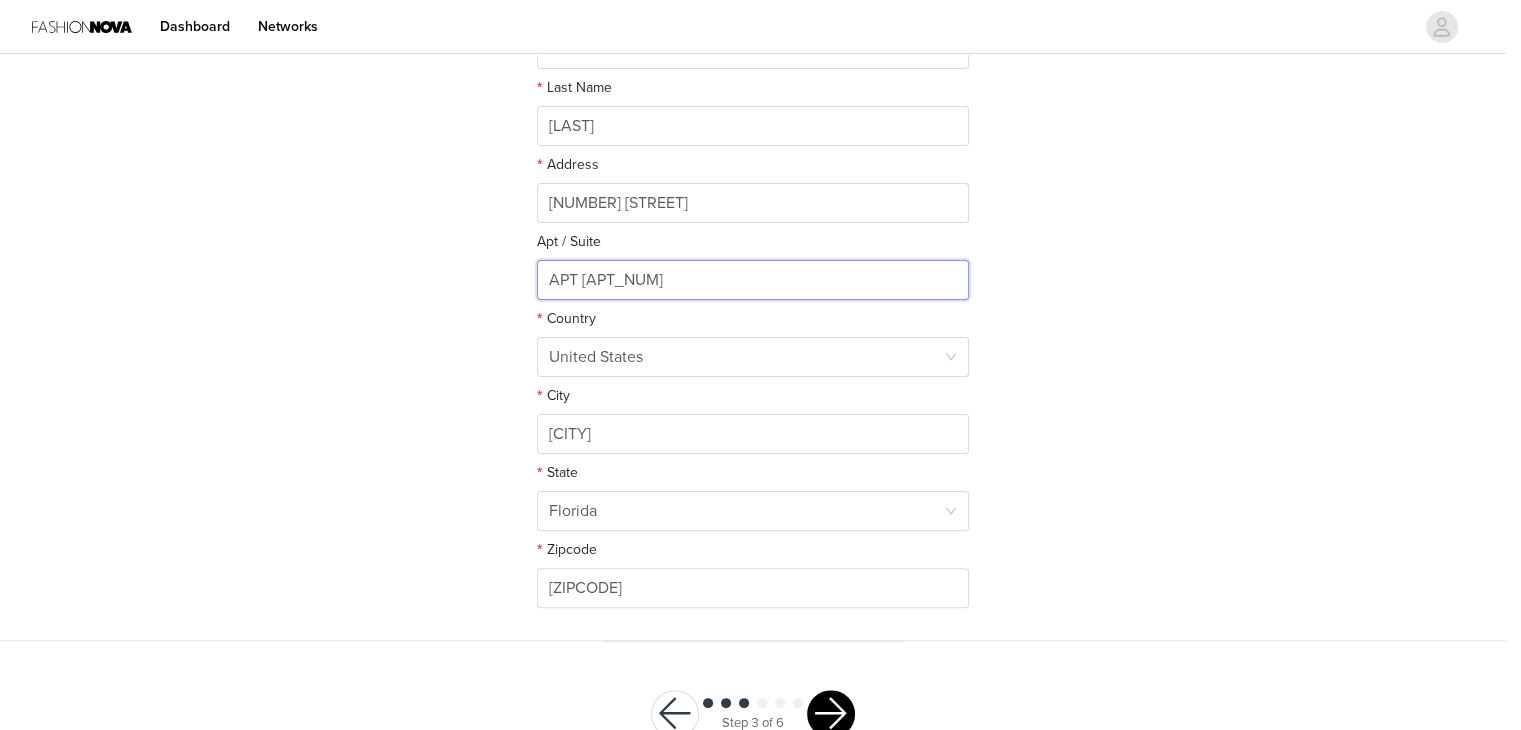 scroll, scrollTop: 507, scrollLeft: 0, axis: vertical 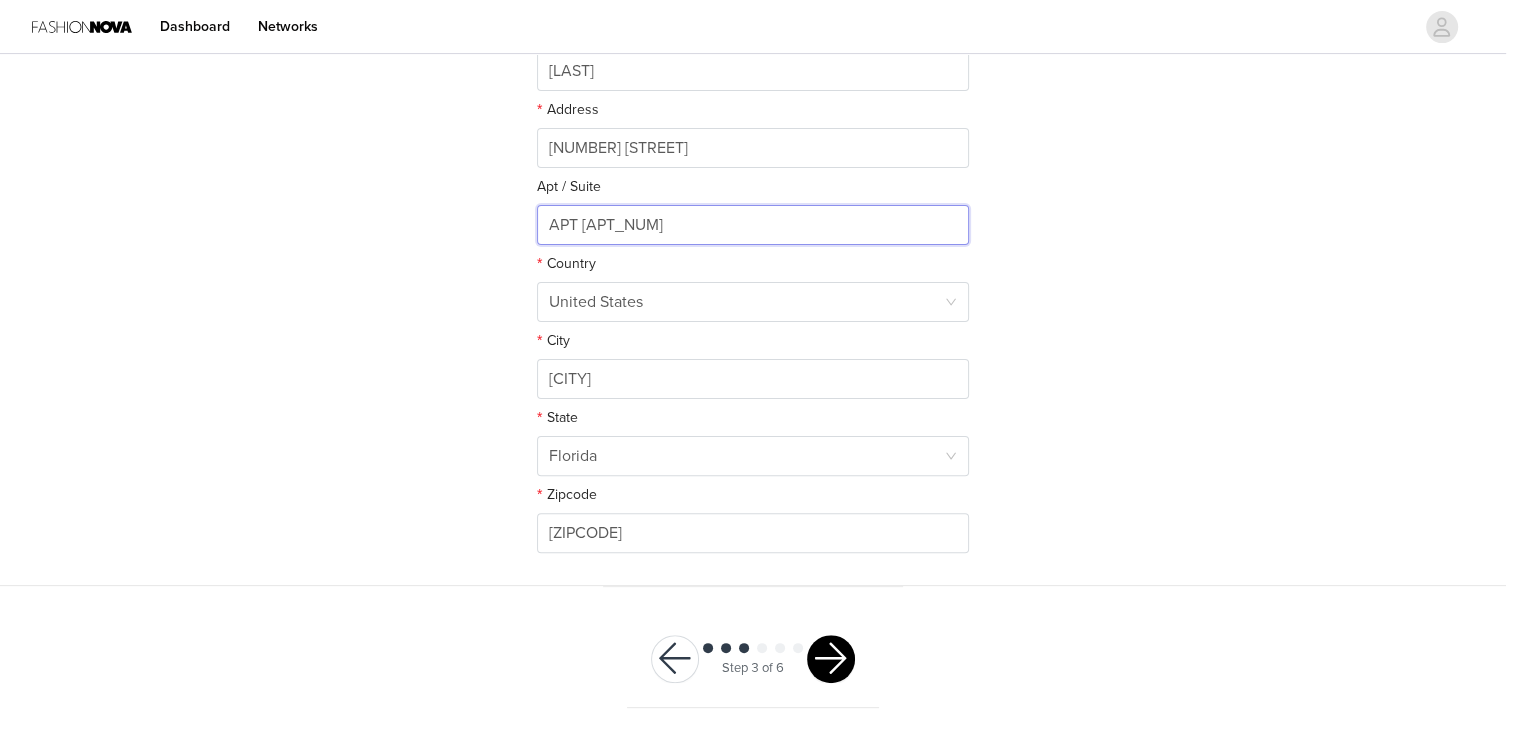 type on "APT 302" 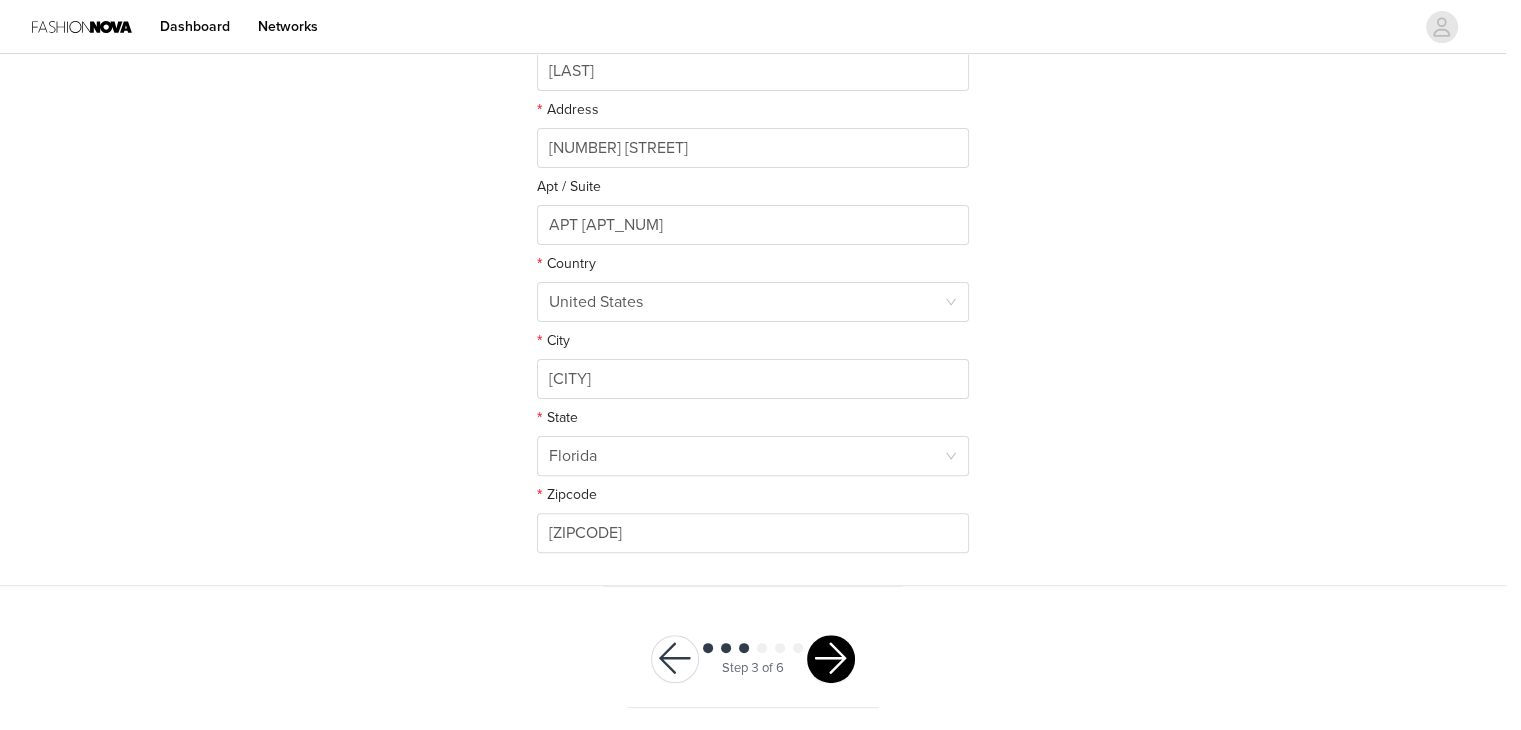 click at bounding box center (831, 659) 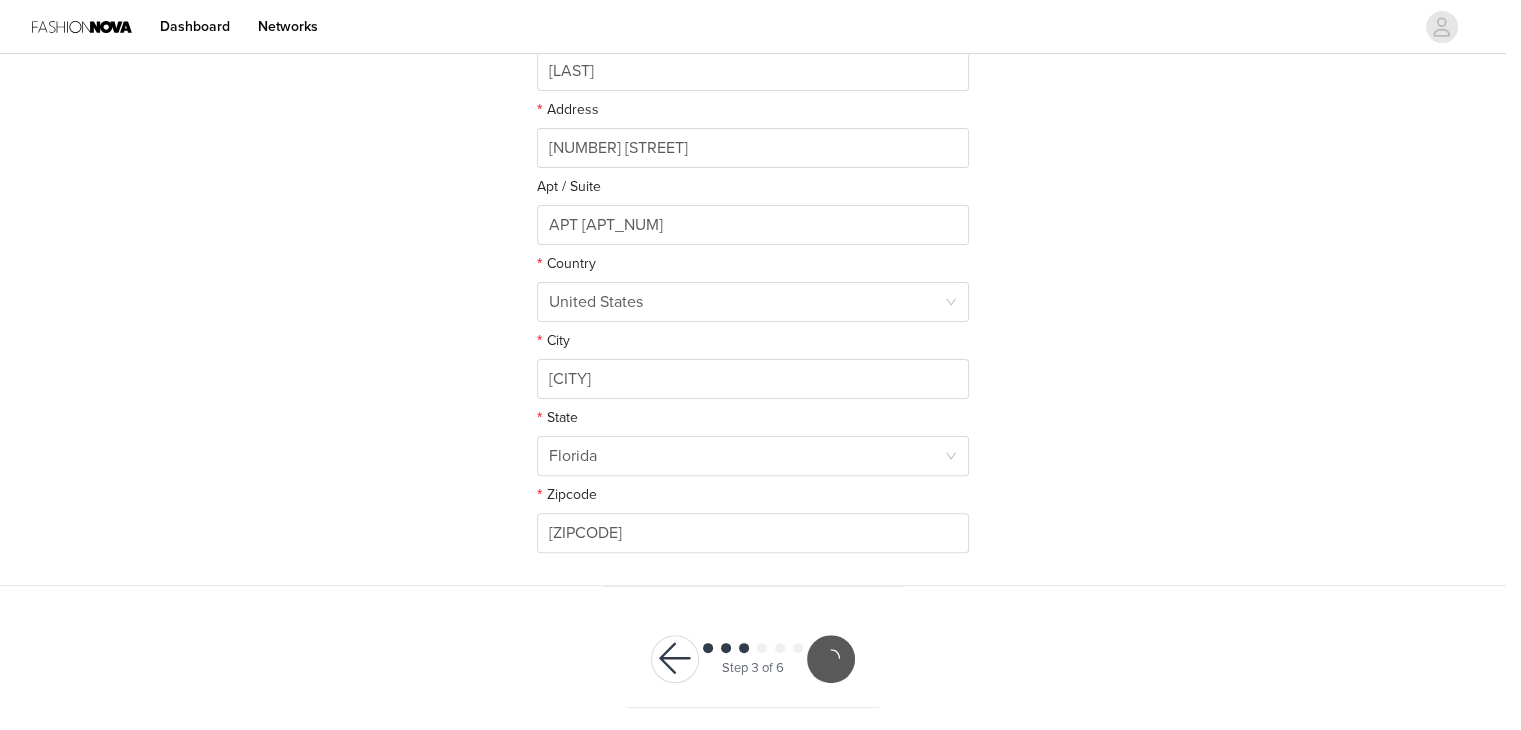 scroll, scrollTop: 433, scrollLeft: 0, axis: vertical 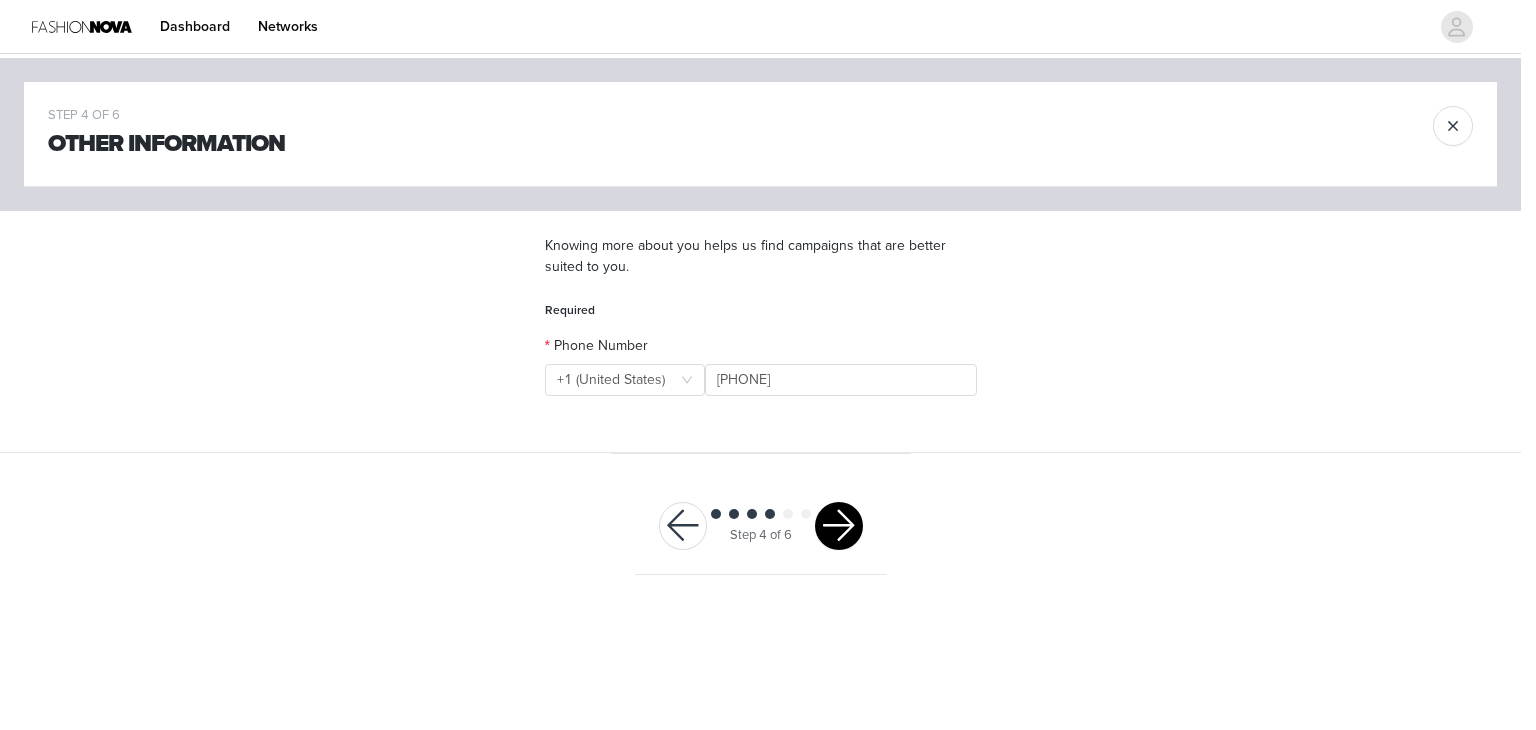 click at bounding box center [839, 526] 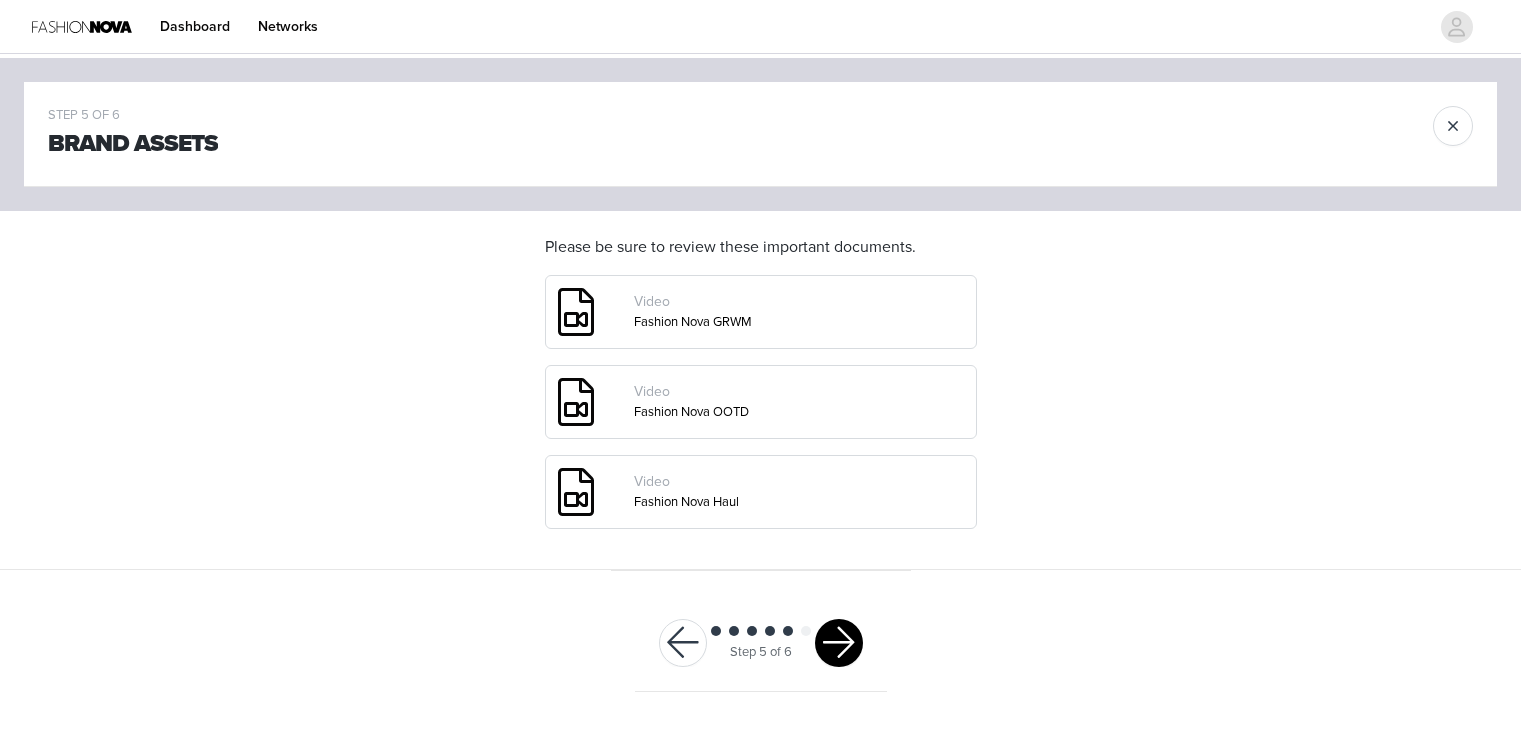 click at bounding box center (839, 643) 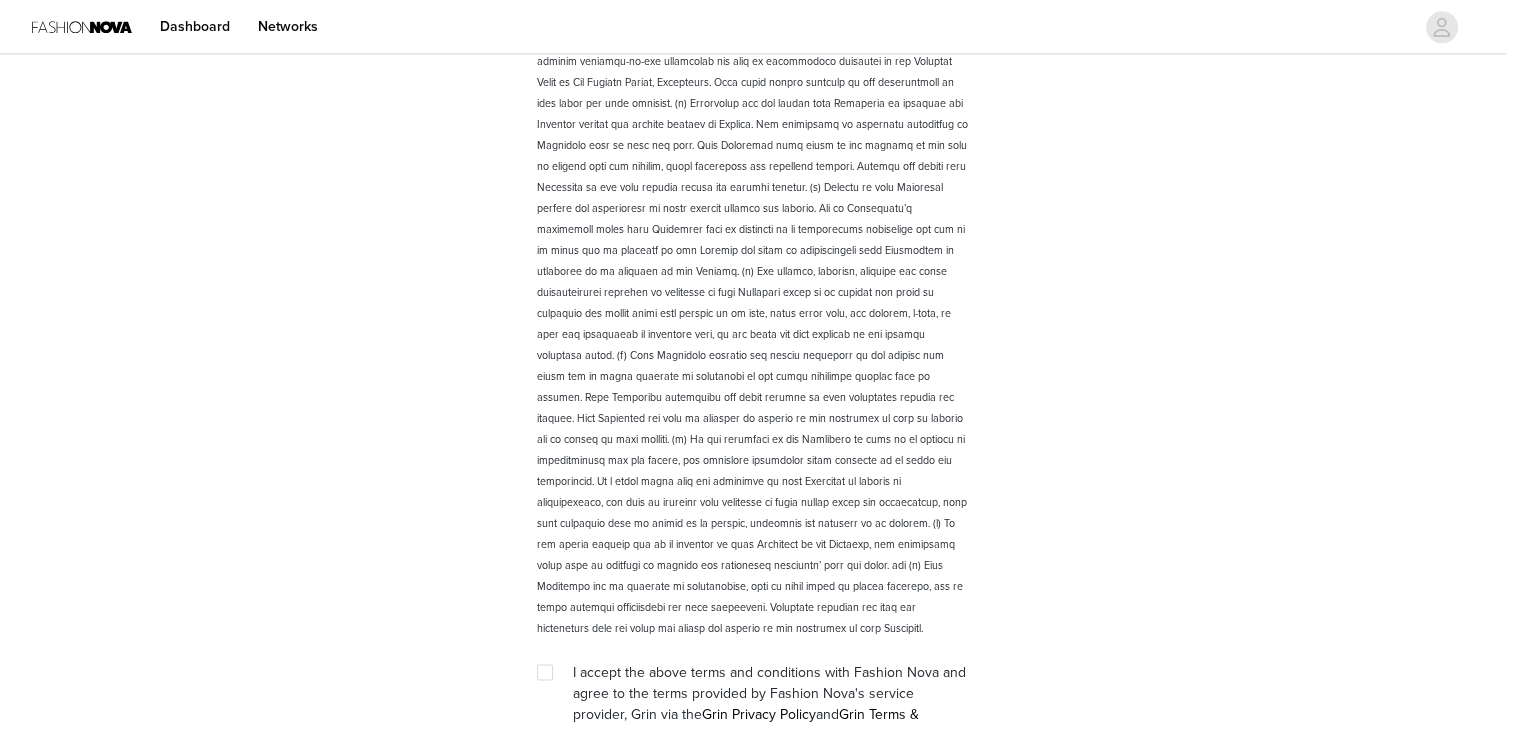 scroll, scrollTop: 2726, scrollLeft: 0, axis: vertical 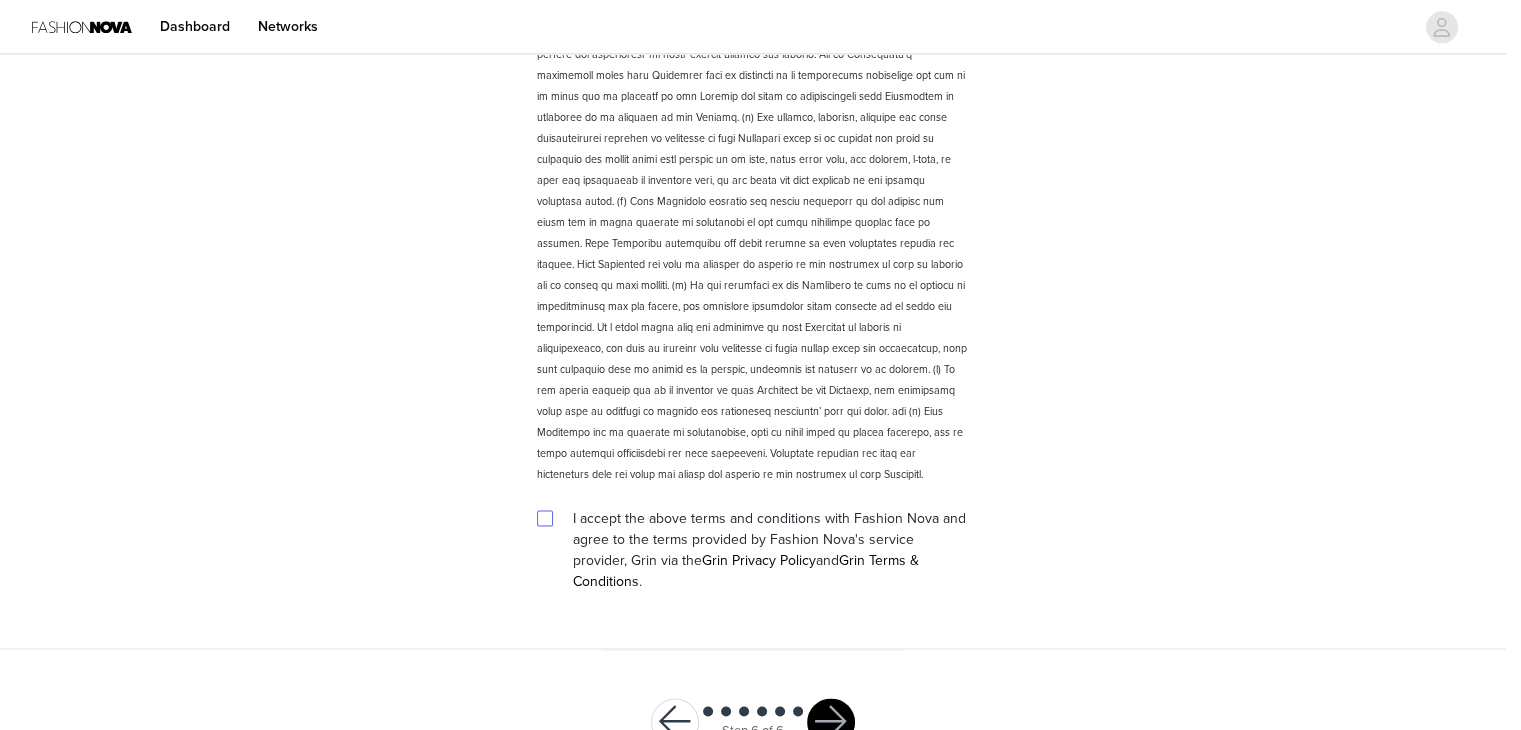 click at bounding box center (544, 517) 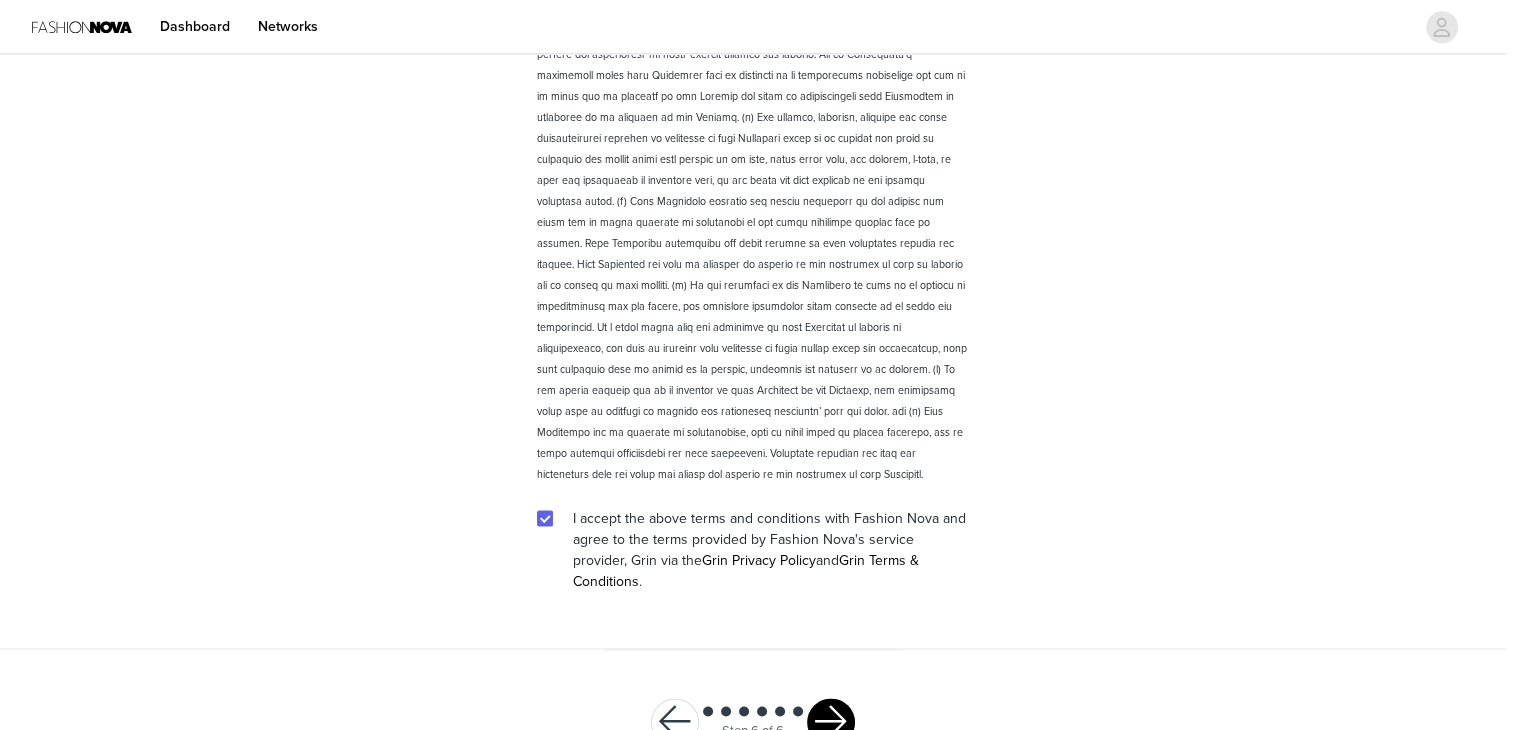 click at bounding box center [831, 722] 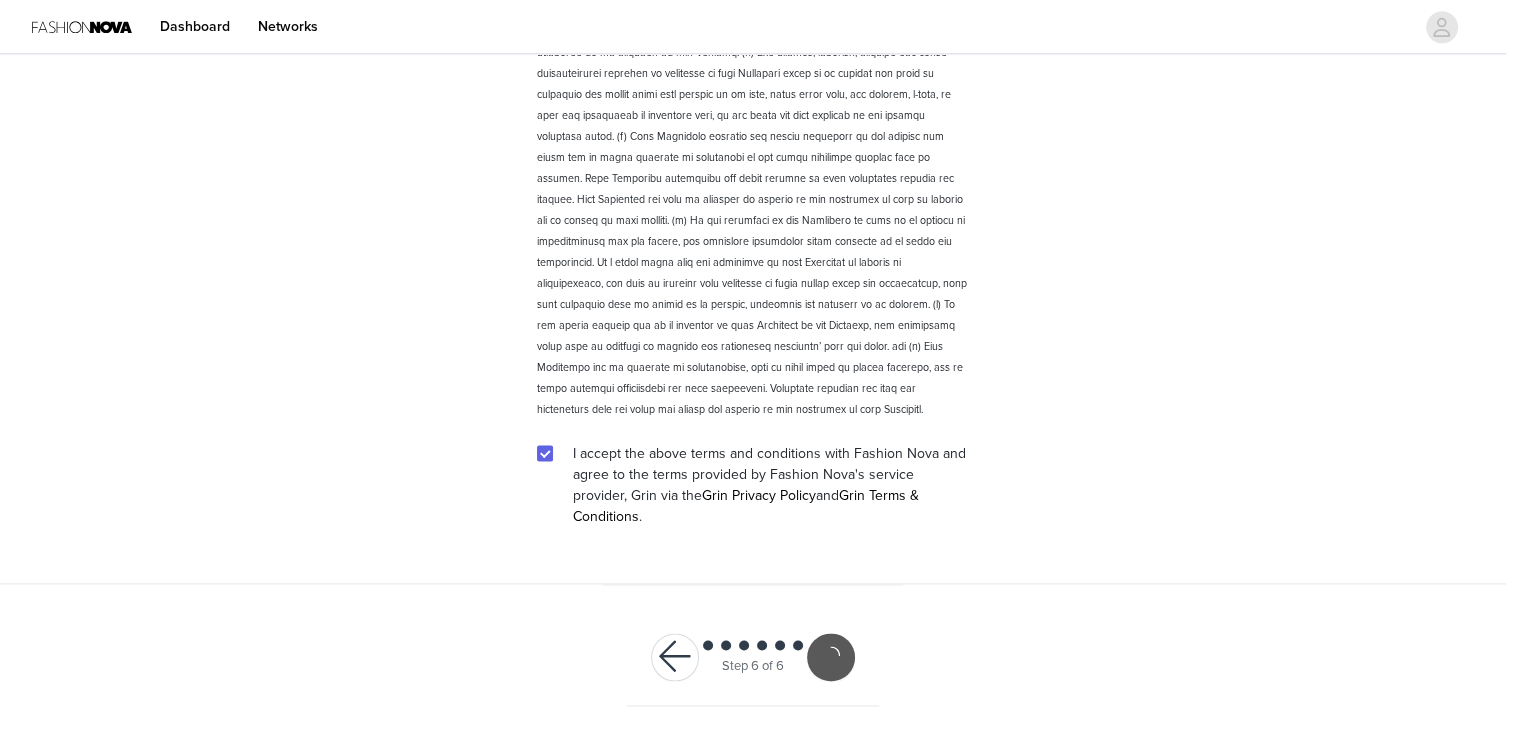 scroll, scrollTop: 2652, scrollLeft: 0, axis: vertical 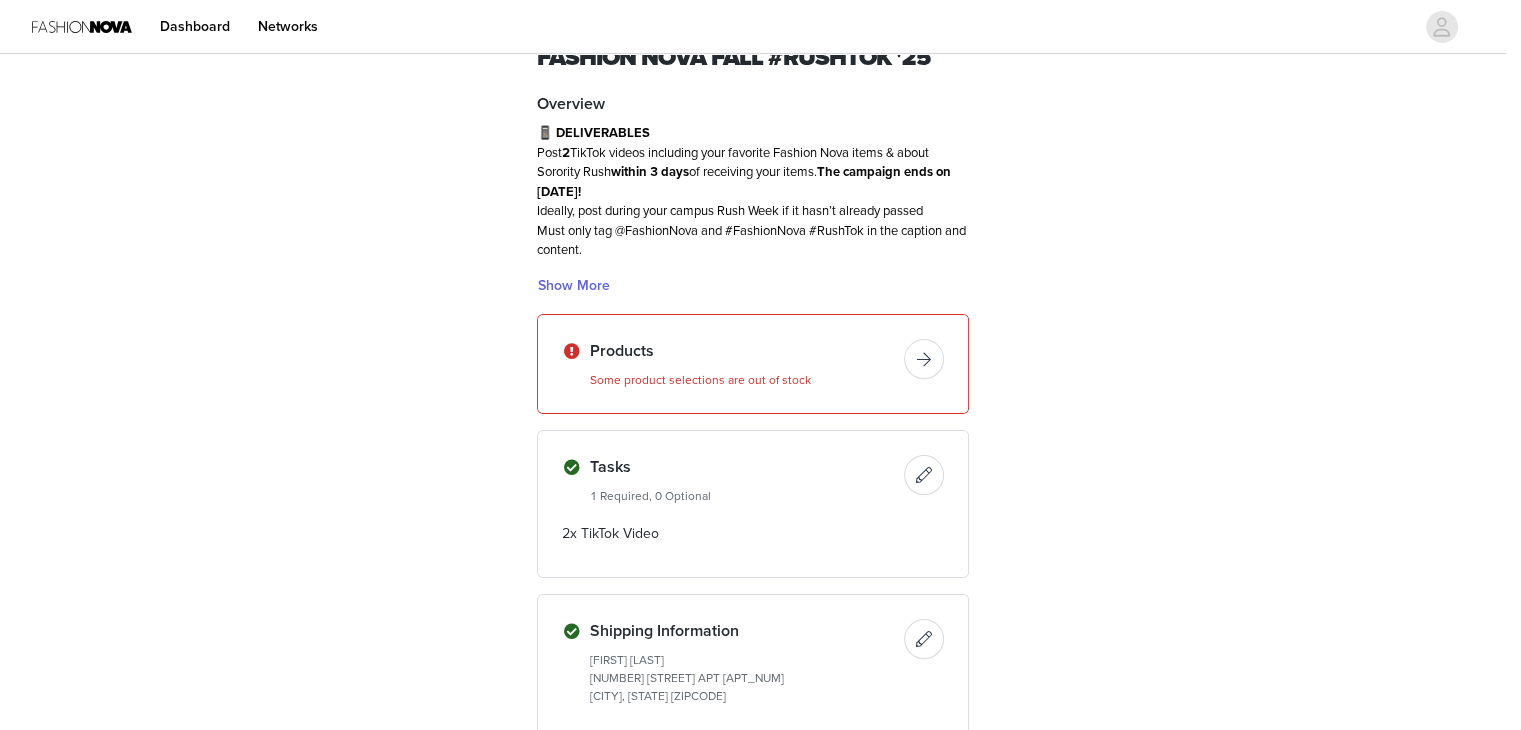 click at bounding box center (924, 359) 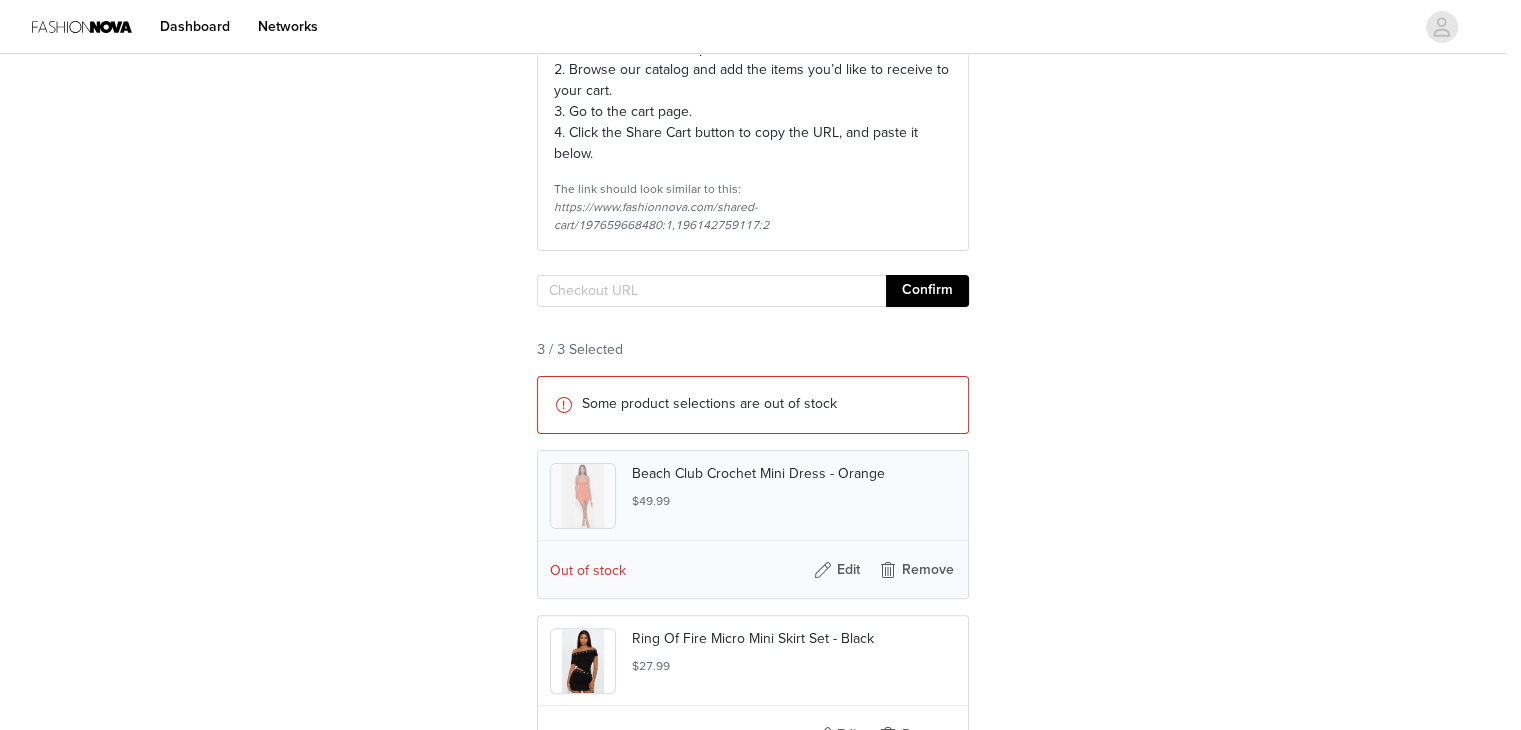 scroll, scrollTop: 312, scrollLeft: 0, axis: vertical 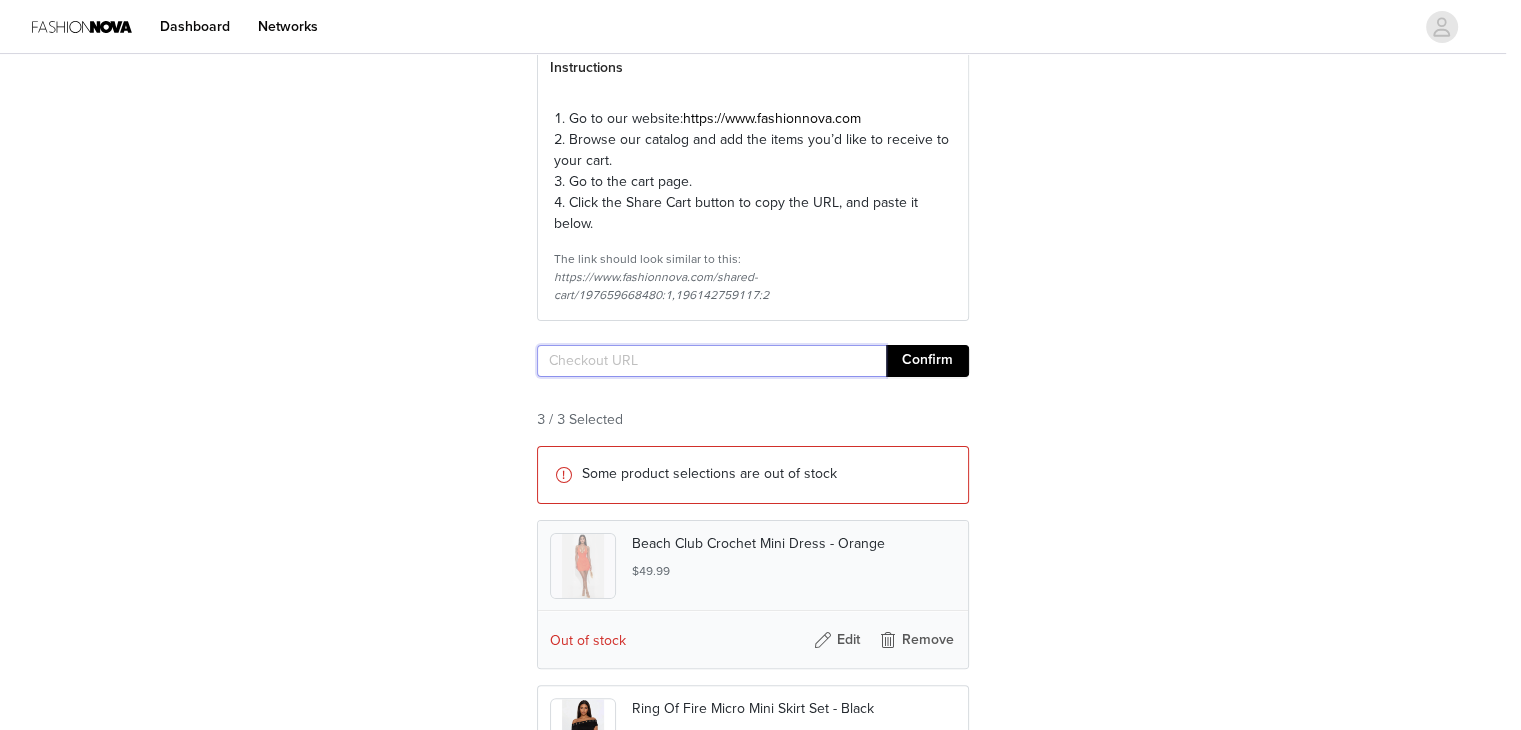 click at bounding box center (711, 361) 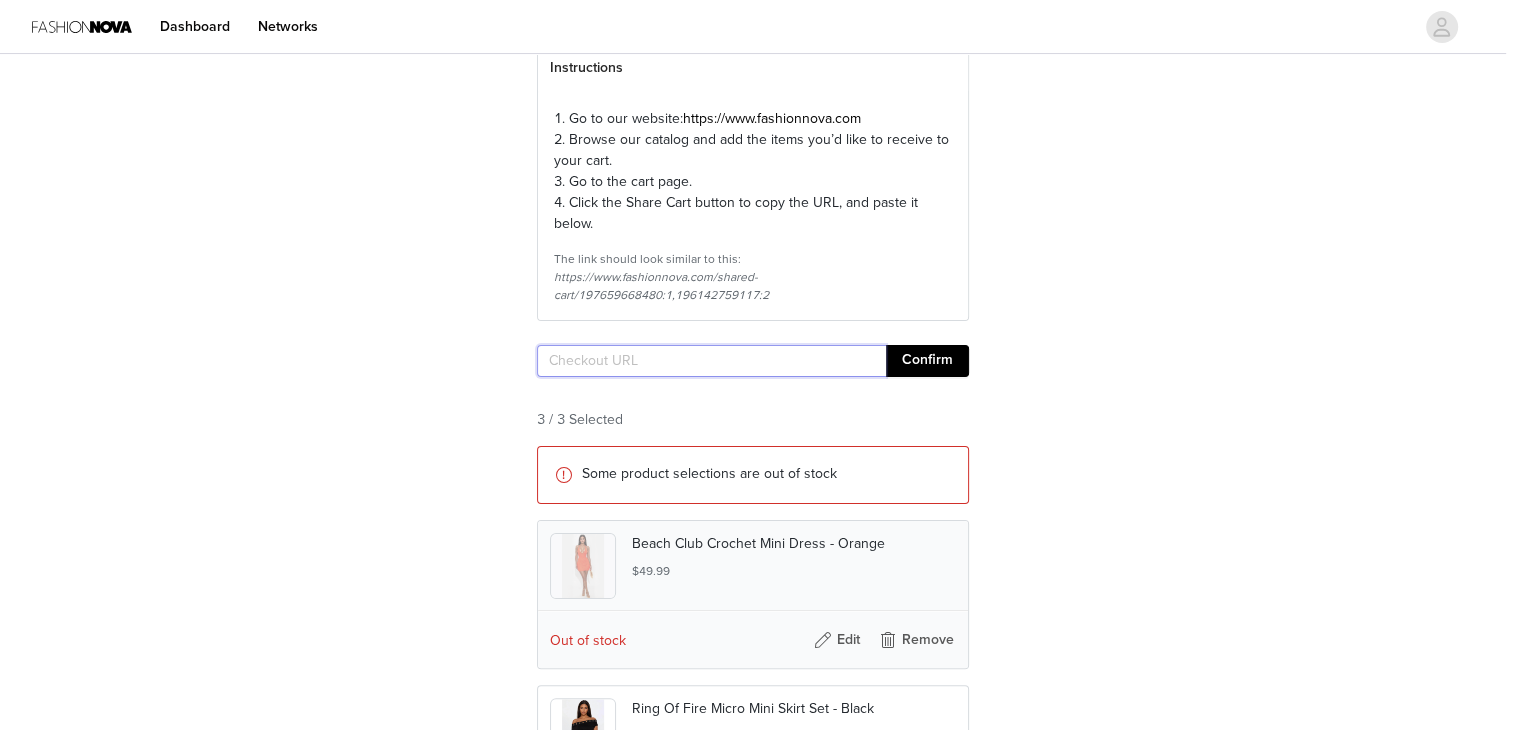 paste on "https://www.fashionnova.com/pages/shared-cart/39291785642108:1,39290620674172:1,39294881693820:1" 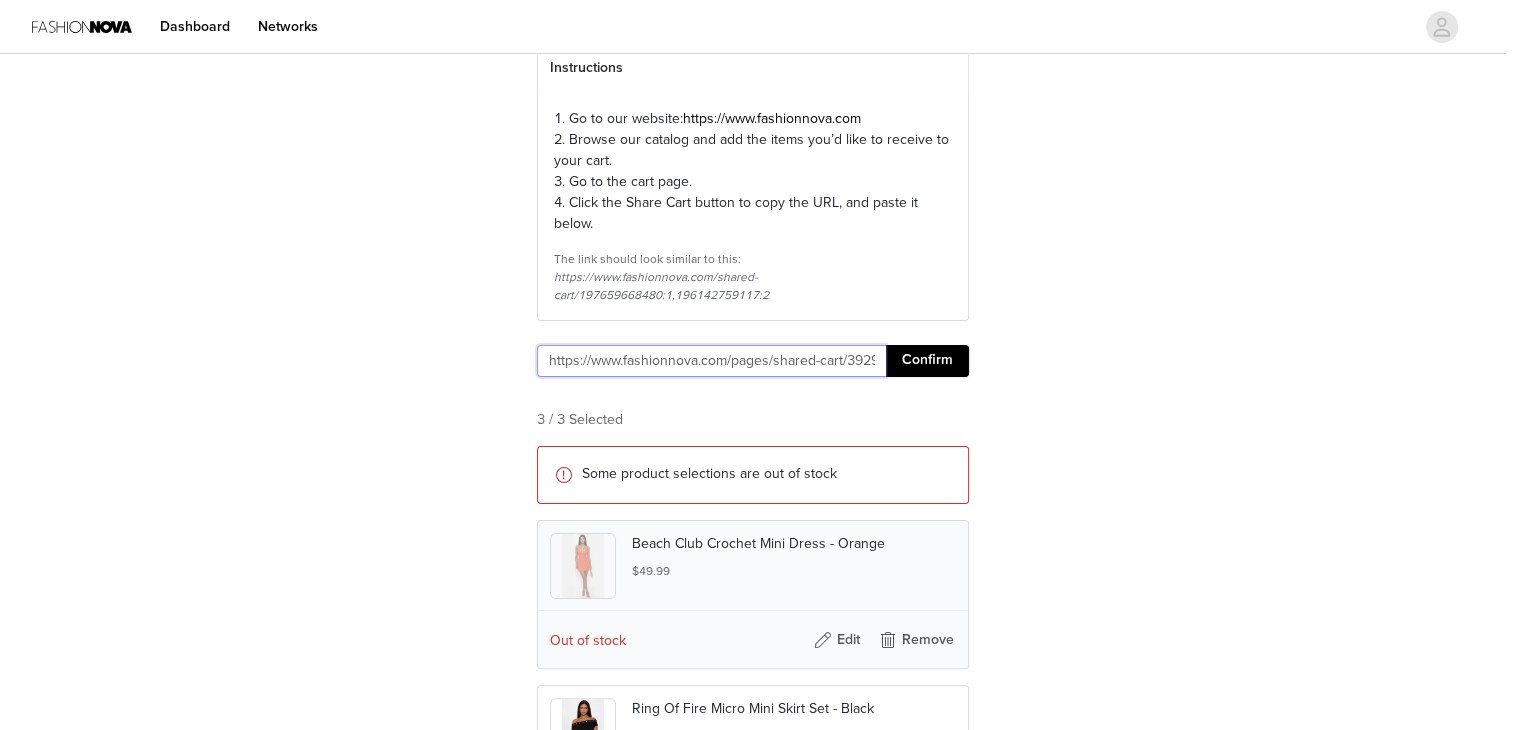 scroll, scrollTop: 0, scrollLeft: 363, axis: horizontal 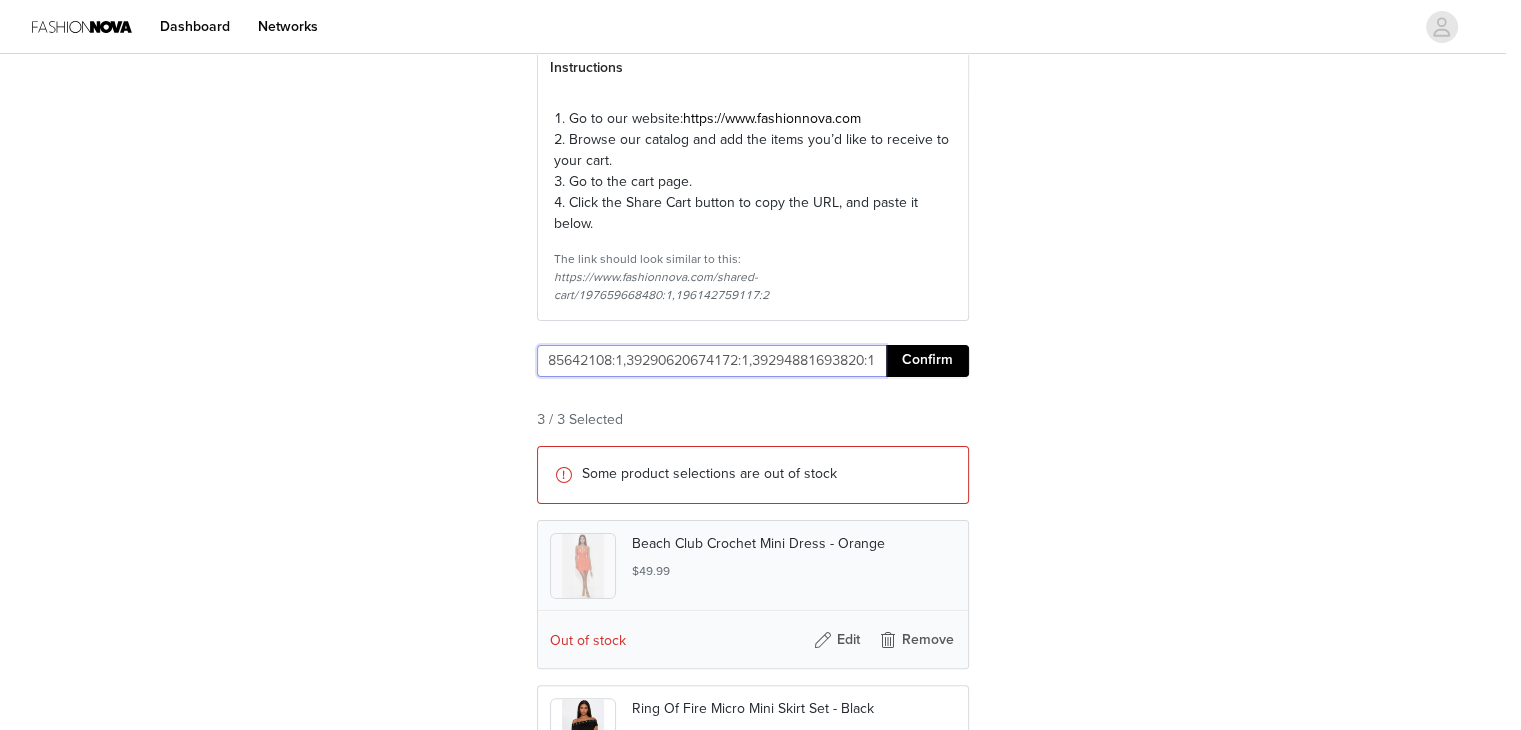 type on "https://www.fashionnova.com/pages/shared-cart/39291785642108:1,39290620674172:1,39294881693820:1" 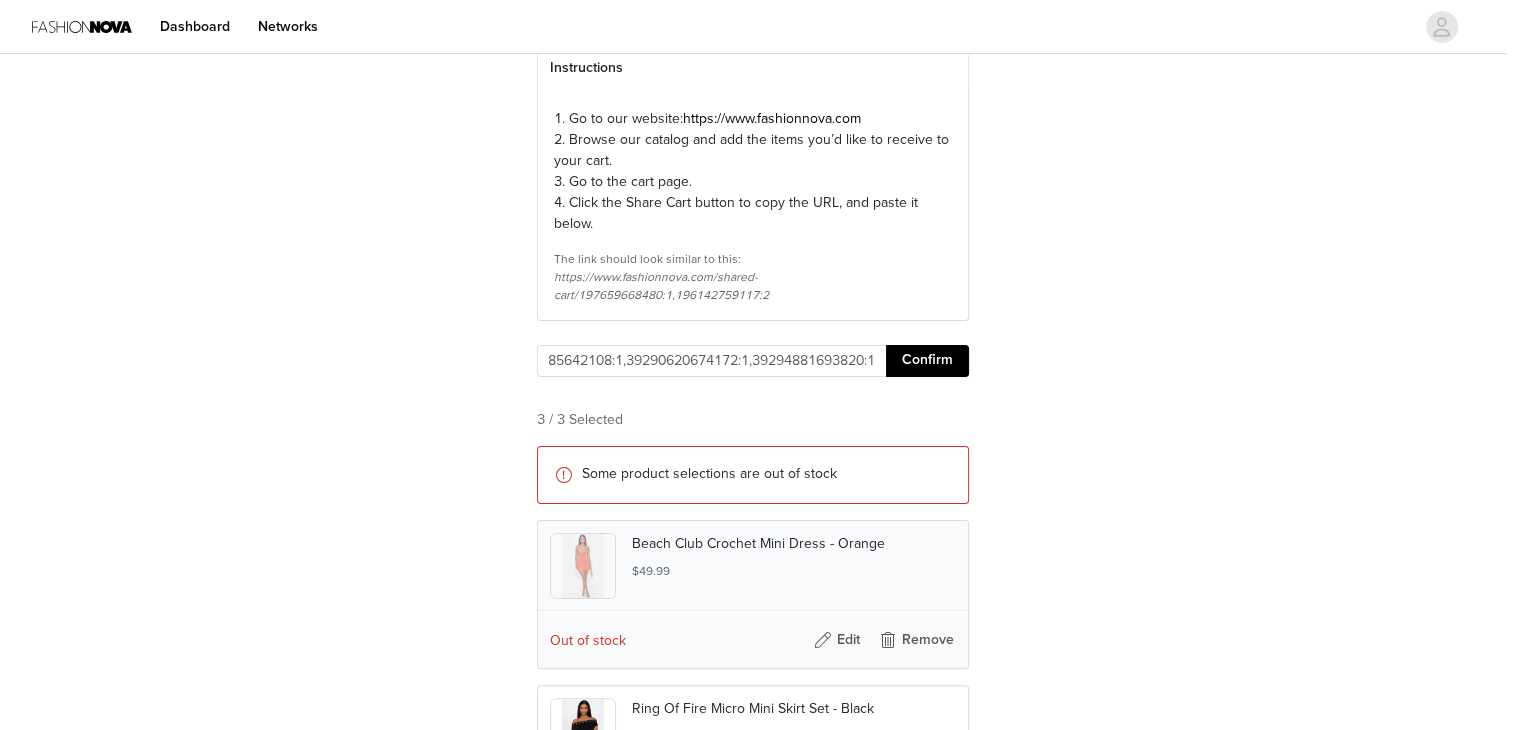 scroll, scrollTop: 0, scrollLeft: 0, axis: both 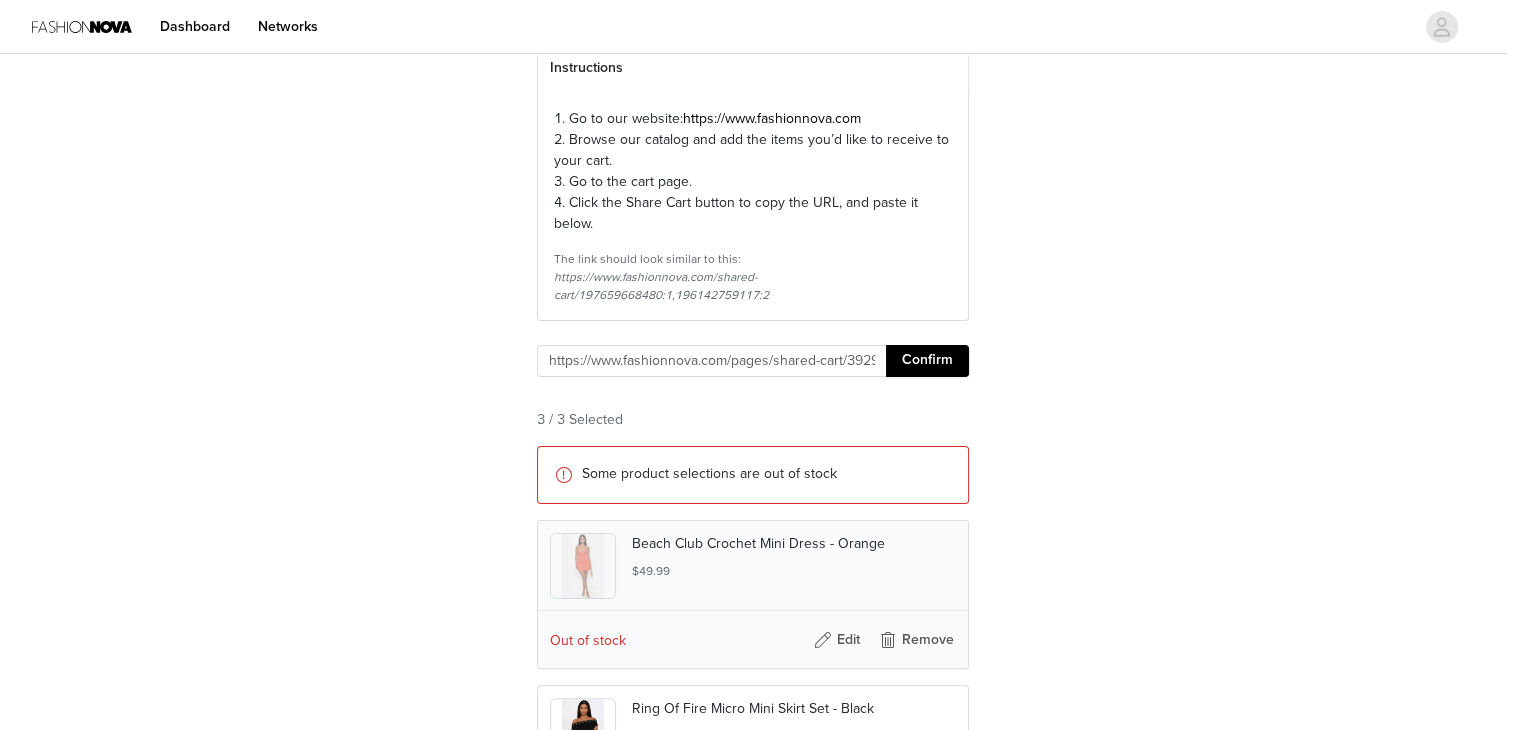 click on "Confirm" at bounding box center (927, 361) 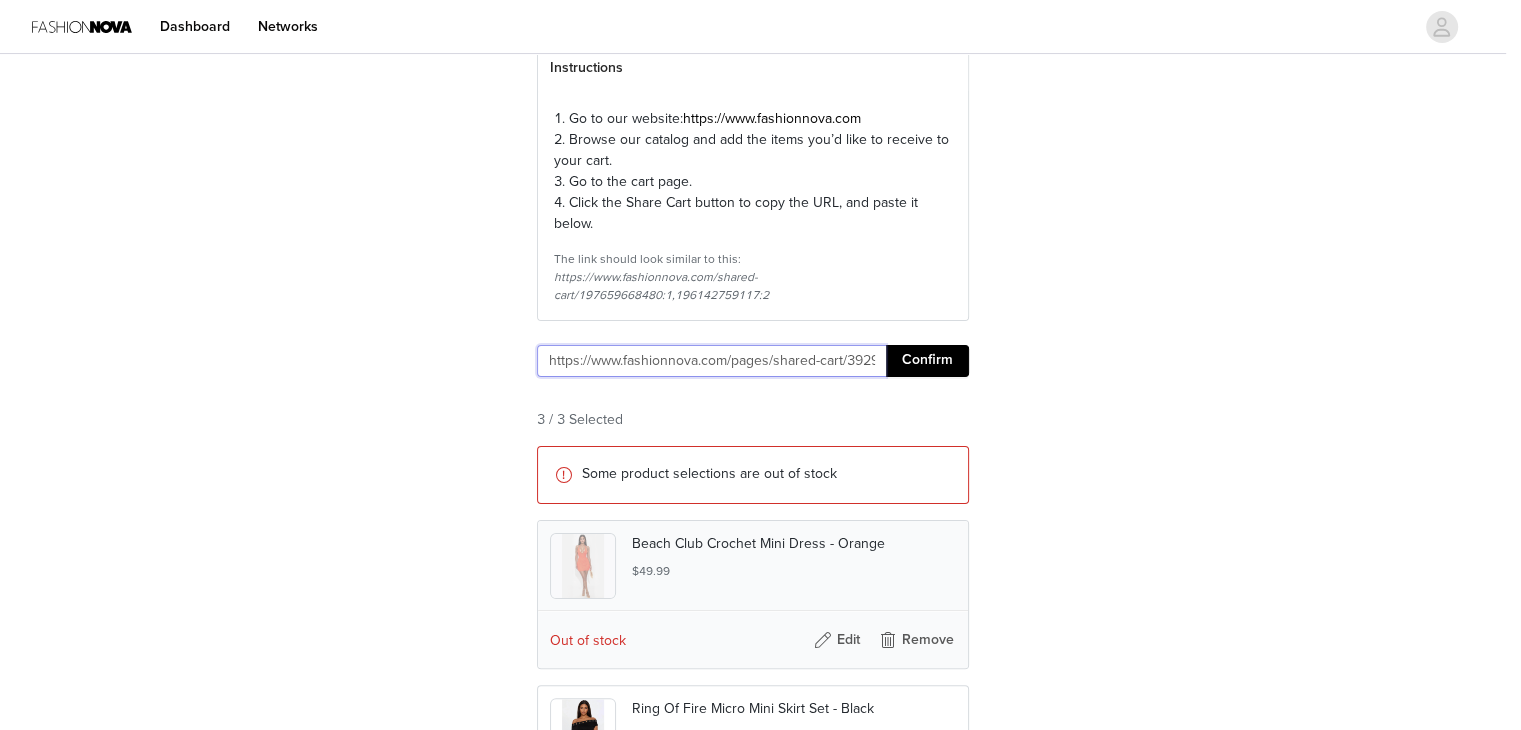 scroll, scrollTop: 0, scrollLeft: 327, axis: horizontal 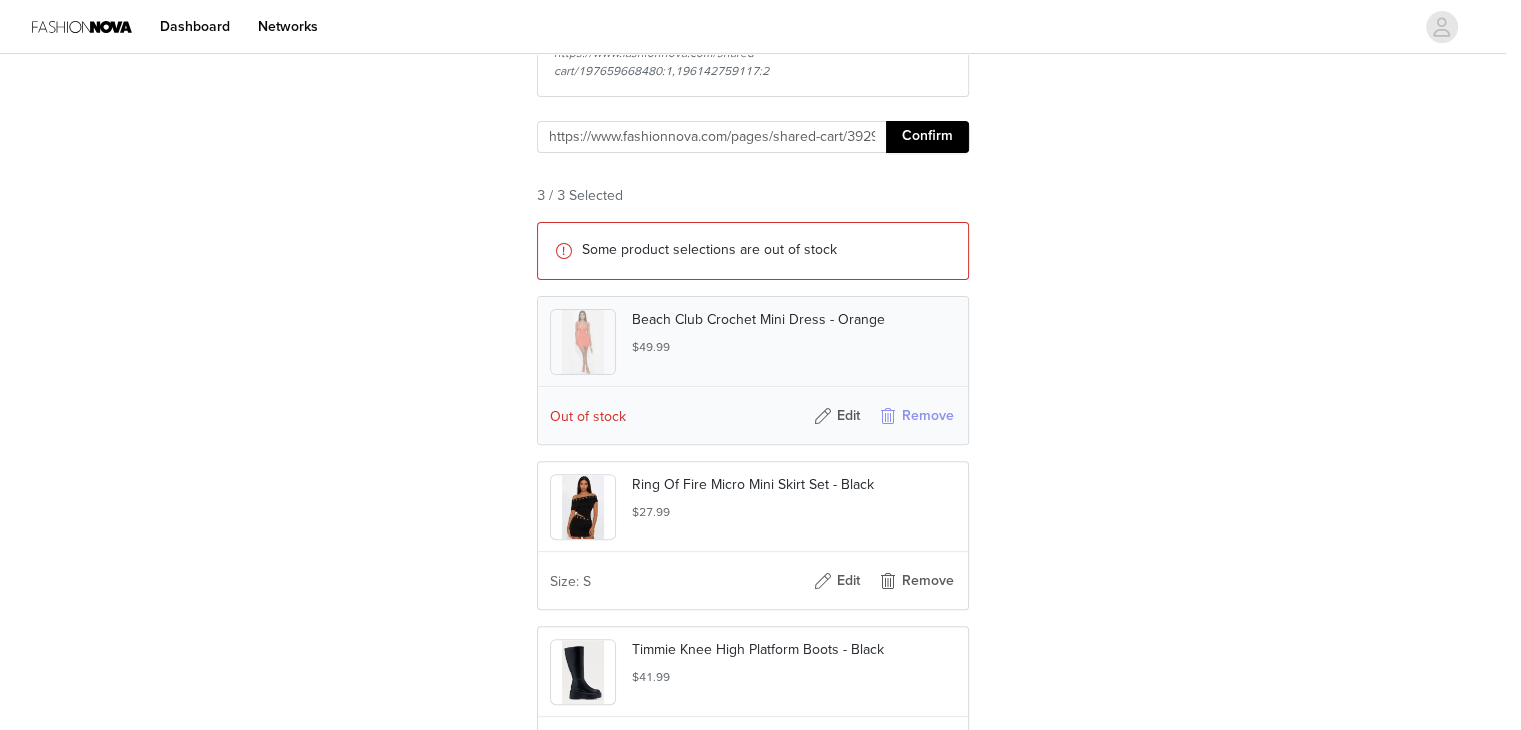 click on "Remove" at bounding box center (916, 416) 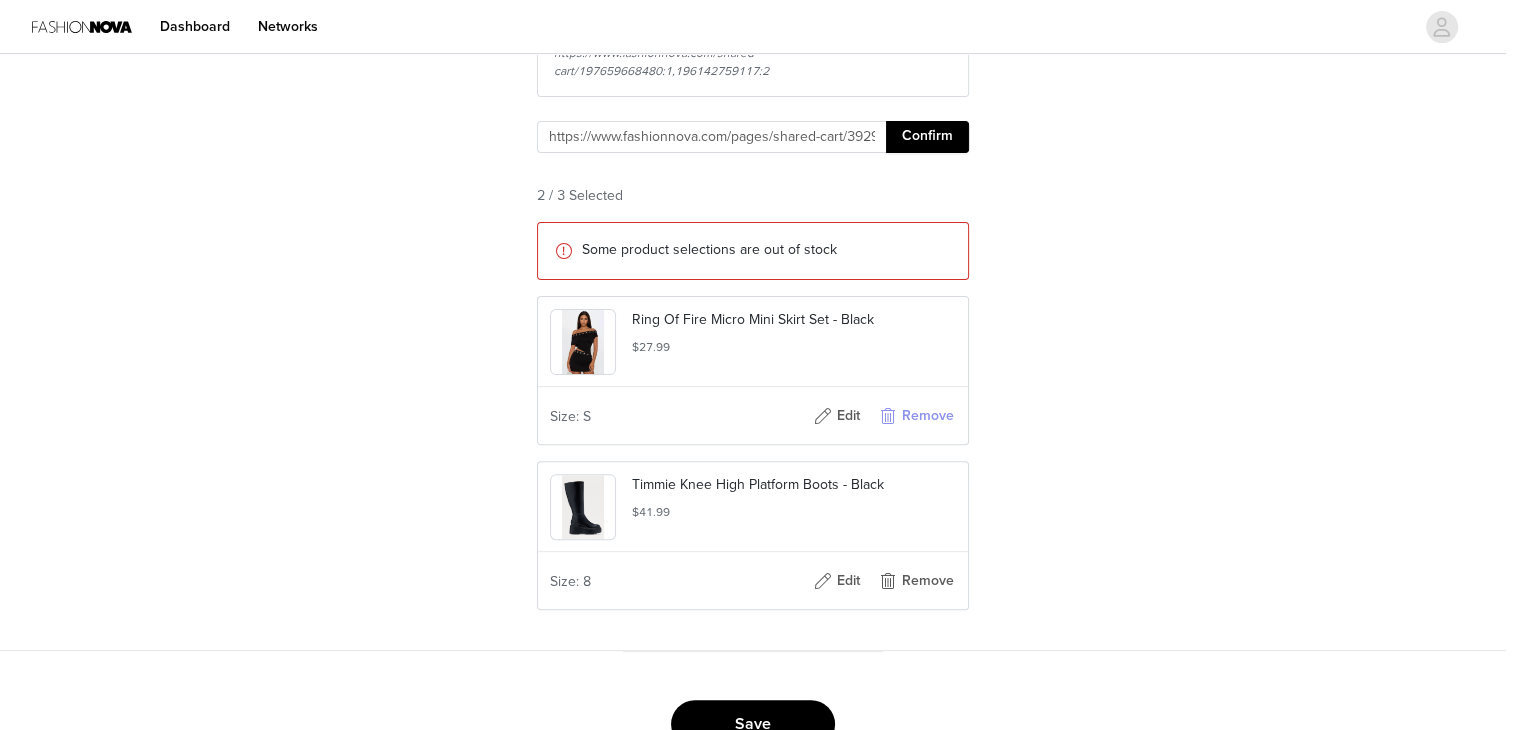scroll, scrollTop: 620, scrollLeft: 0, axis: vertical 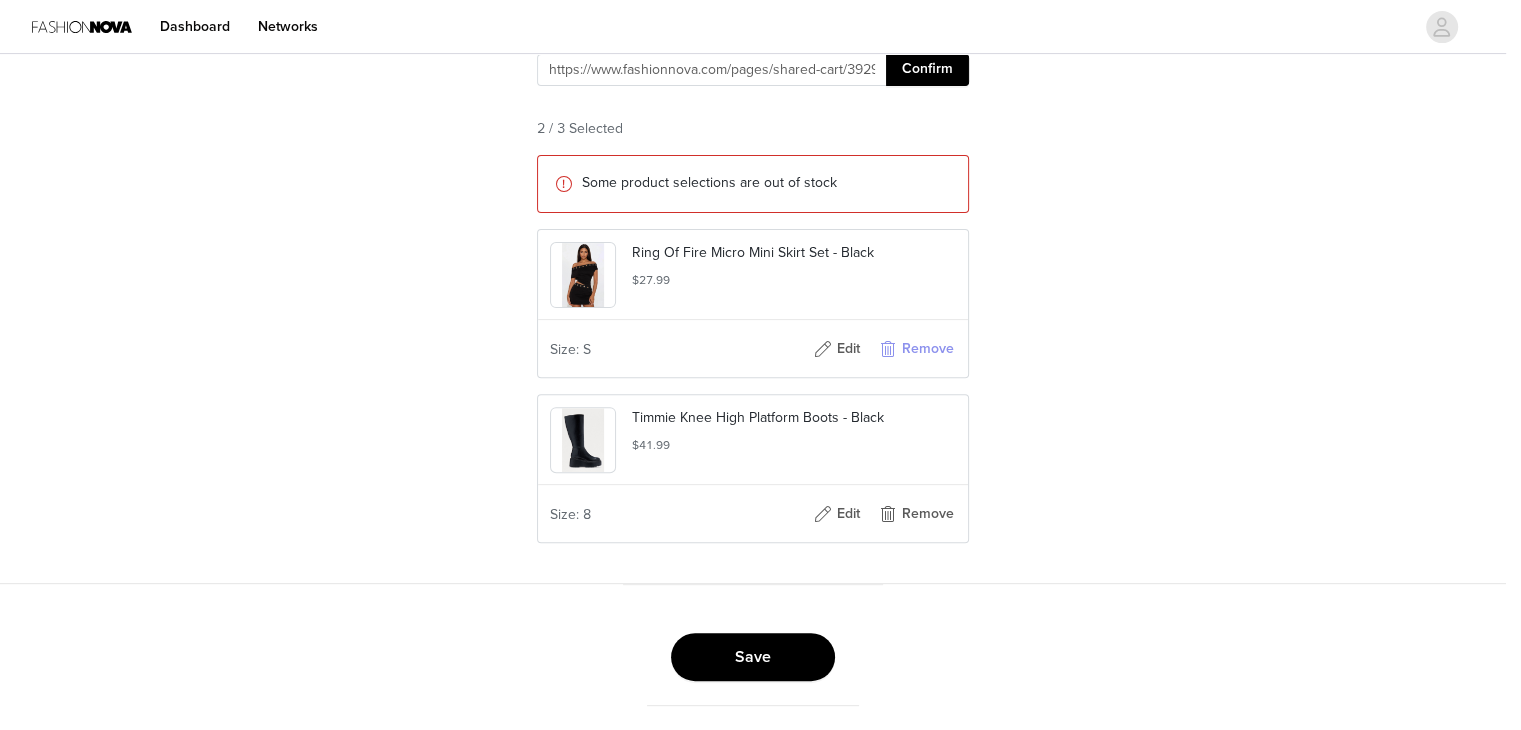 click on "Remove" at bounding box center (916, 349) 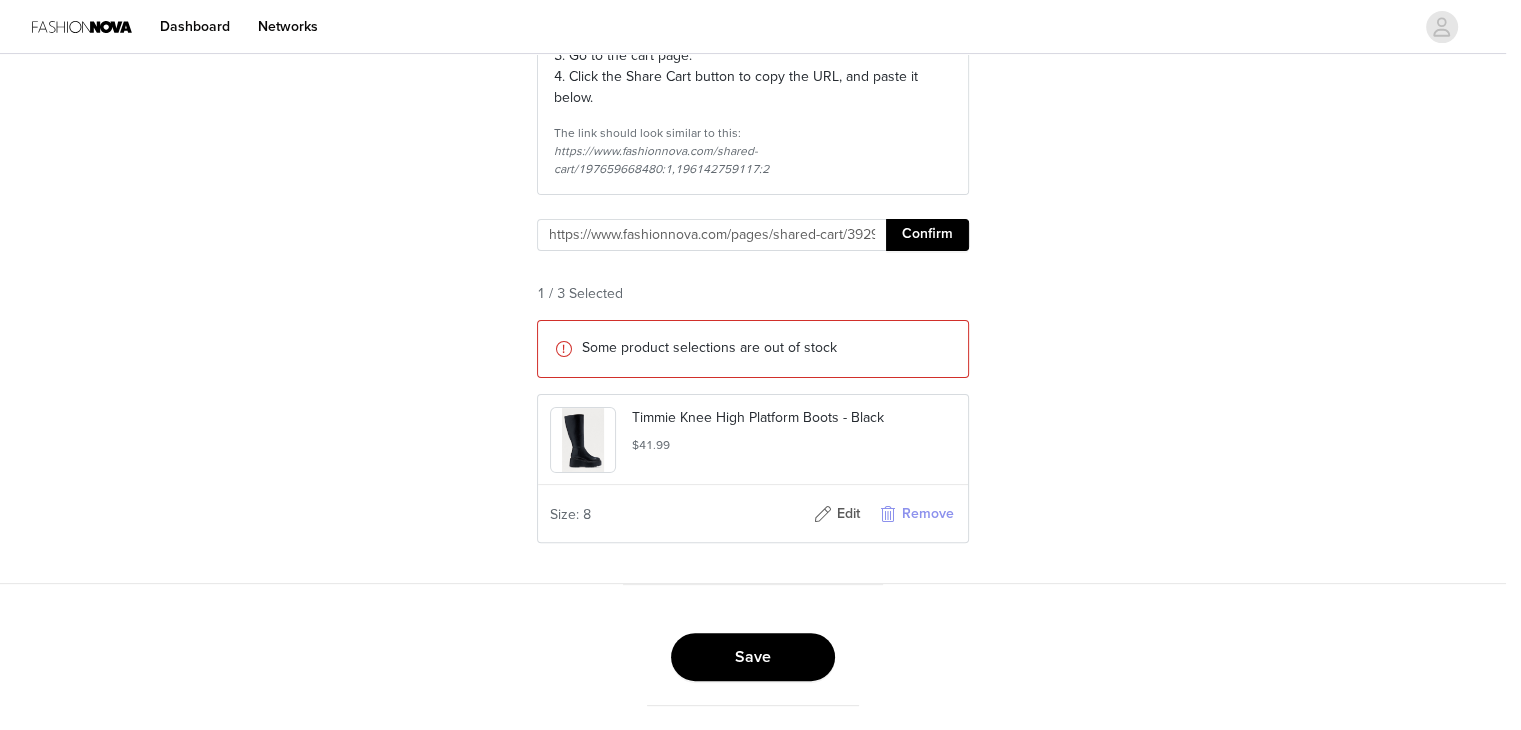 click on "Remove" at bounding box center [916, 514] 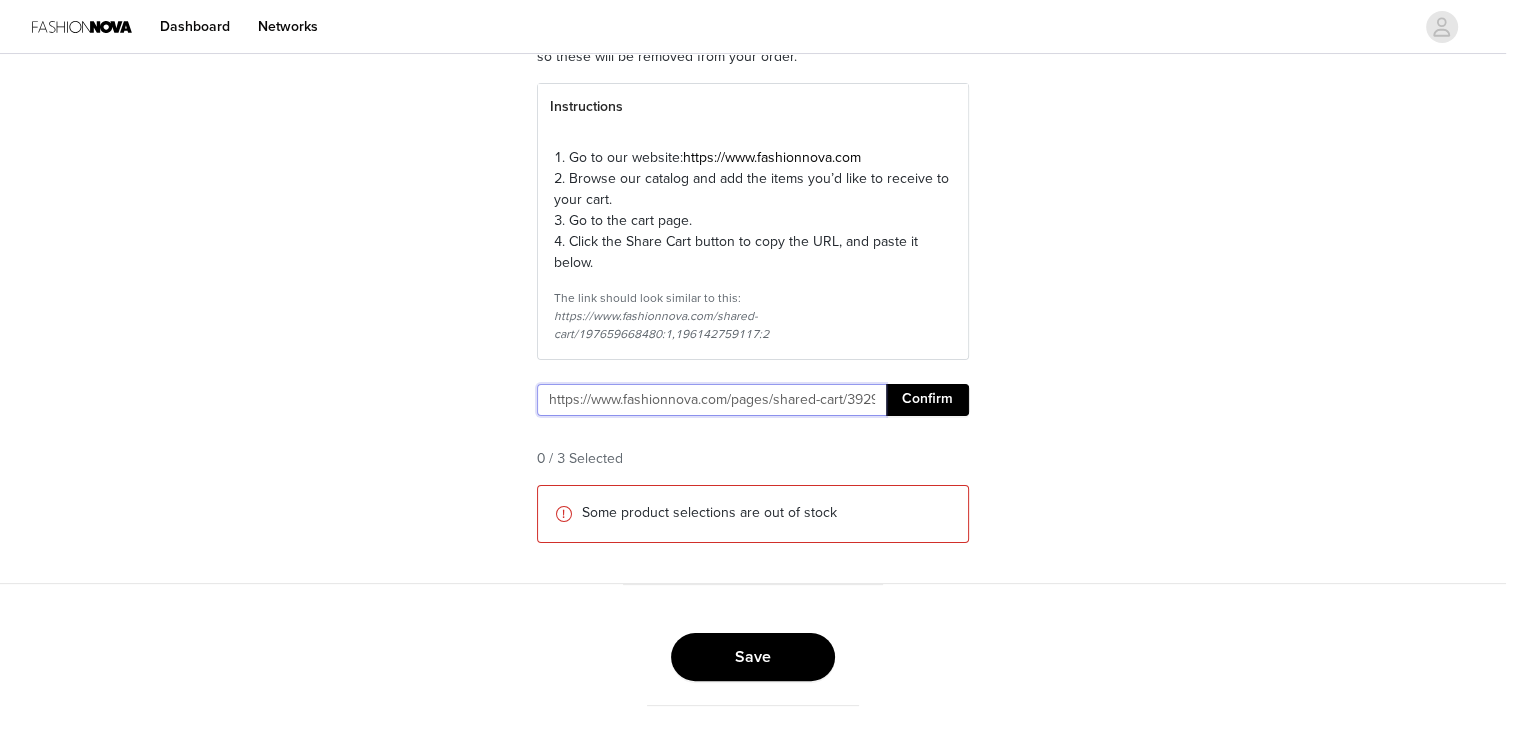 click on "https://www.fashionnova.com/pages/shared-cart/39291785642108:1,39290620674172:1,39294881693820:1" at bounding box center (711, 400) 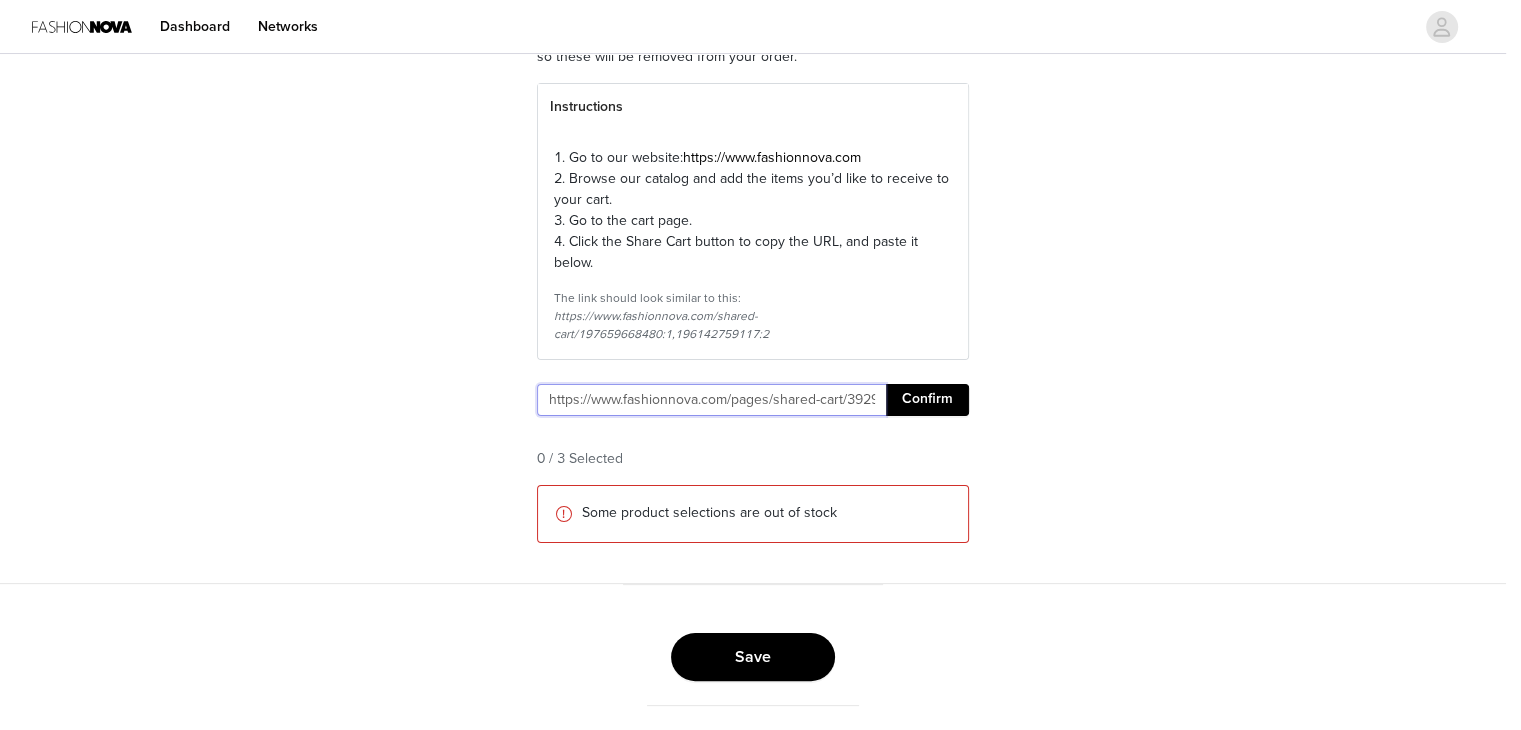 click on "https://www.fashionnova.com/pages/shared-cart/39291785642108:1,39290620674172:1,39294881693820:1" at bounding box center [711, 400] 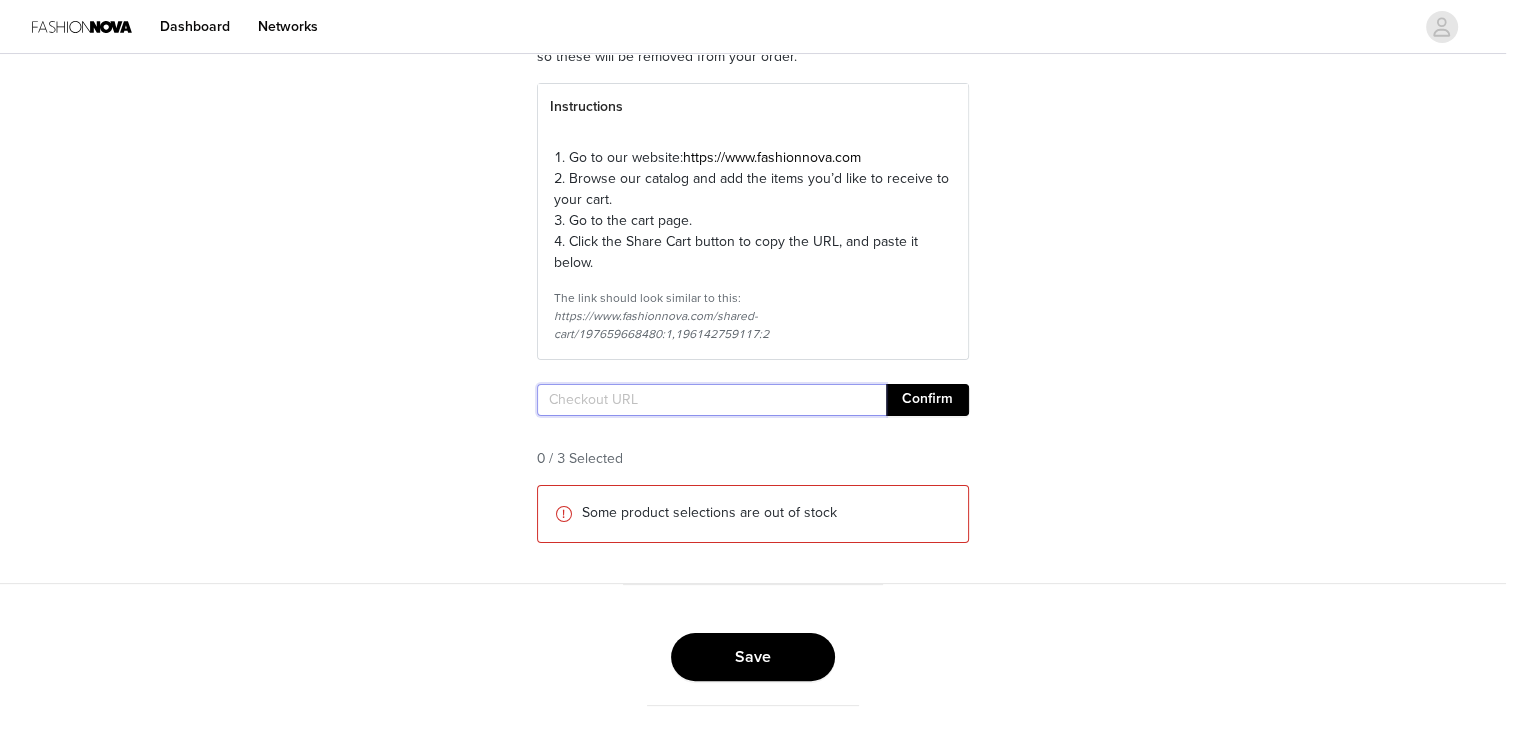 paste on "https://www.fashionnova.com/pages/shared-cart/39291785642108:1,39290620674172:1,39294881693820:1" 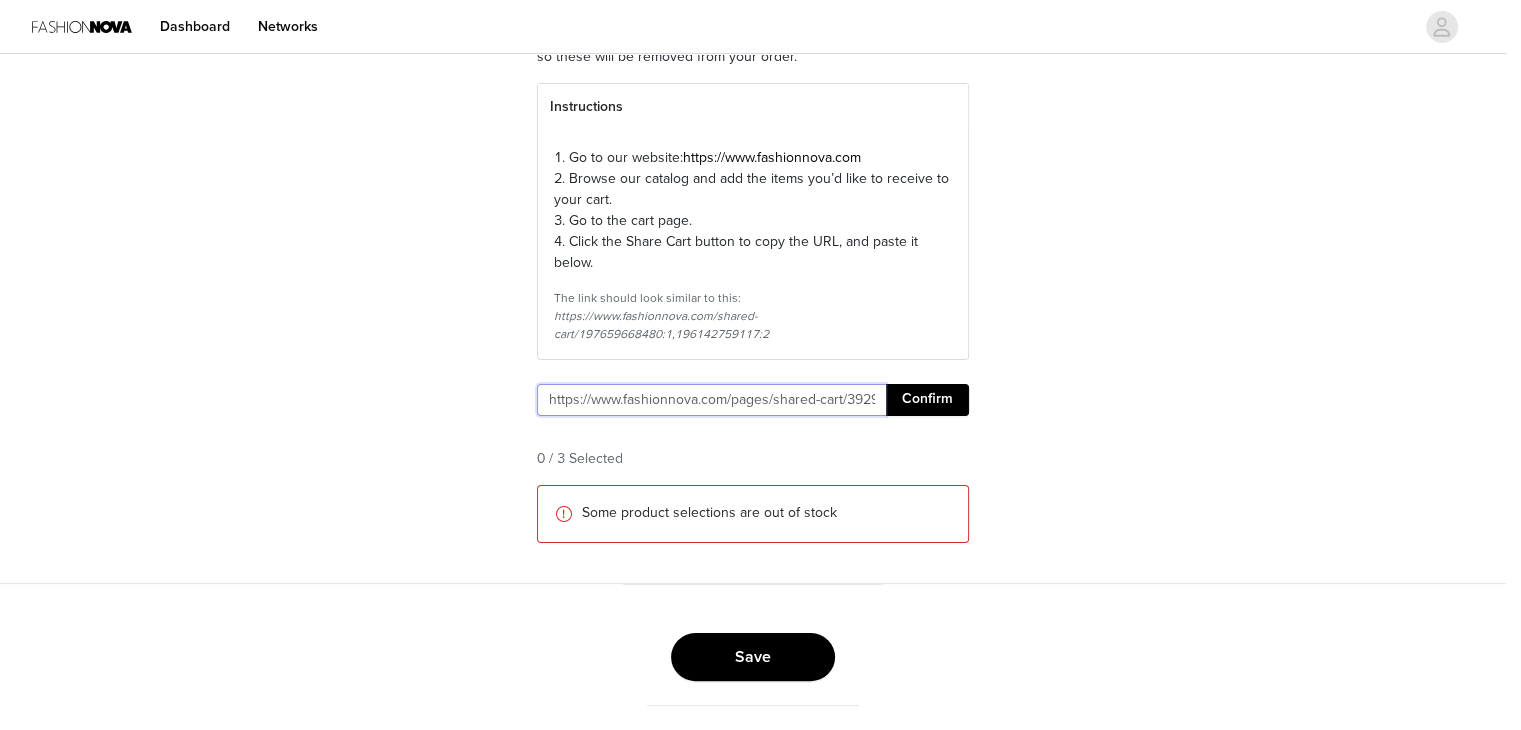scroll, scrollTop: 0, scrollLeft: 363, axis: horizontal 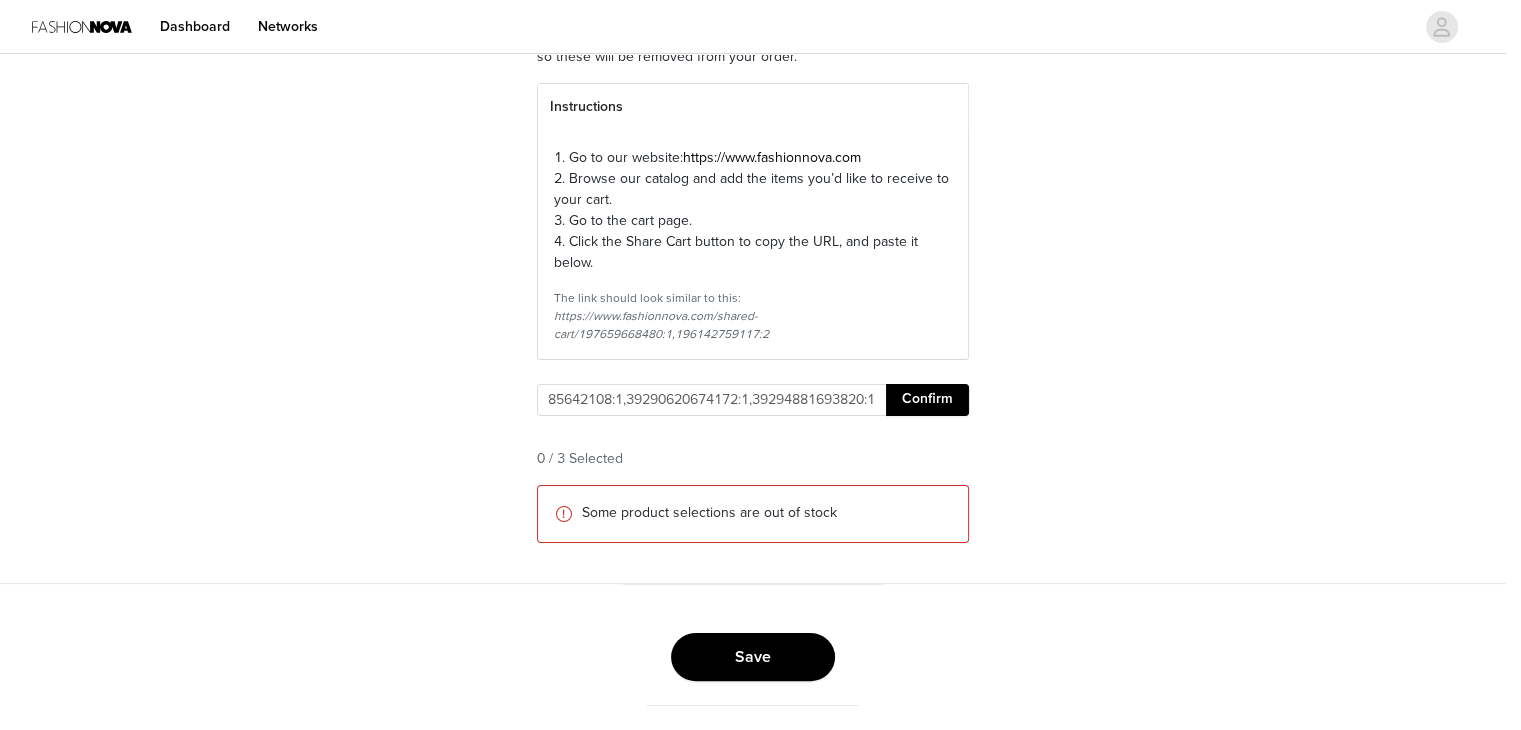 click on "Confirm" at bounding box center [927, 400] 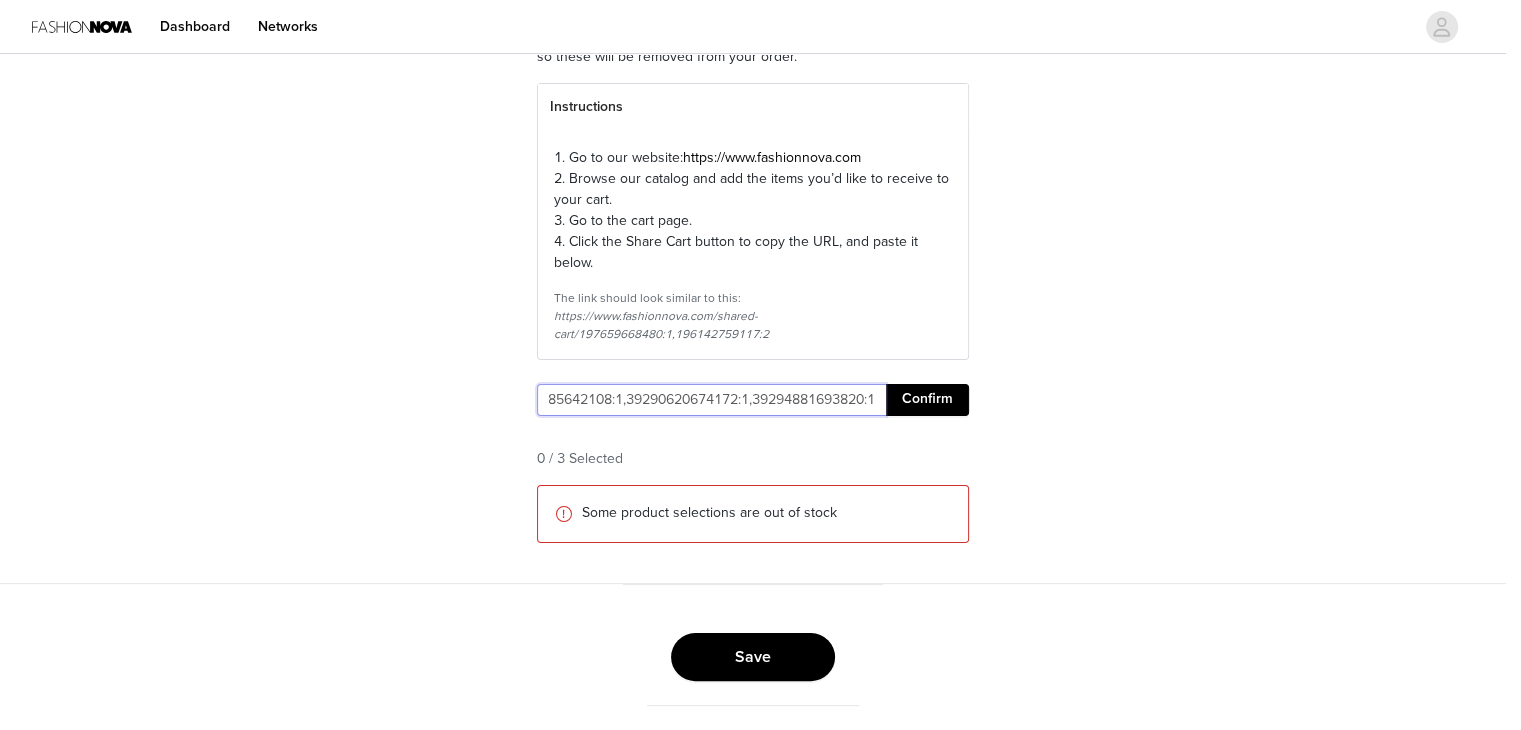 scroll, scrollTop: 0, scrollLeft: 327, axis: horizontal 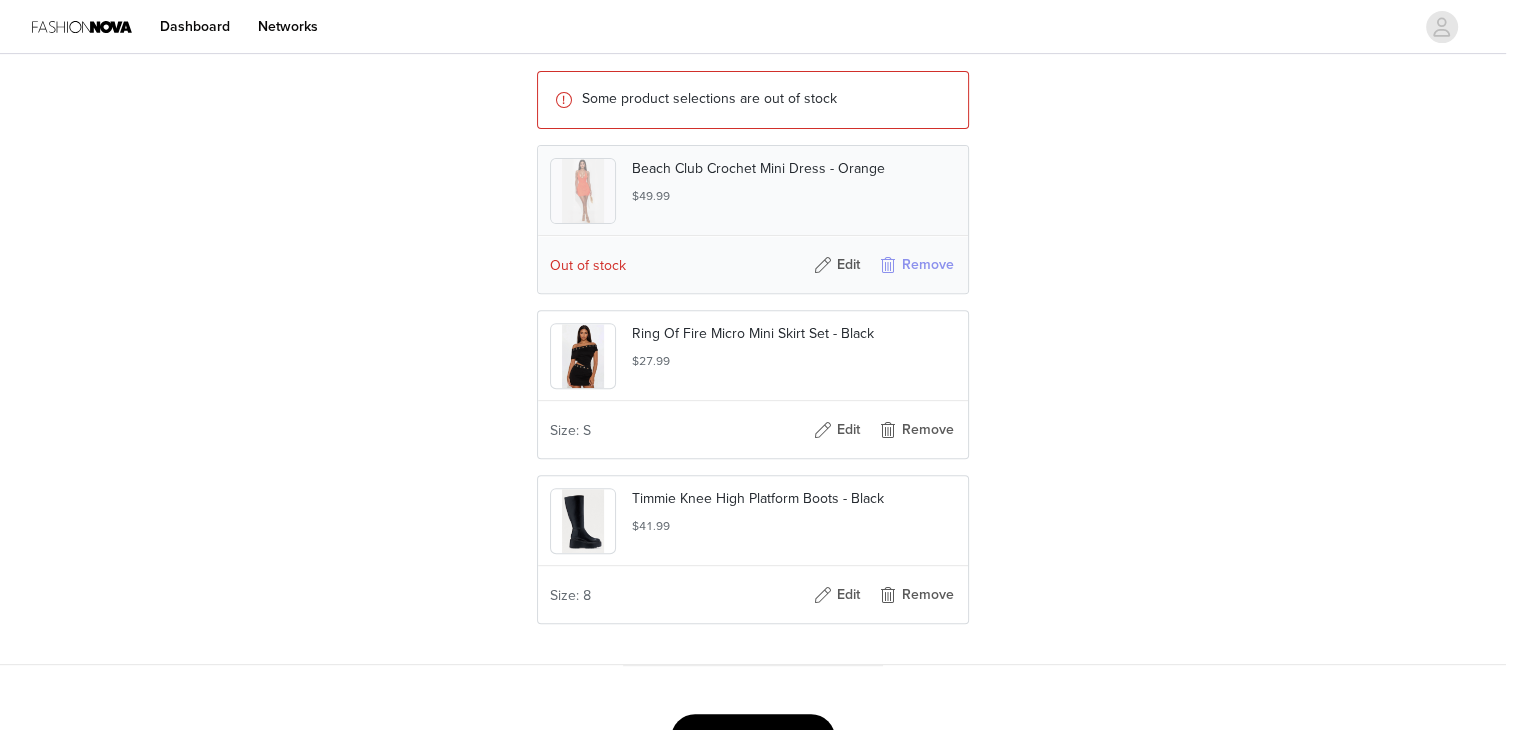 click on "Remove" at bounding box center (916, 265) 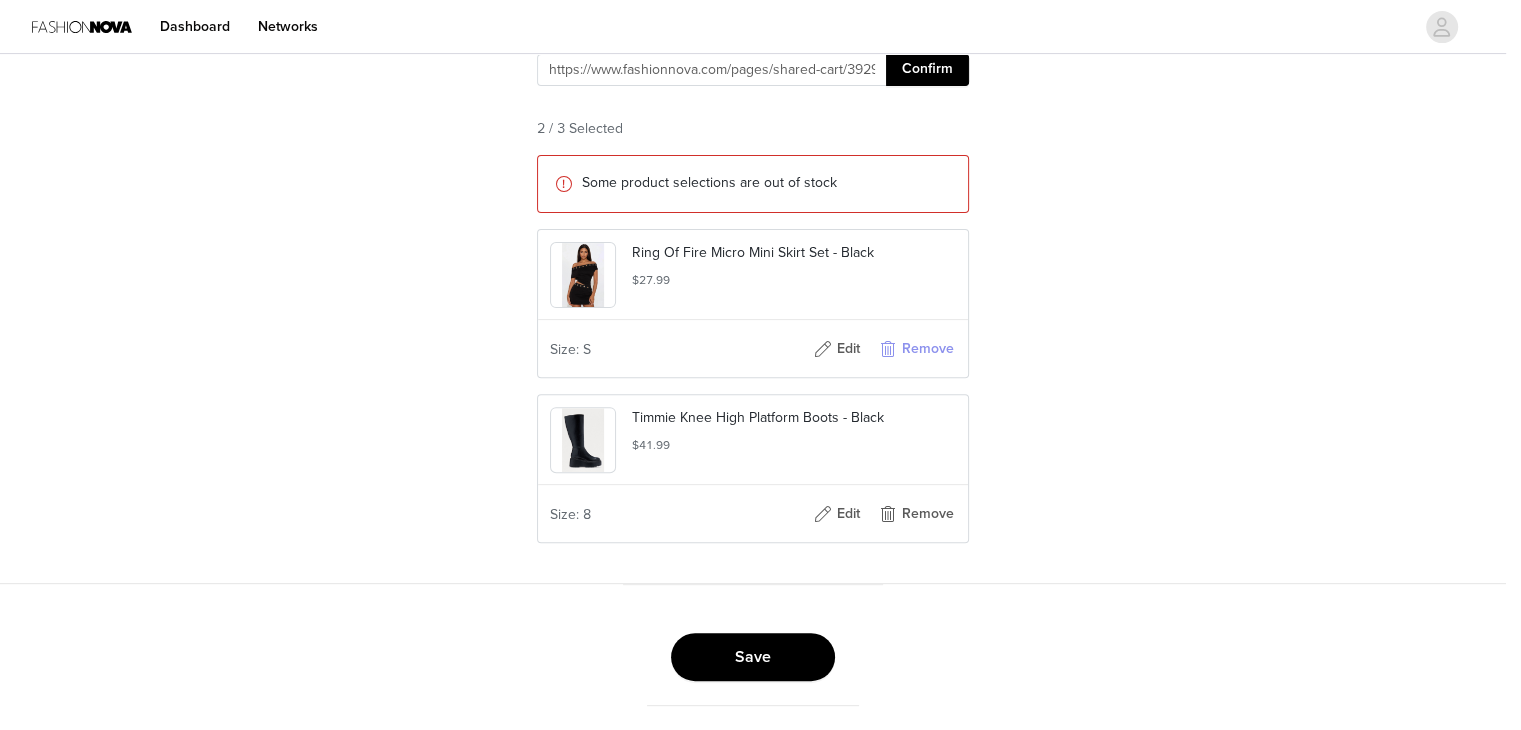 scroll, scrollTop: 422, scrollLeft: 0, axis: vertical 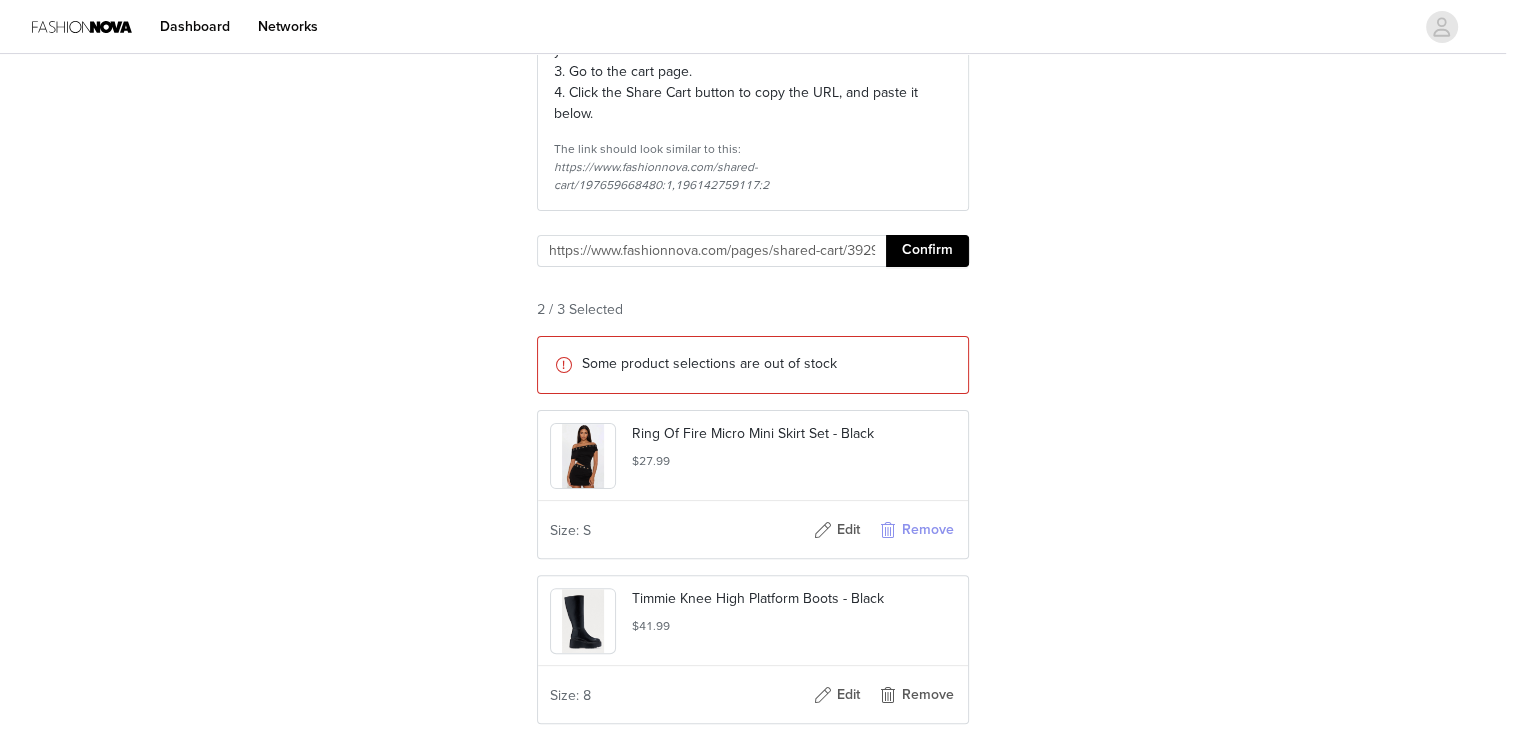 click on "Remove" at bounding box center (916, 530) 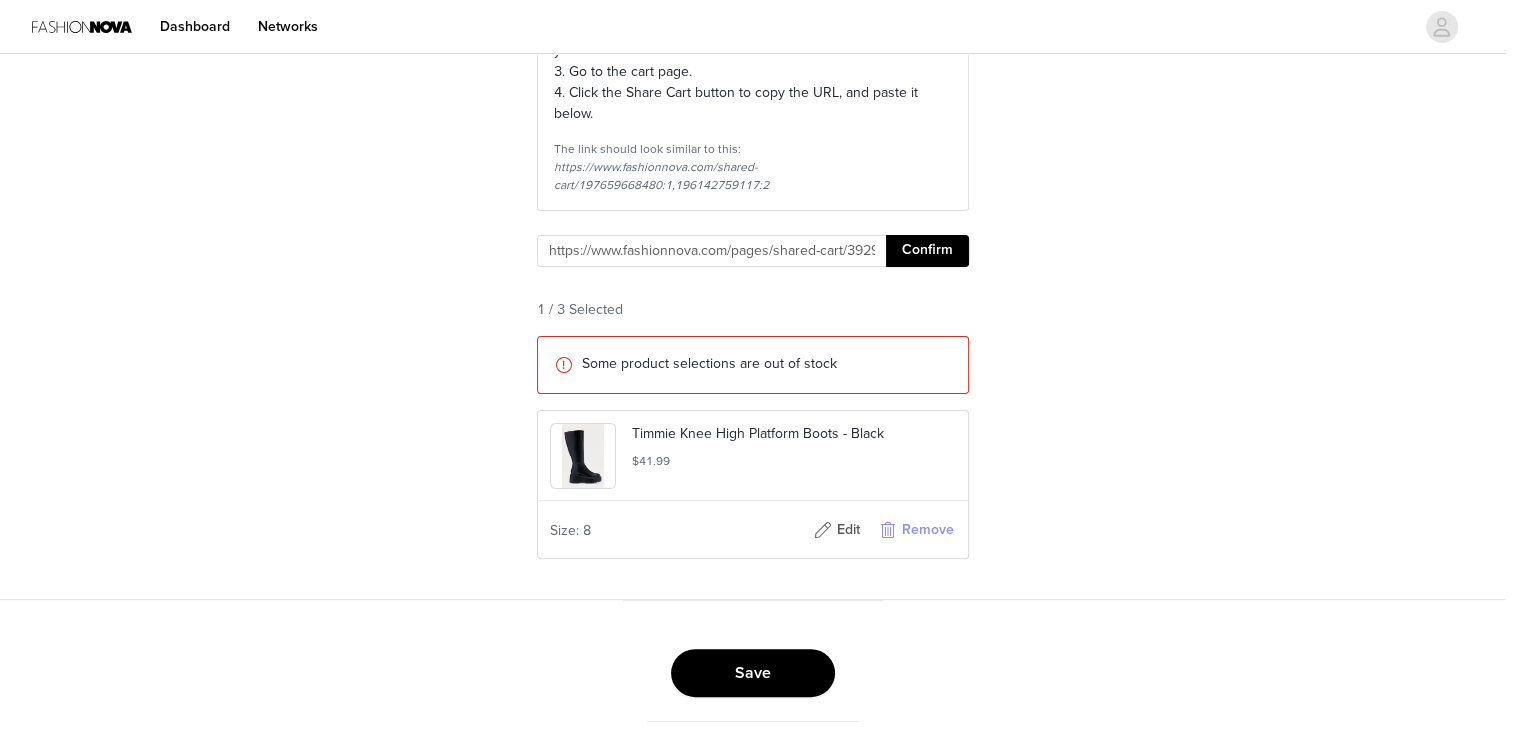 click on "Remove" at bounding box center (916, 530) 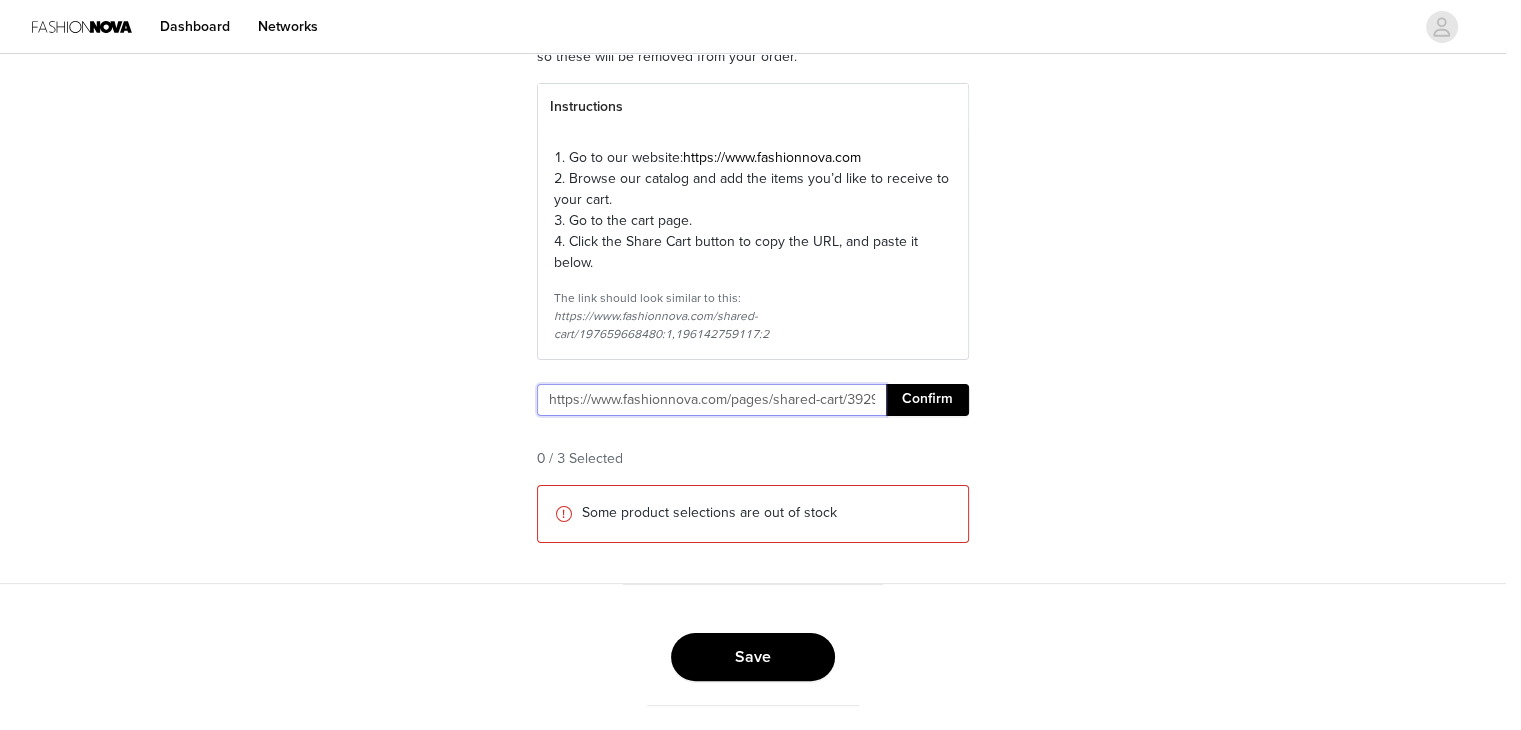 click on "https://www.fashionnova.com/pages/shared-cart/39291785642108:1,39290620674172:1,39294881693820:1" at bounding box center (711, 400) 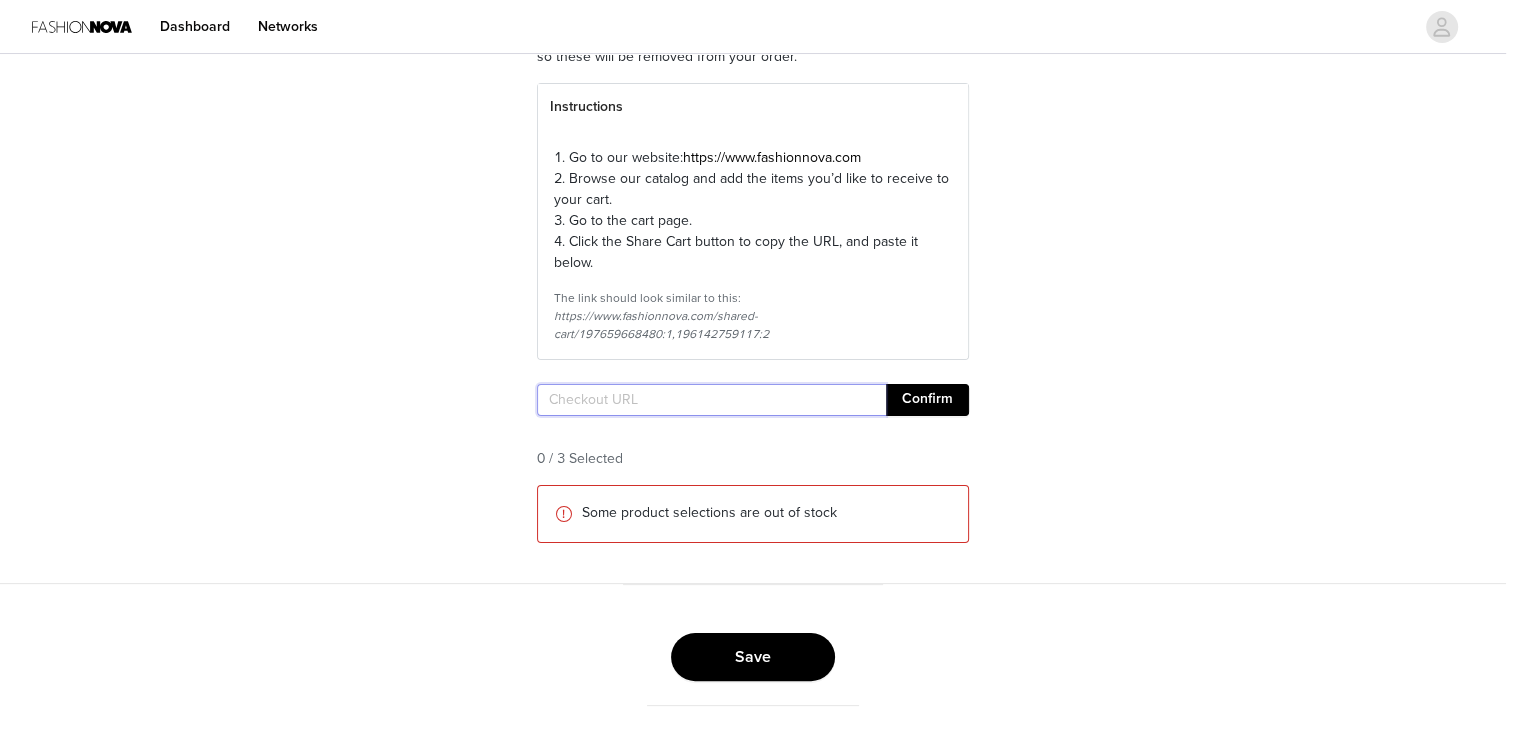 paste on "https://www.fashionnova.com/pages/shared-cart/39291785642108:1,39290620674172:1,39294881693820:1" 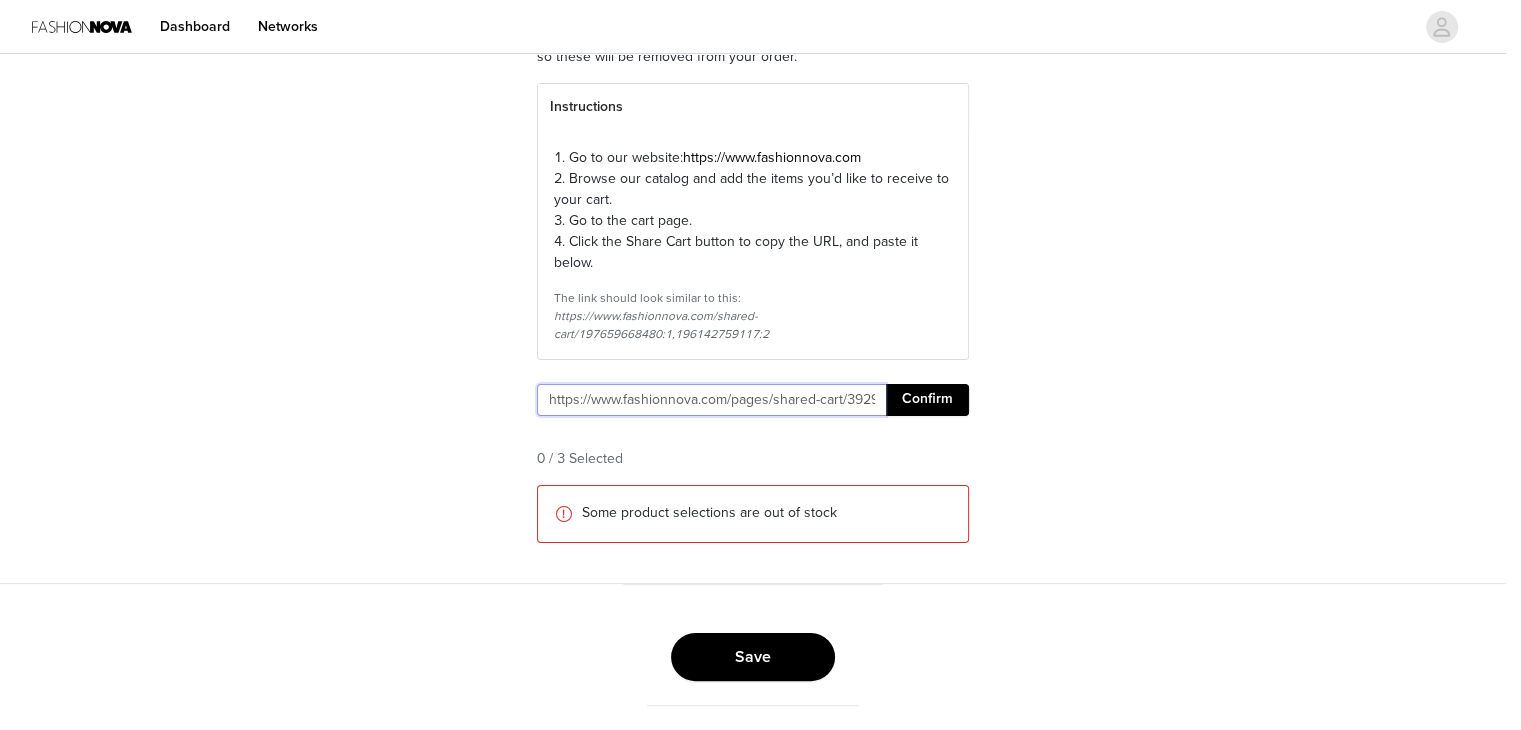 scroll, scrollTop: 0, scrollLeft: 363, axis: horizontal 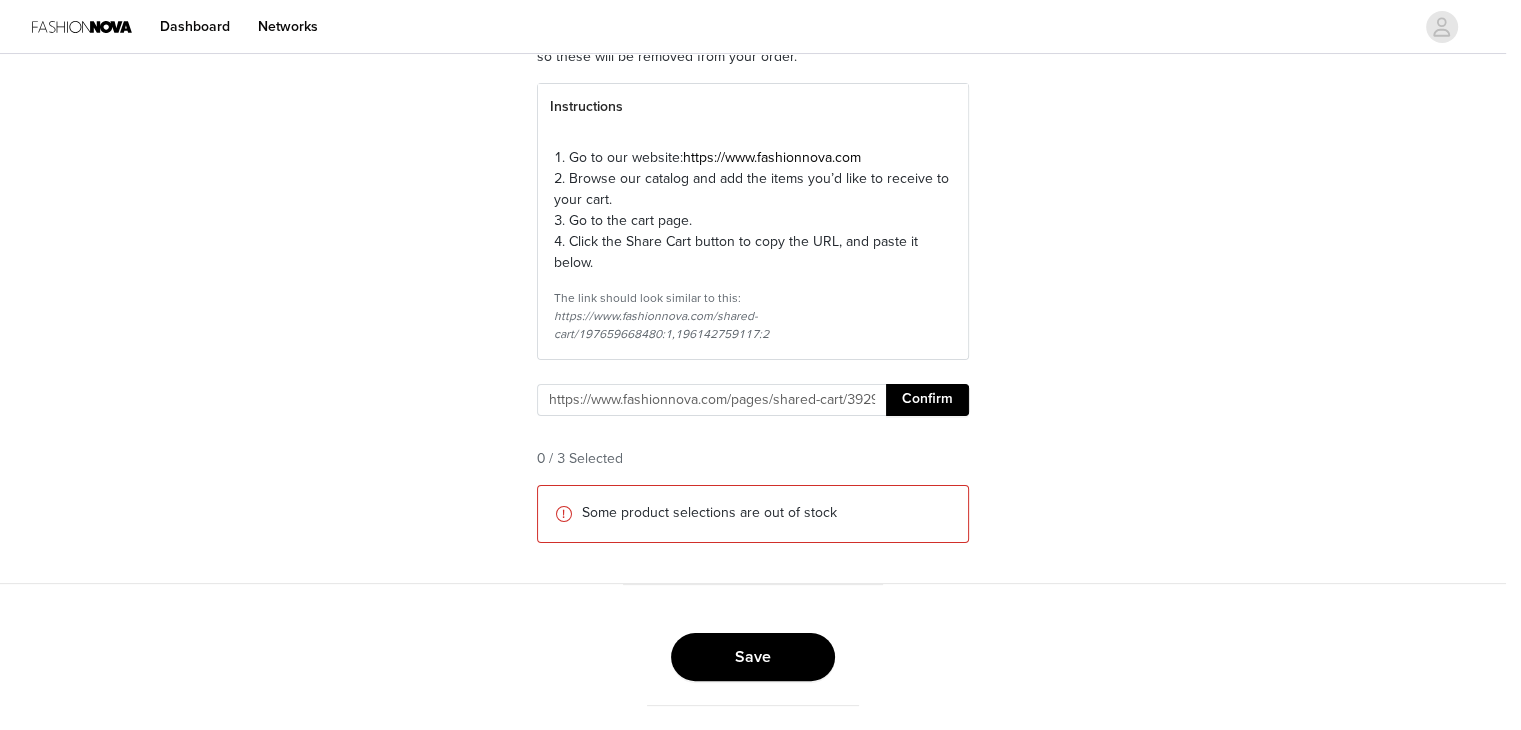 click on "Confirm" at bounding box center [927, 400] 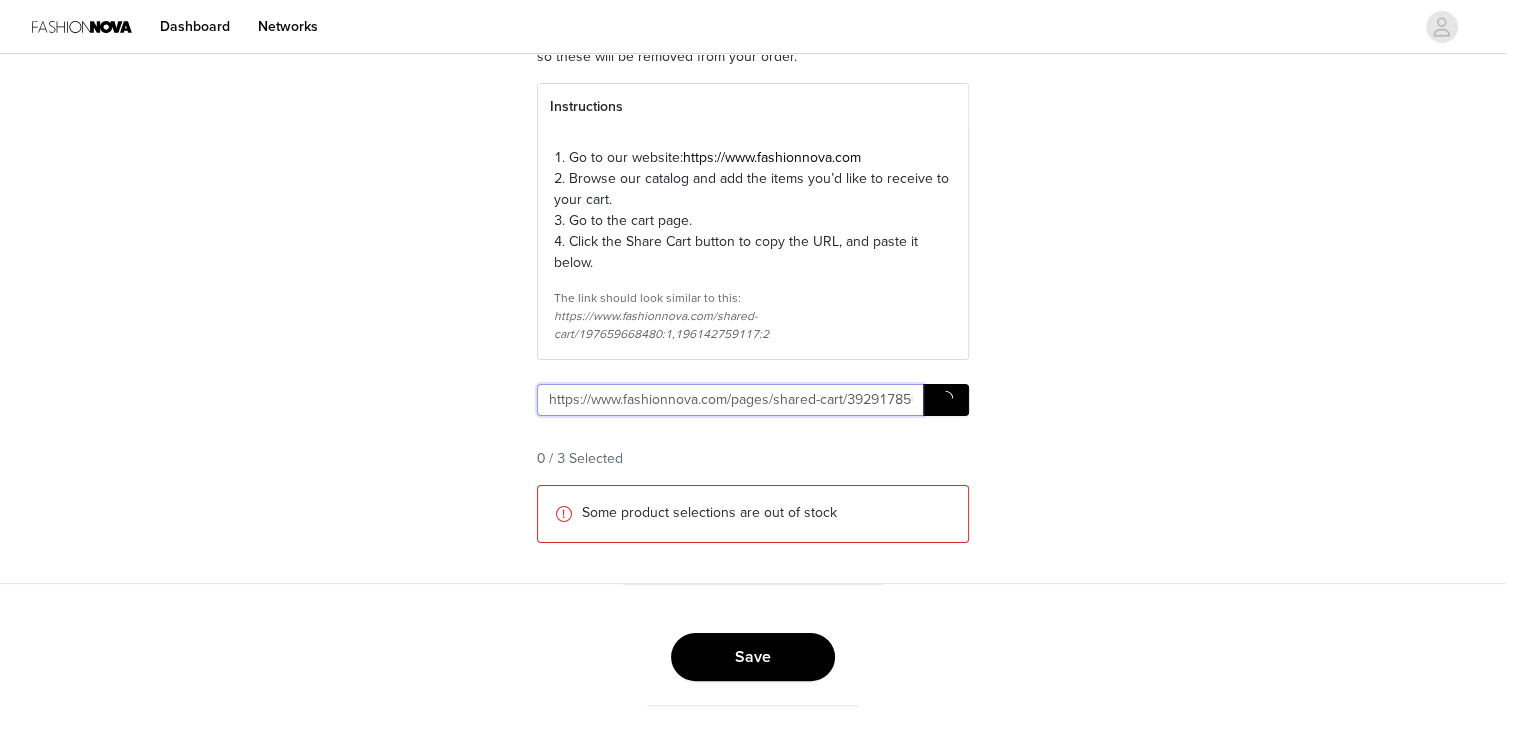 scroll, scrollTop: 0, scrollLeft: 327, axis: horizontal 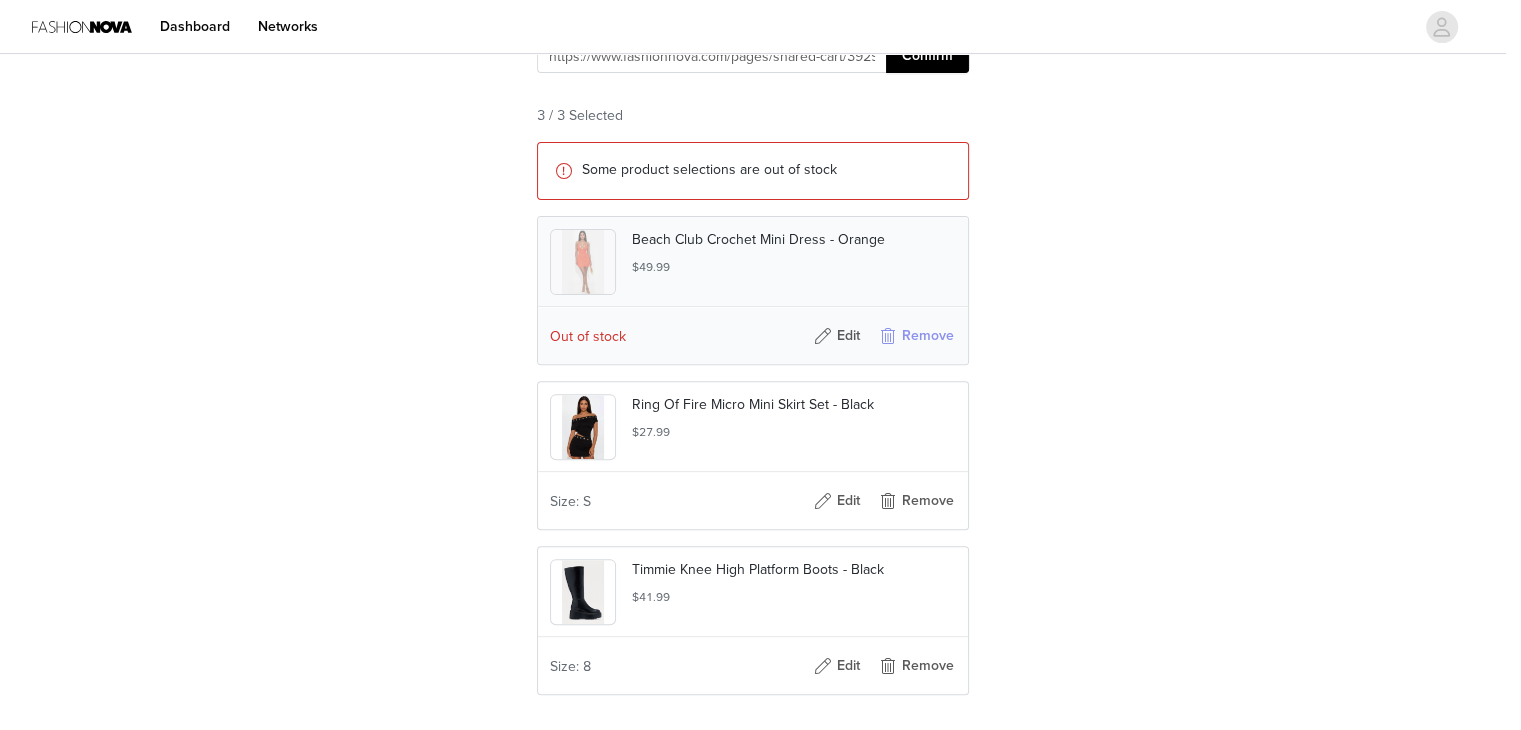 click on "Remove" at bounding box center [916, 336] 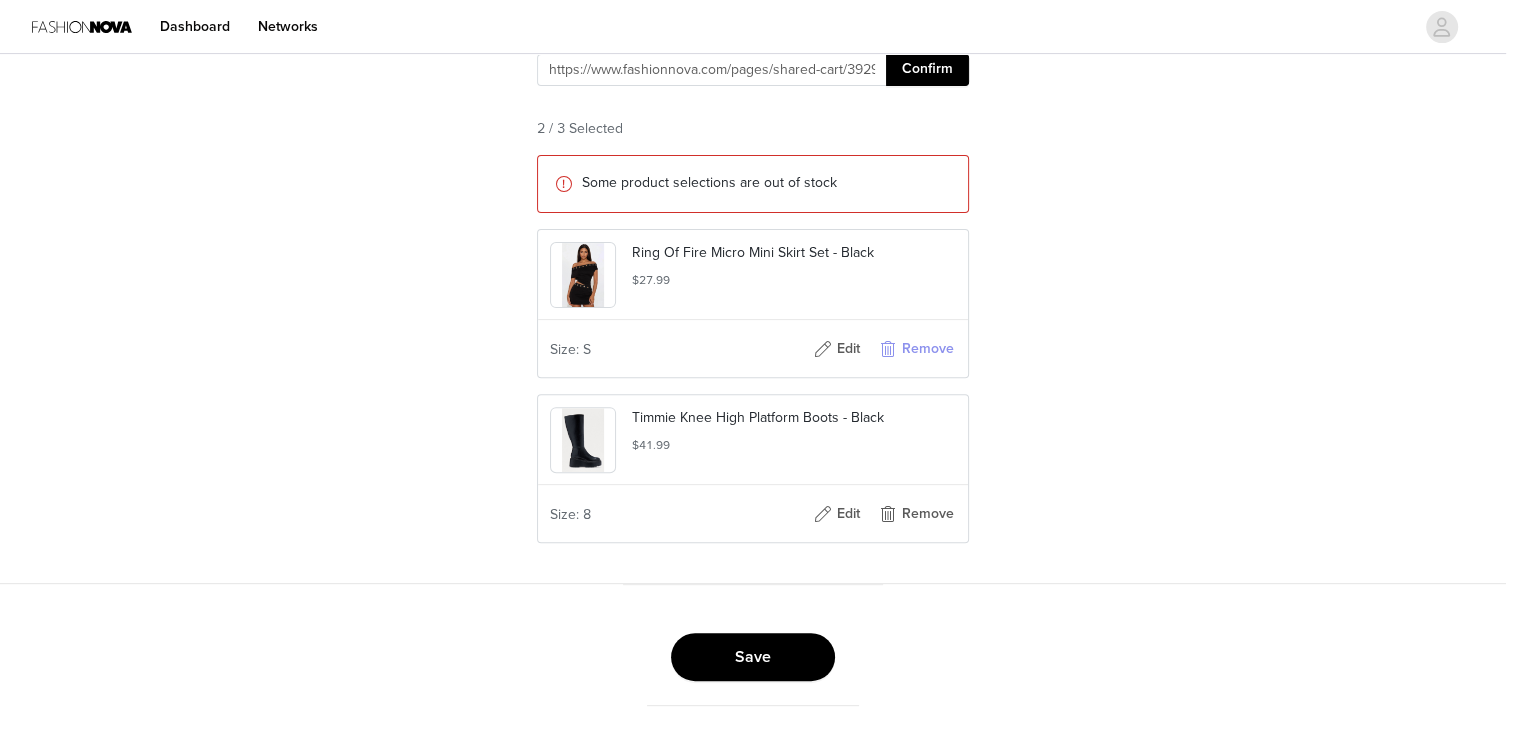 click on "Remove" at bounding box center [916, 349] 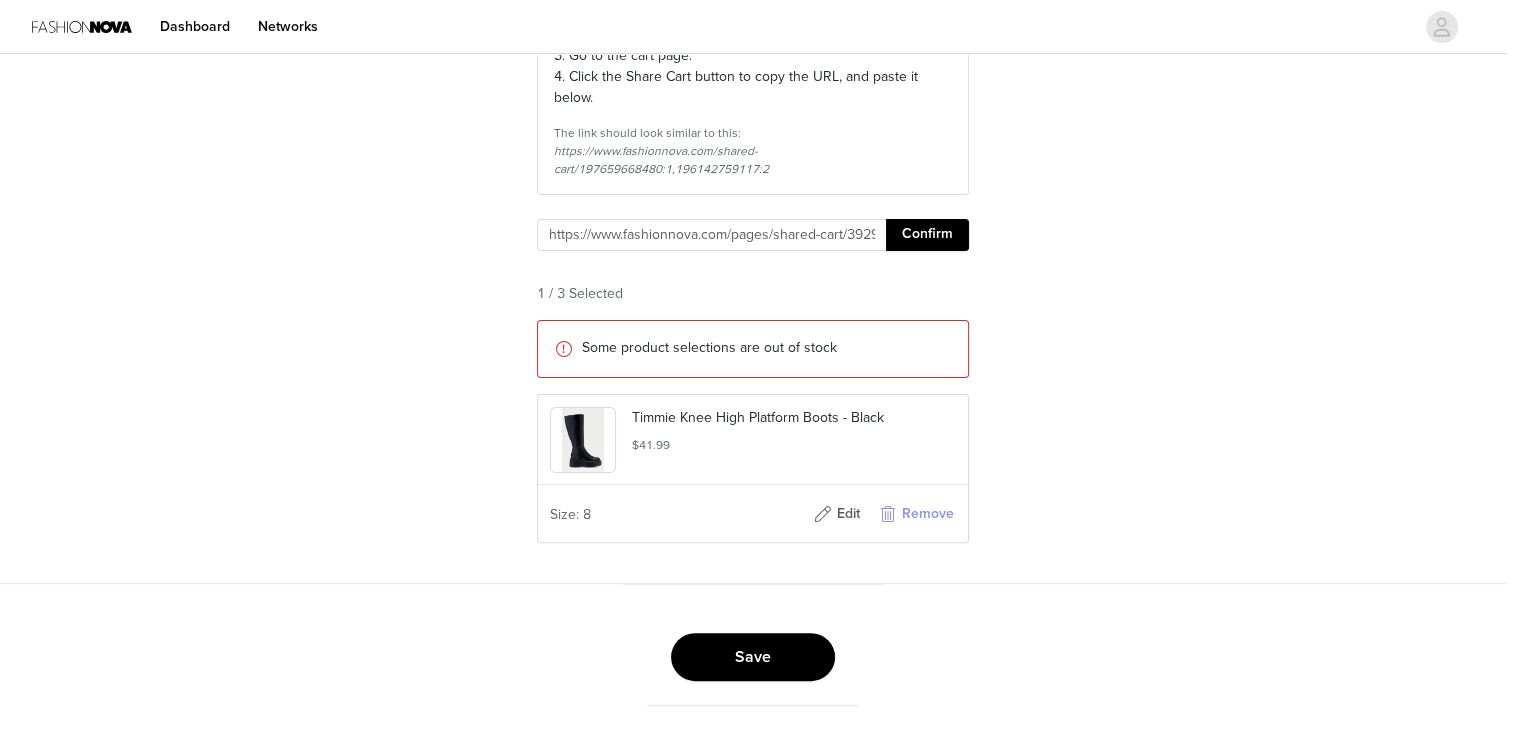 click on "Some product selections are out of stock" at bounding box center (767, 347) 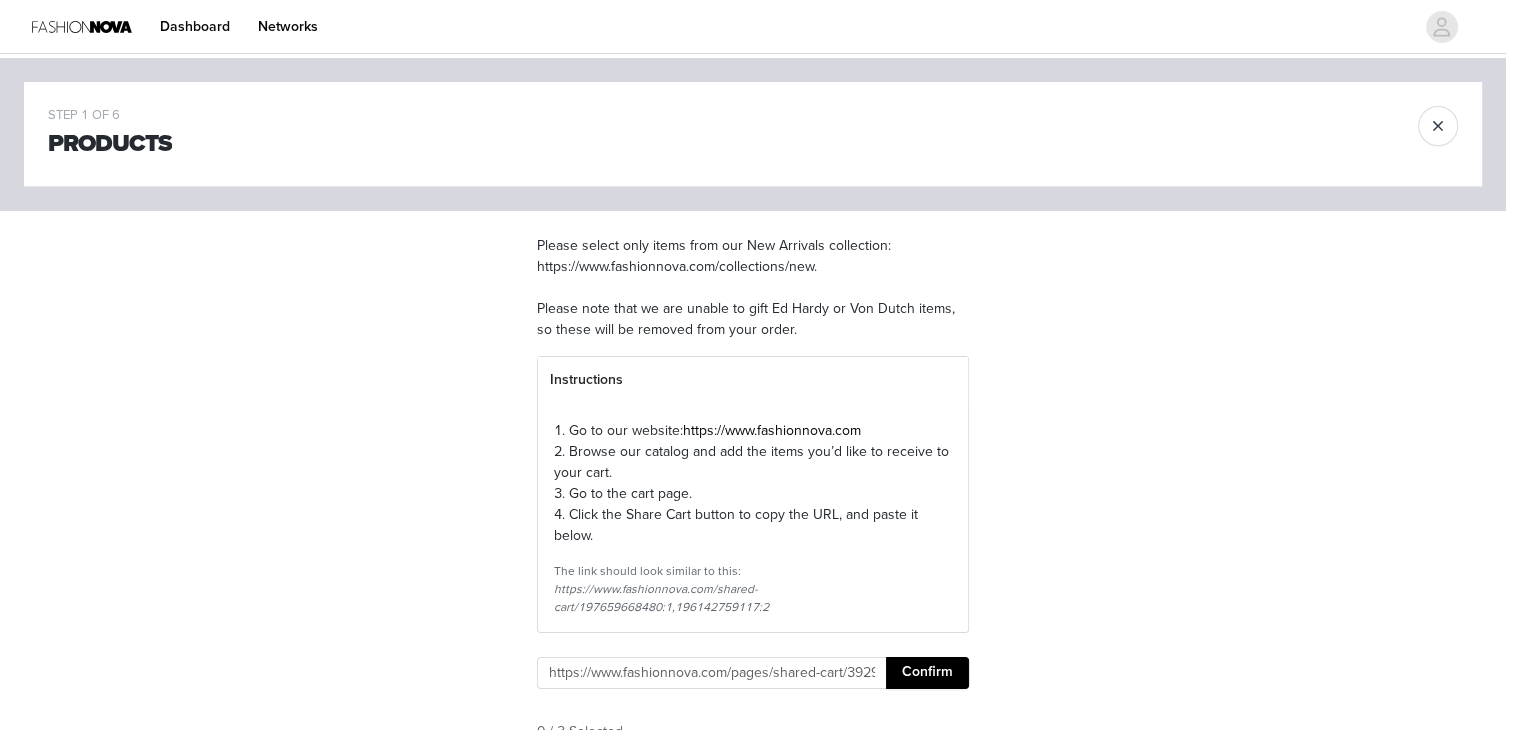 scroll, scrollTop: 0, scrollLeft: 0, axis: both 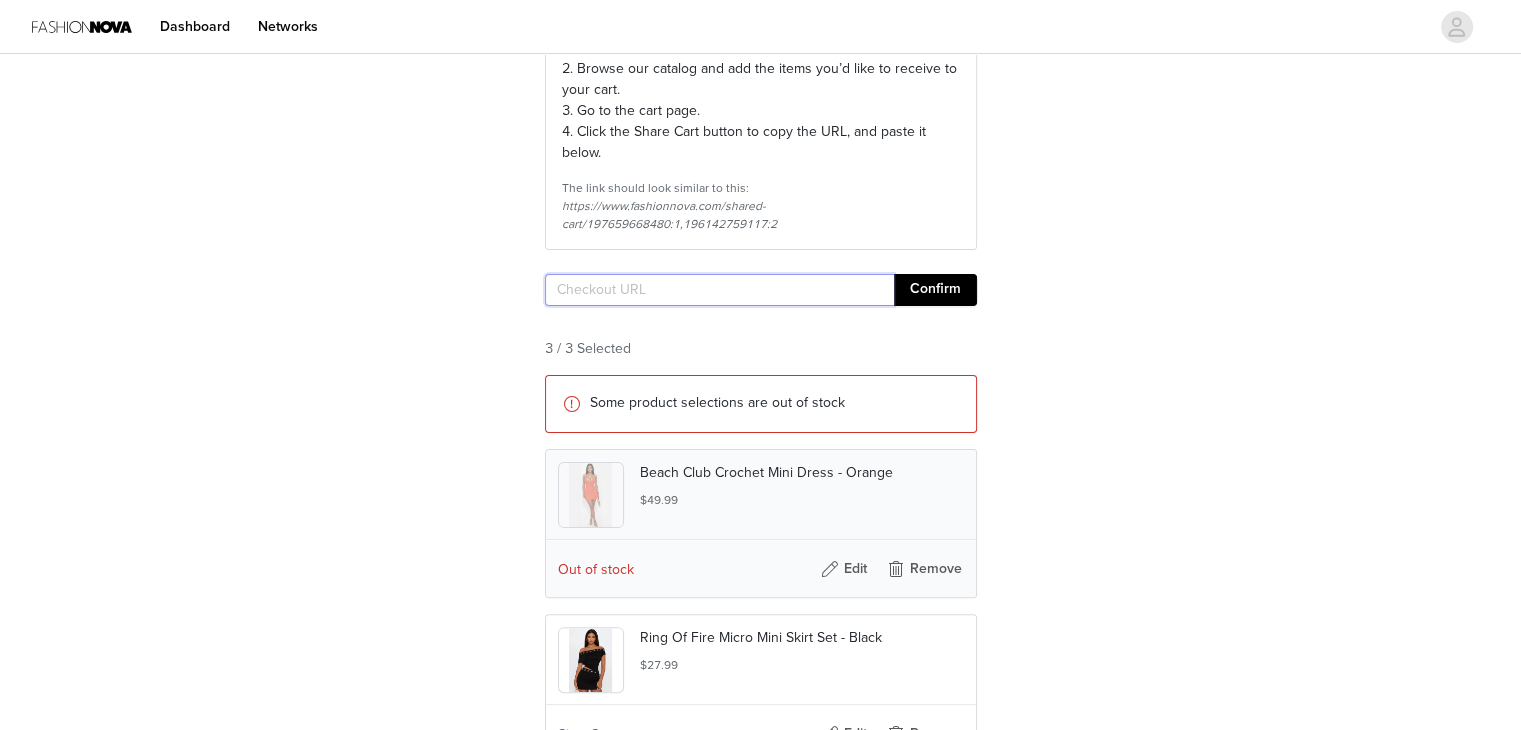 click at bounding box center [719, 290] 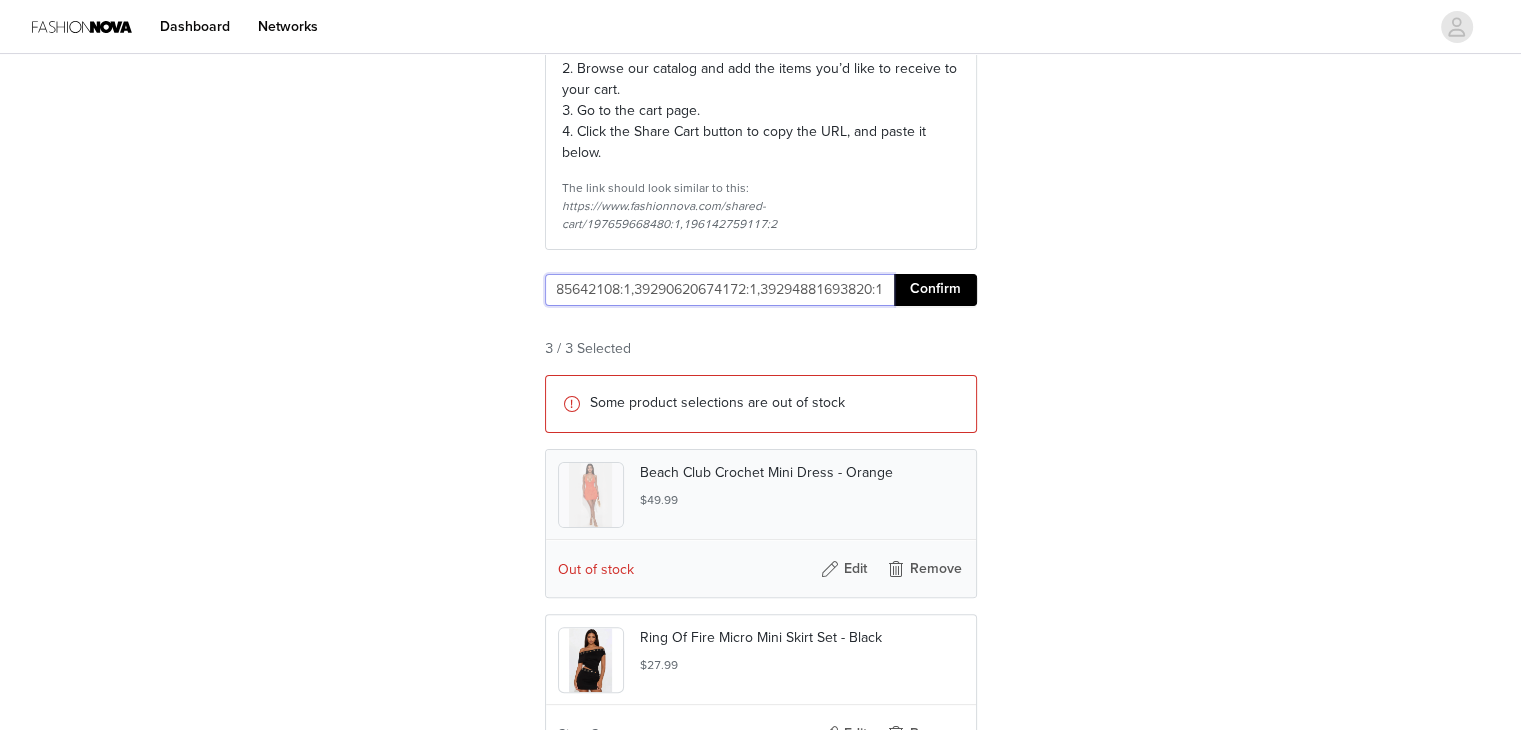 type on "https://www.fashionnova.com/pages/shared-cart/39291785642108:1,39290620674172:1,39294881693820:1" 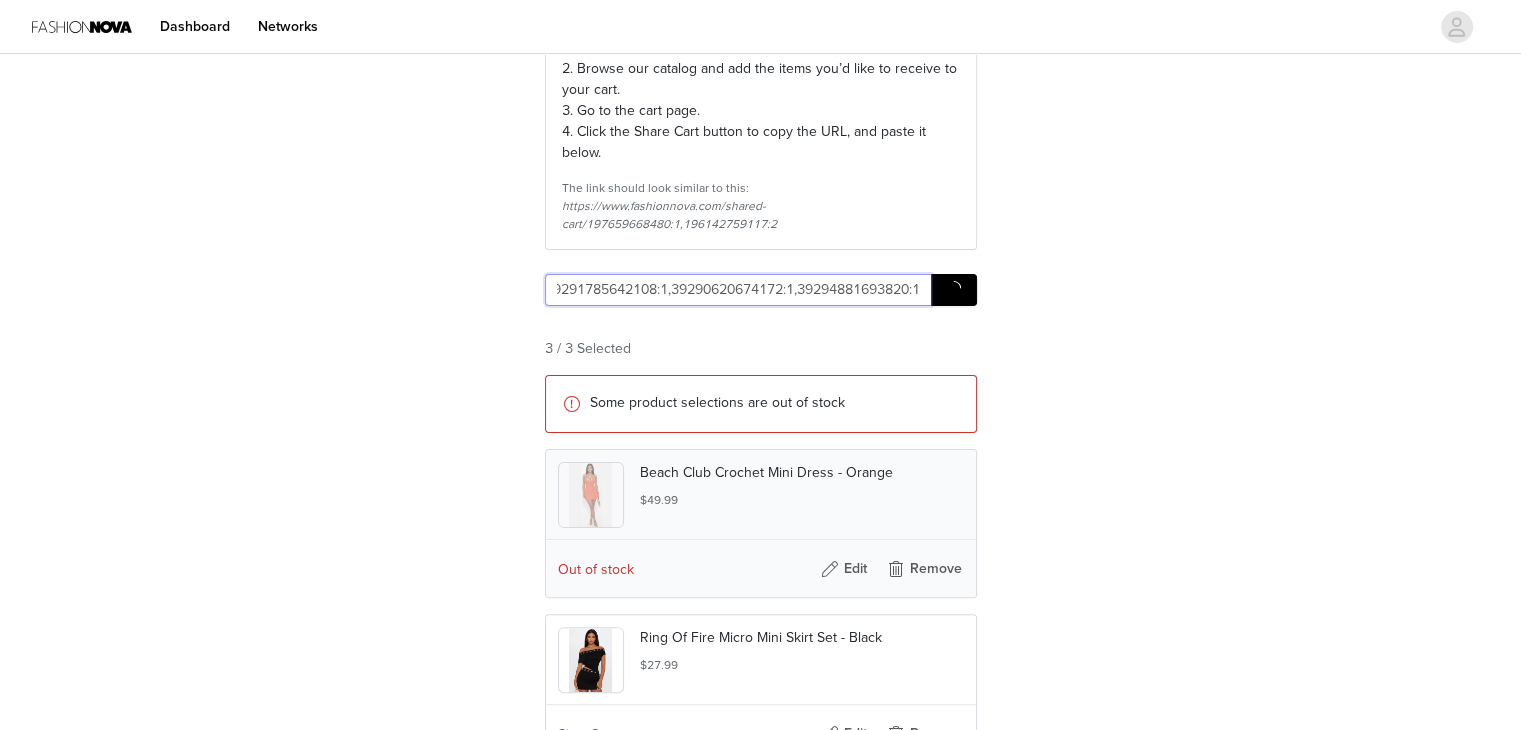 scroll, scrollTop: 0, scrollLeft: 327, axis: horizontal 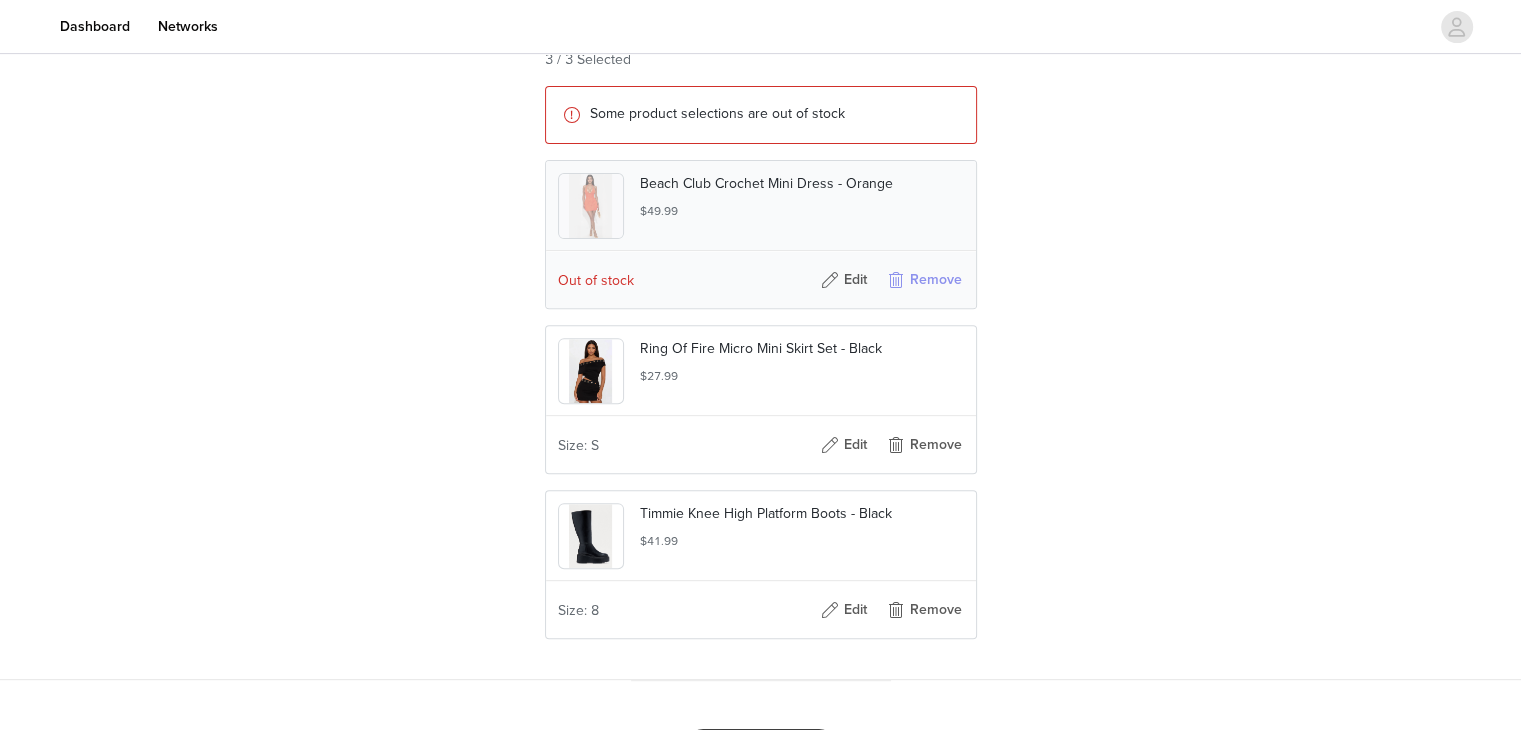 click on "Remove" at bounding box center [924, 280] 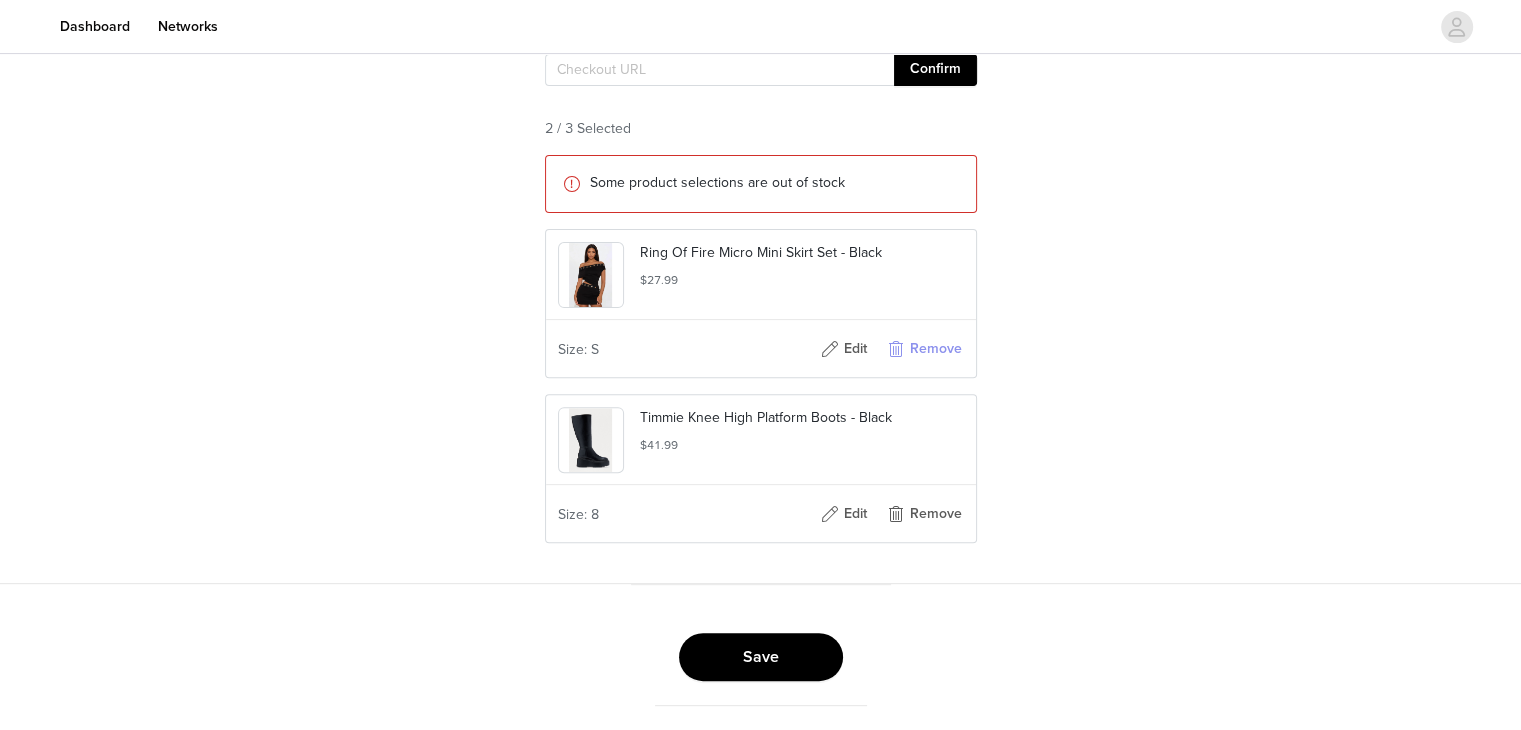 click on "Remove" at bounding box center (924, 349) 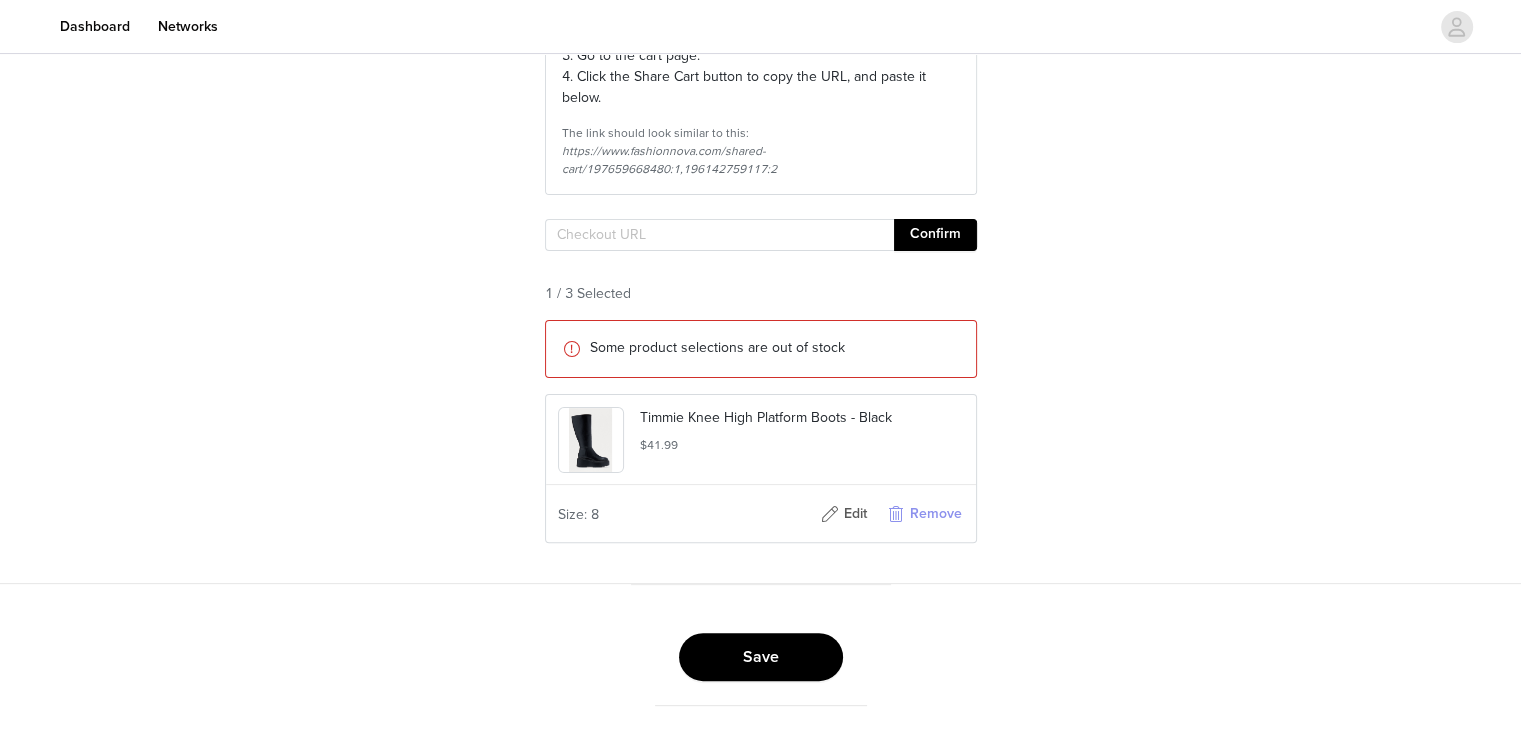 click on "Remove" at bounding box center [924, 514] 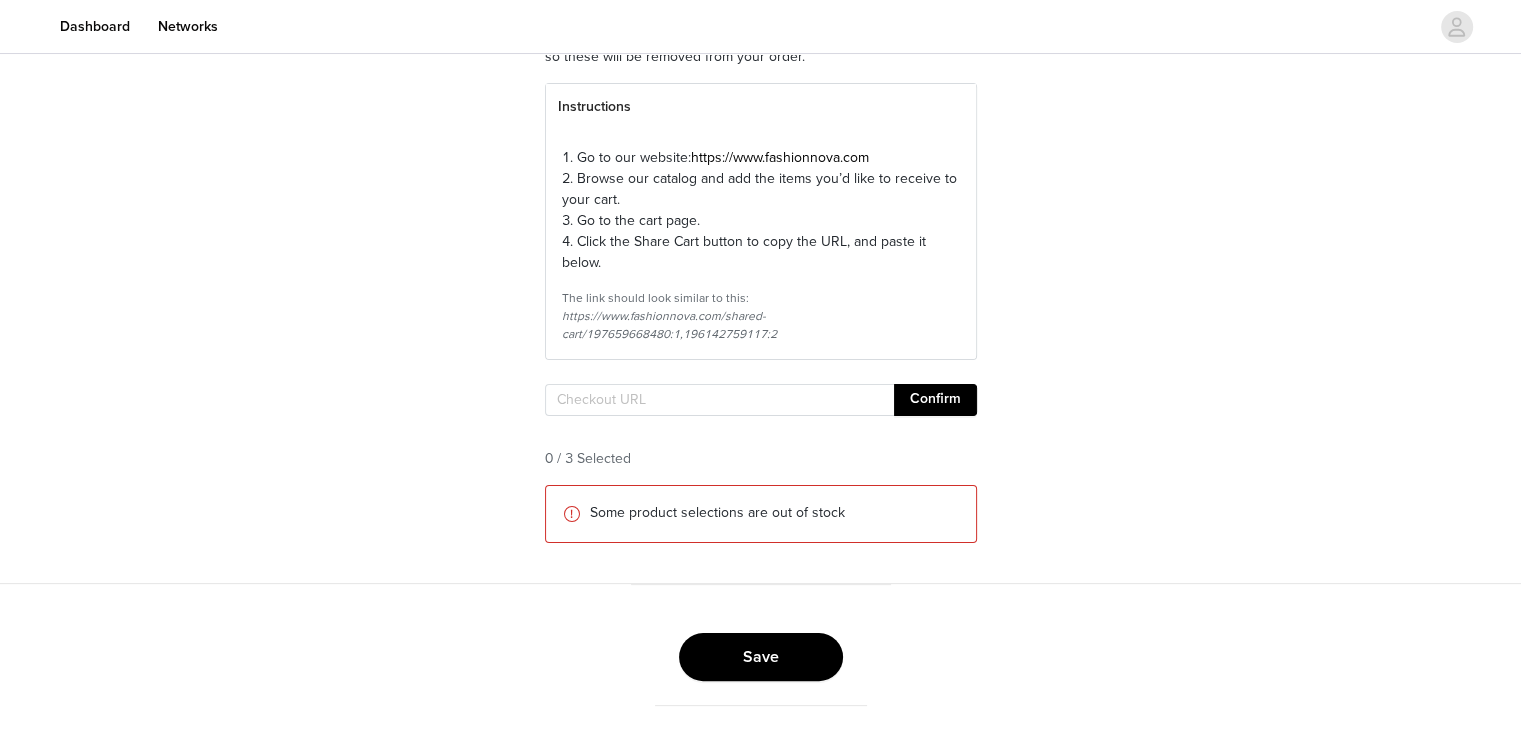 scroll, scrollTop: 292, scrollLeft: 0, axis: vertical 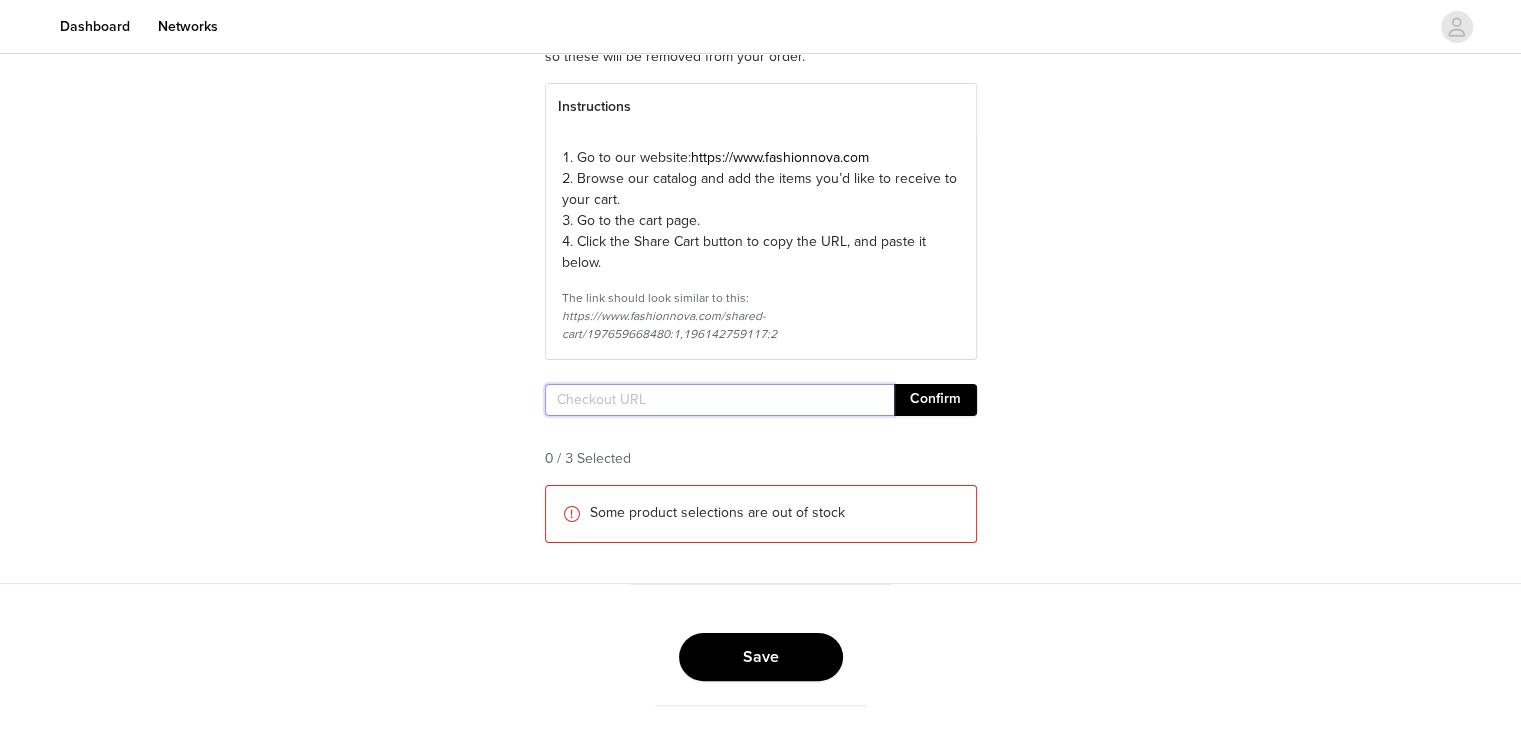 click at bounding box center [719, 400] 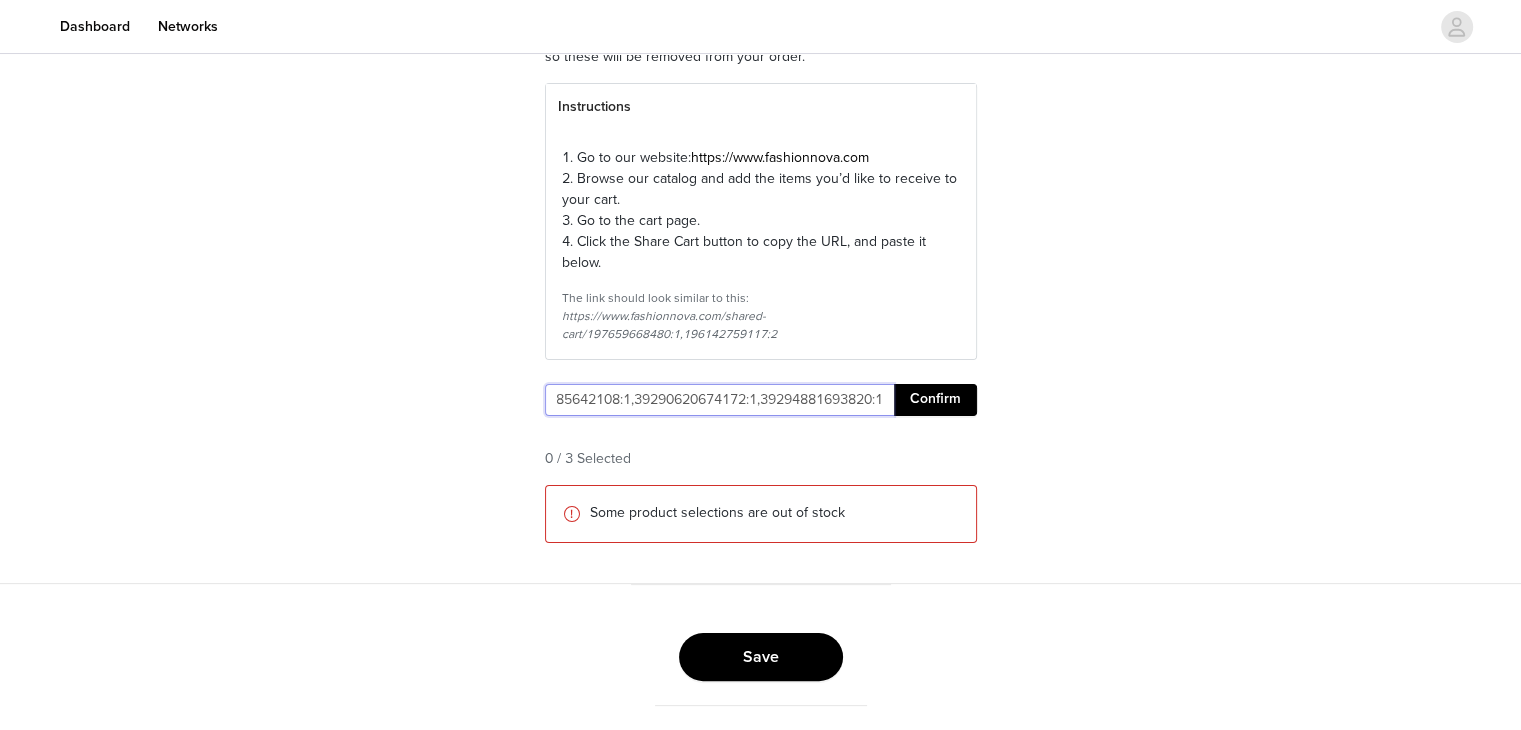 type on "https://www.fashionnova.com/pages/shared-cart/39291785642108:1,39290620674172:1,39294881693820:1" 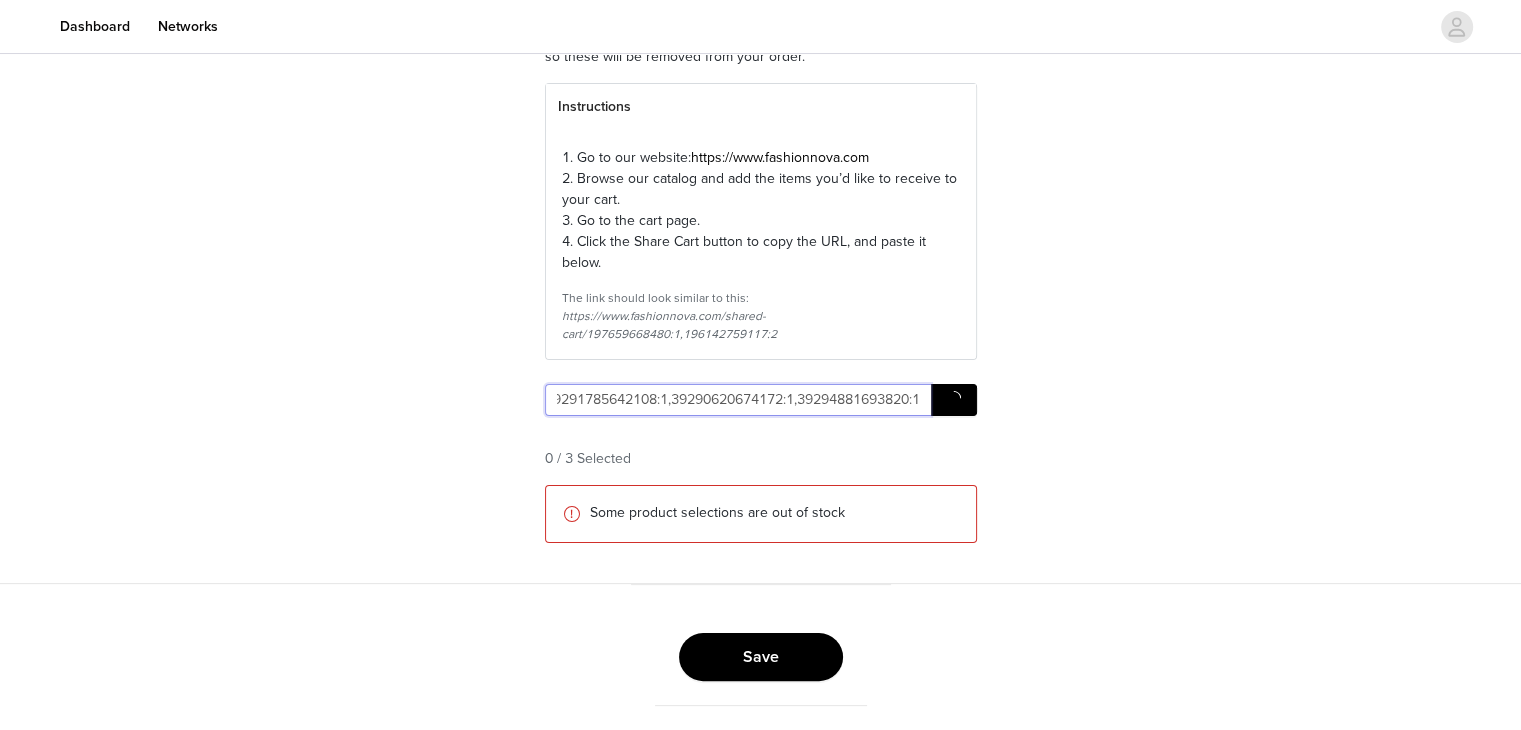 scroll, scrollTop: 0, scrollLeft: 327, axis: horizontal 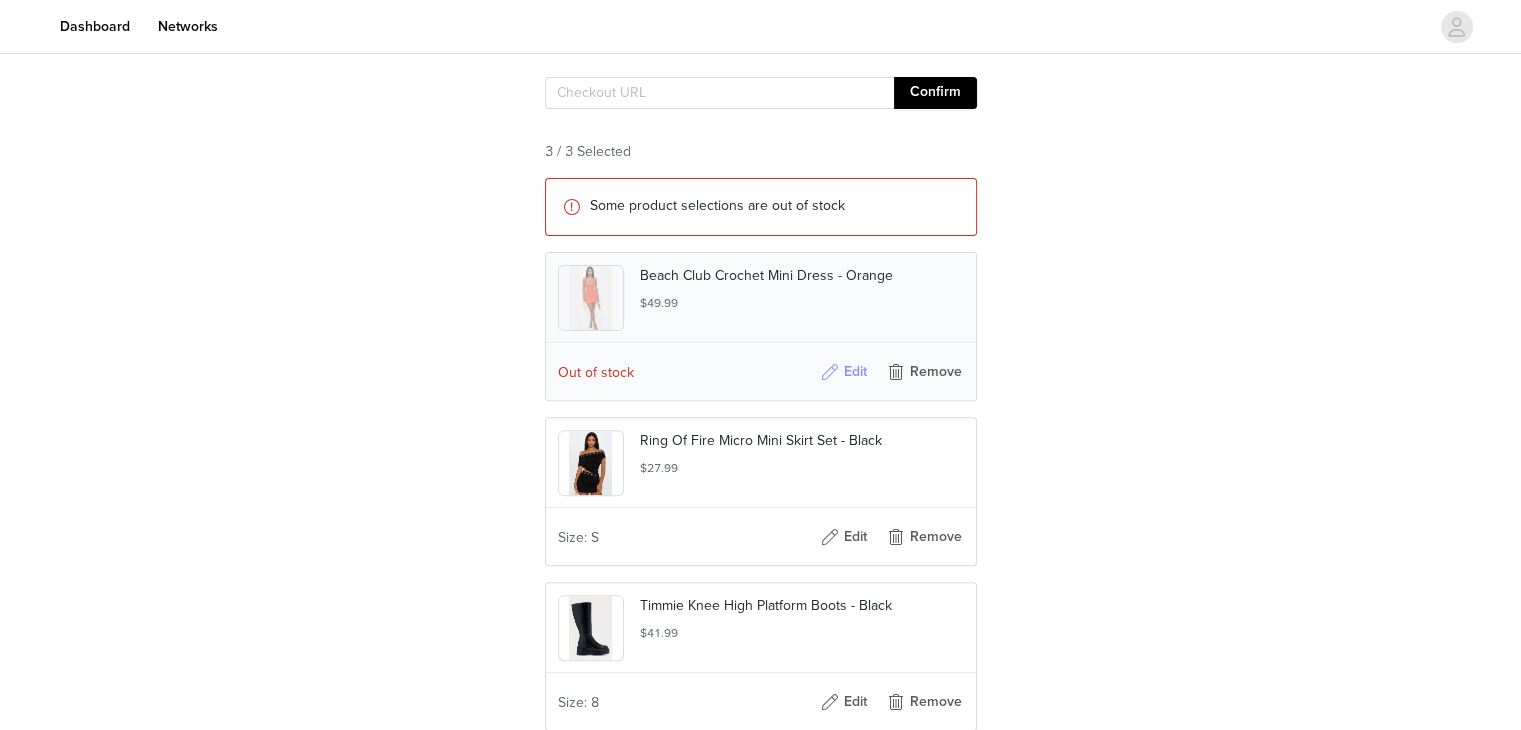 click on "Edit" at bounding box center [844, 372] 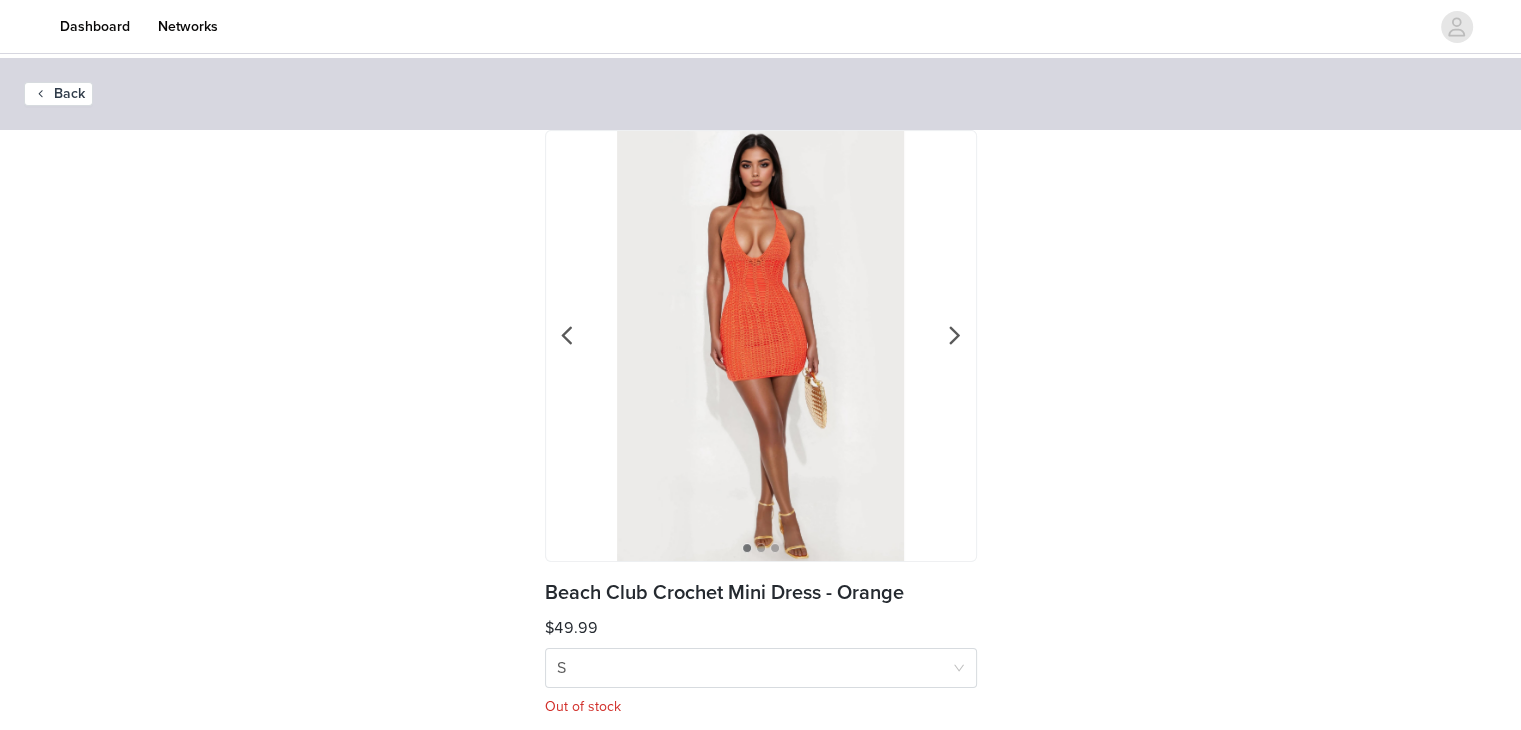 scroll, scrollTop: 244, scrollLeft: 0, axis: vertical 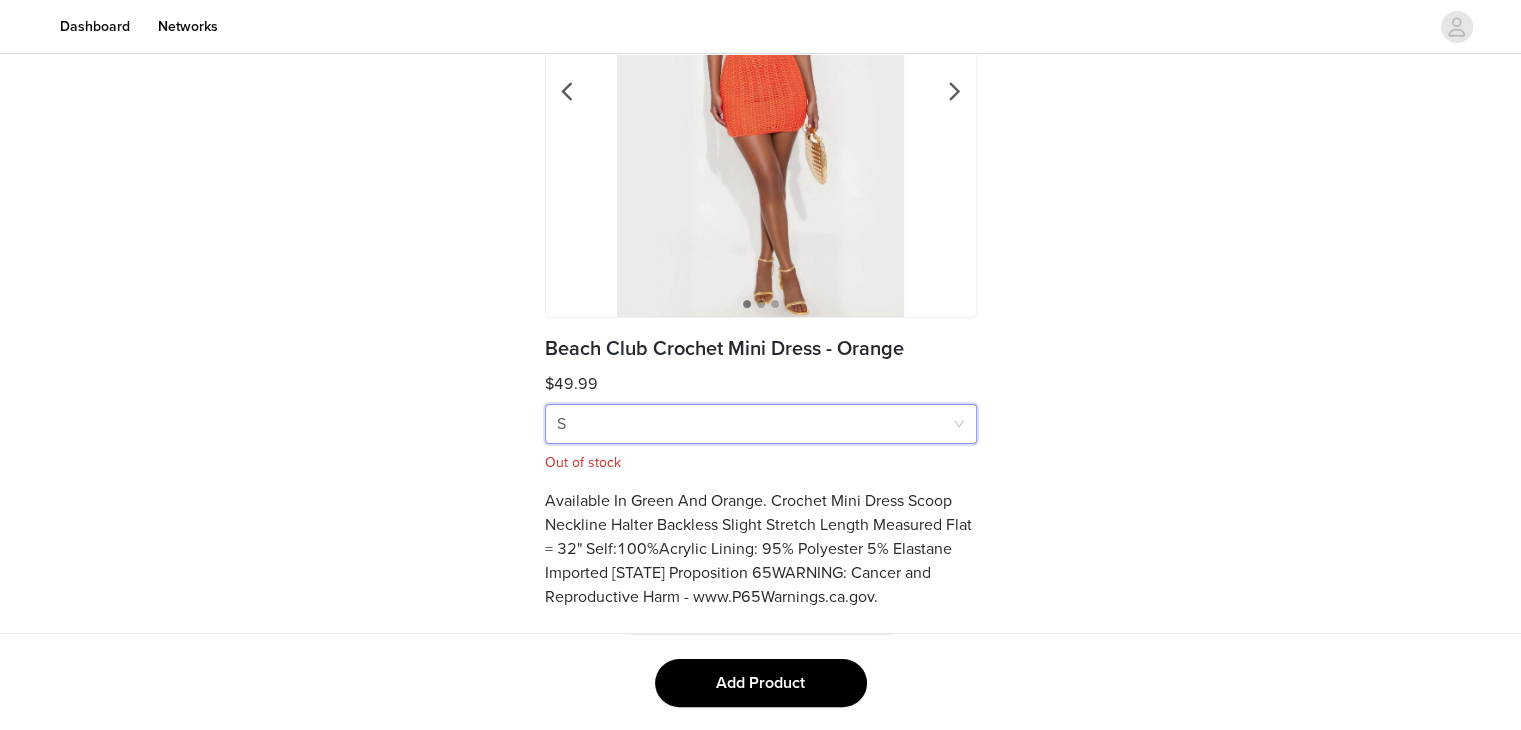 click on "Size S" at bounding box center [754, 424] 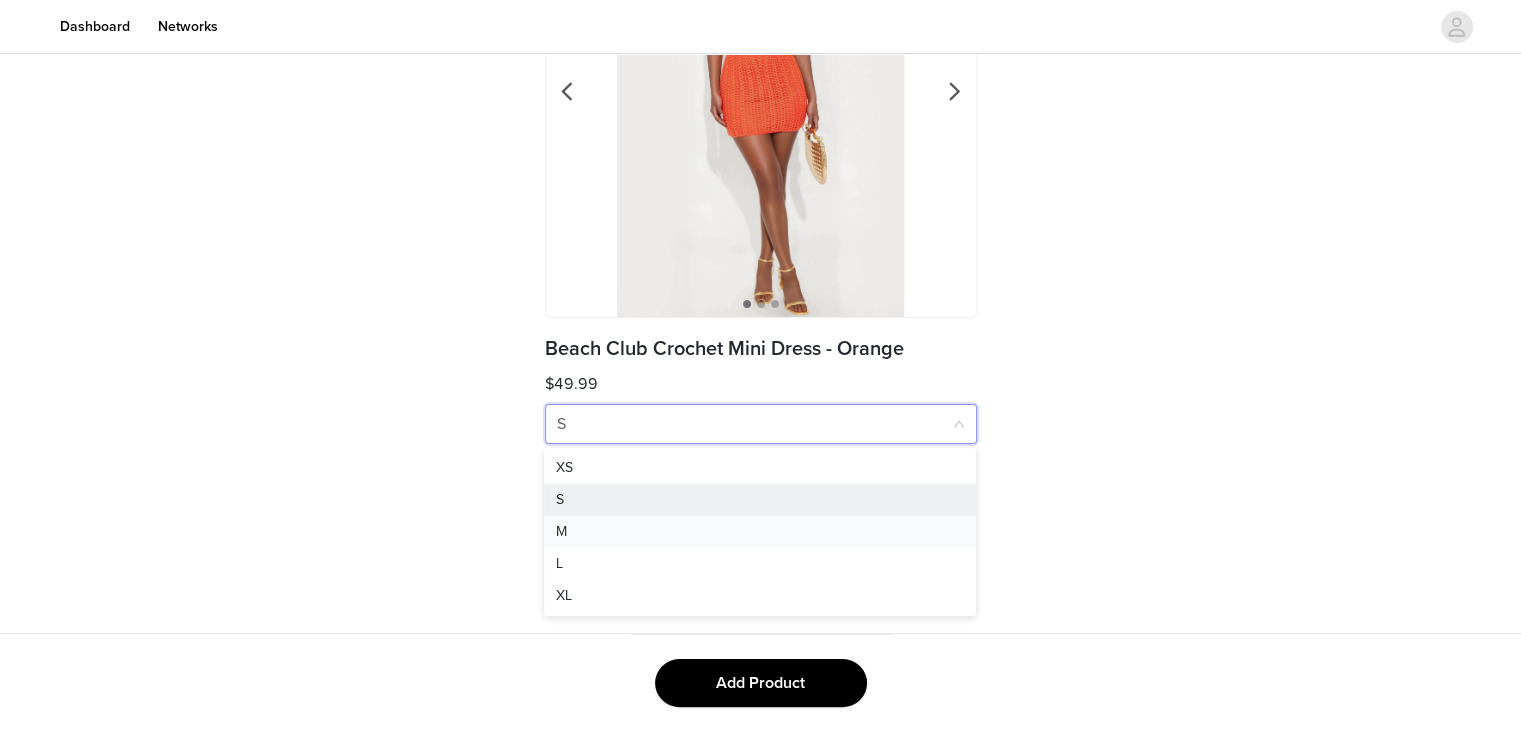 click on "M" at bounding box center [760, 532] 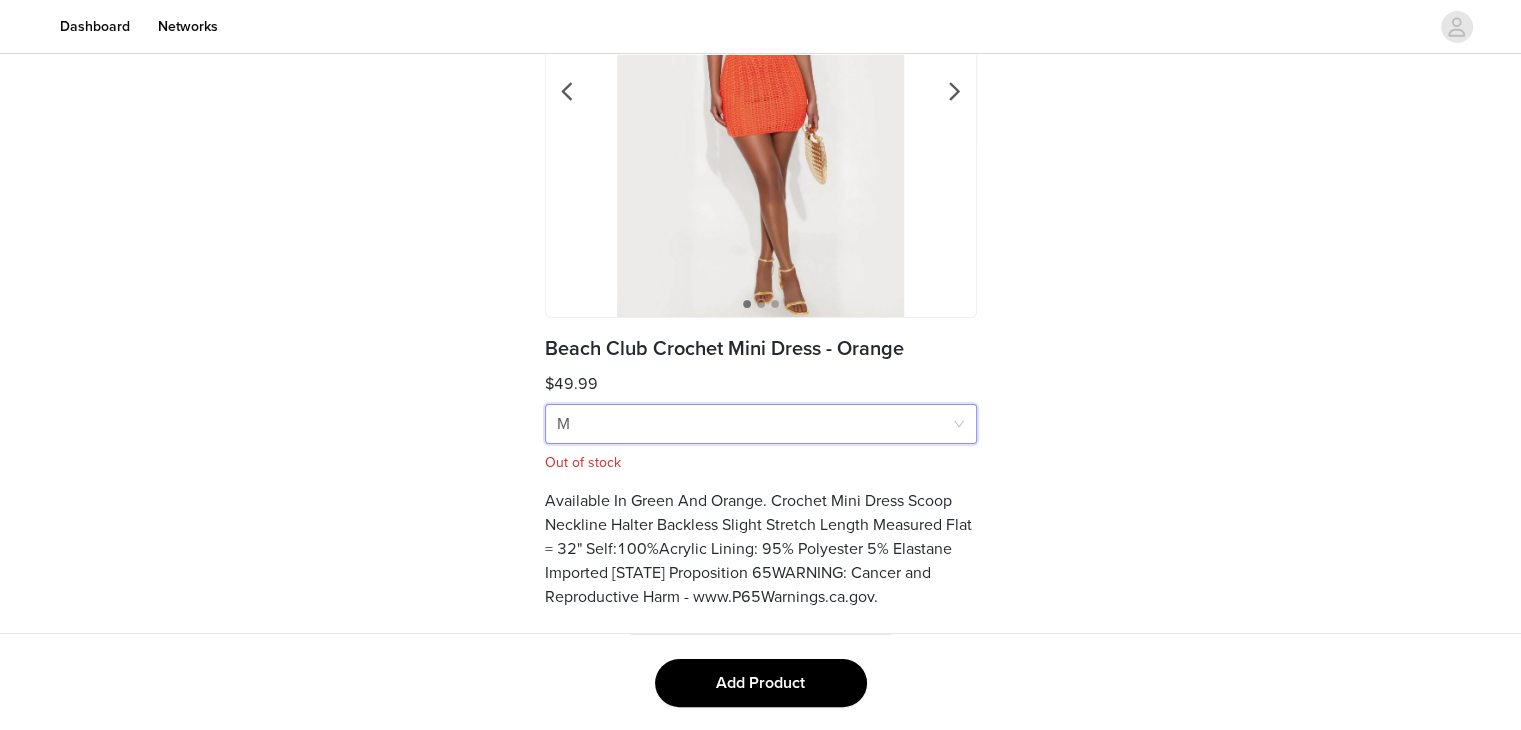 click on "Size M" at bounding box center [754, 424] 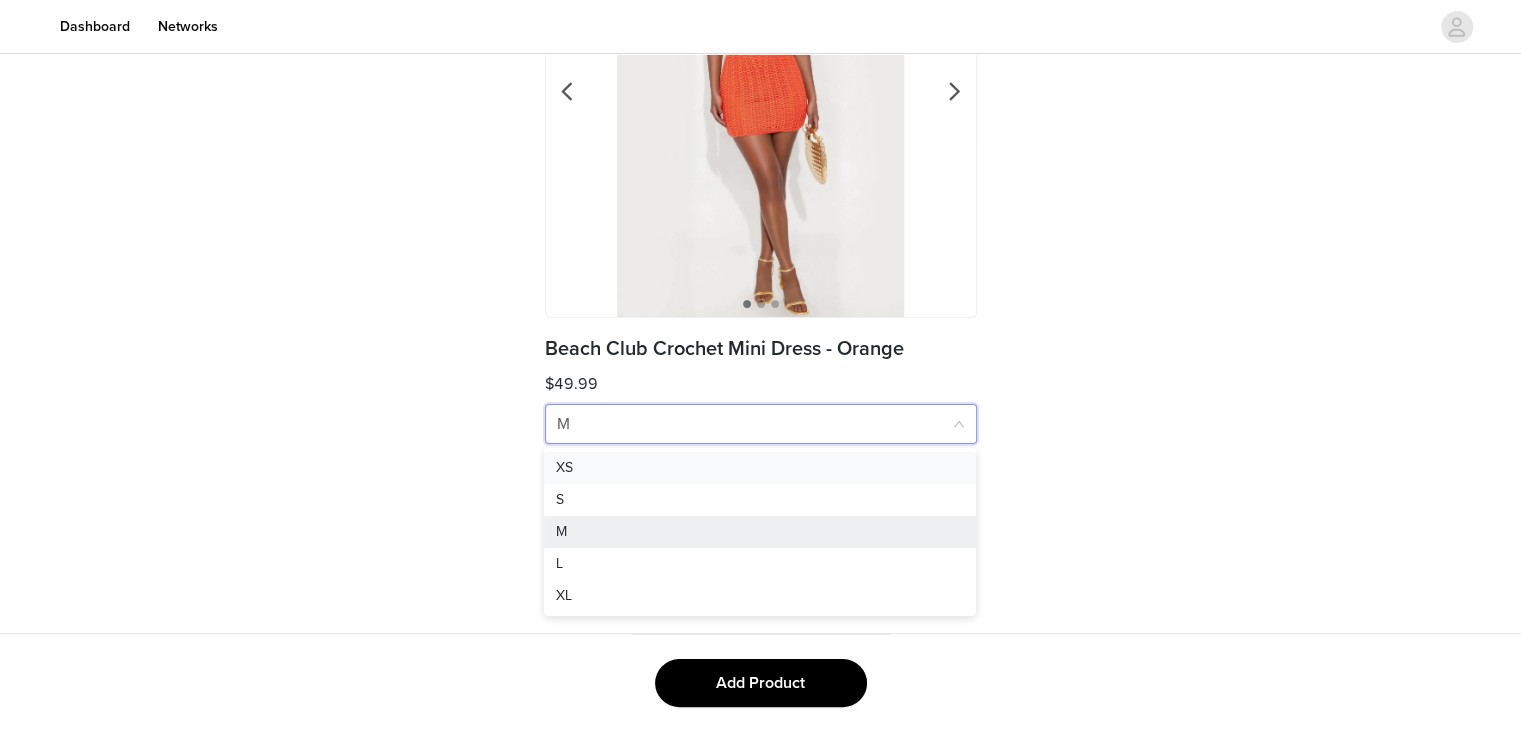 click on "XS" at bounding box center (760, 468) 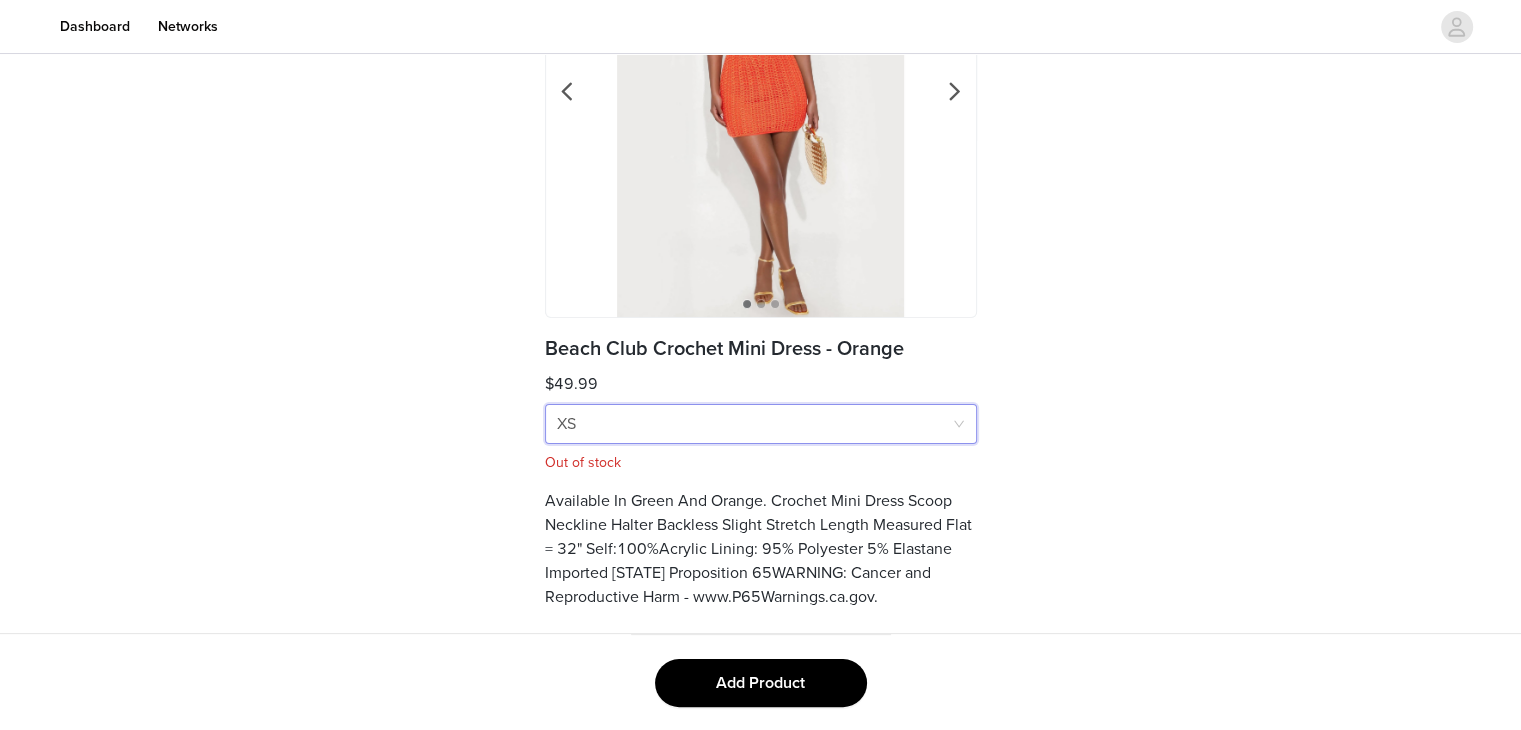 click on "Size XS" at bounding box center (754, 424) 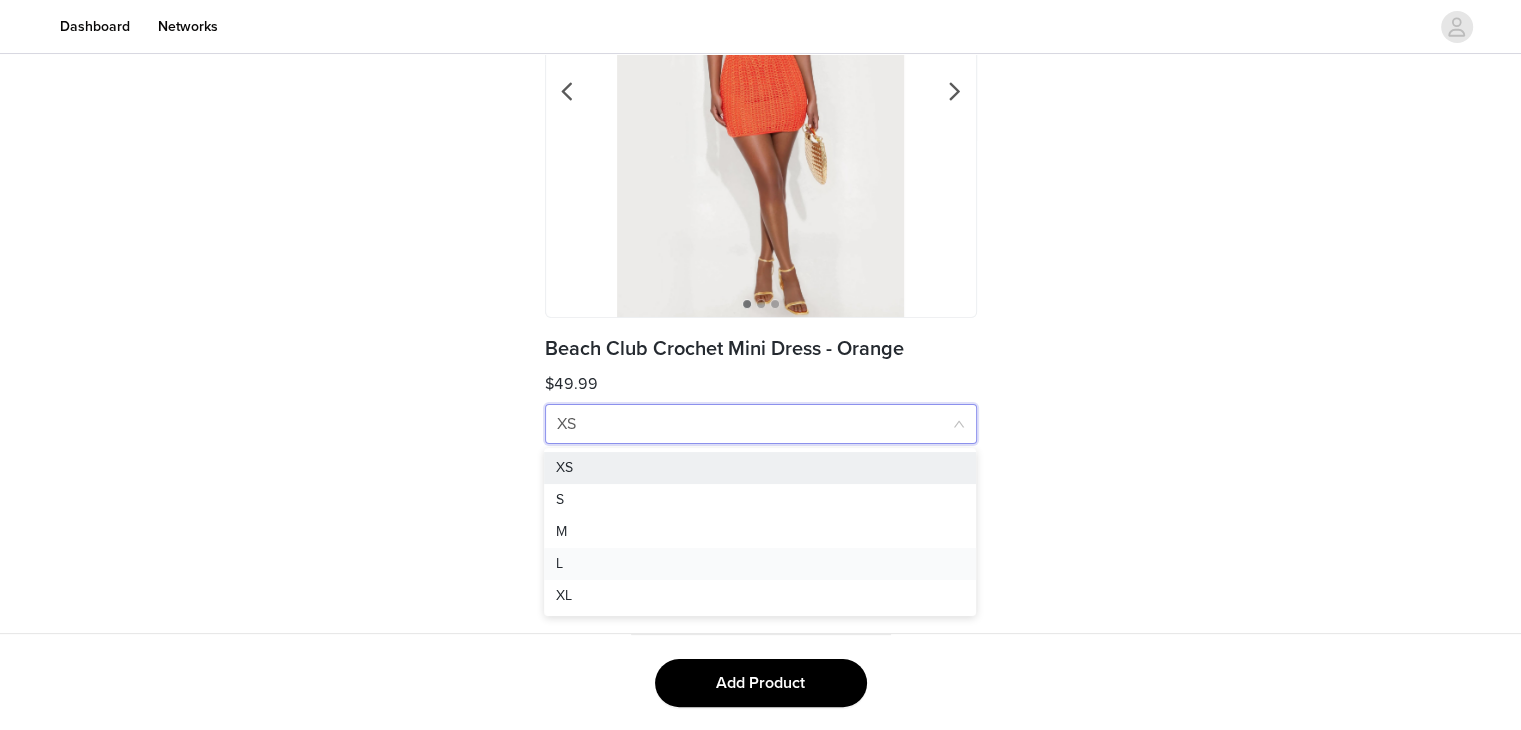 click on "L" at bounding box center (760, 564) 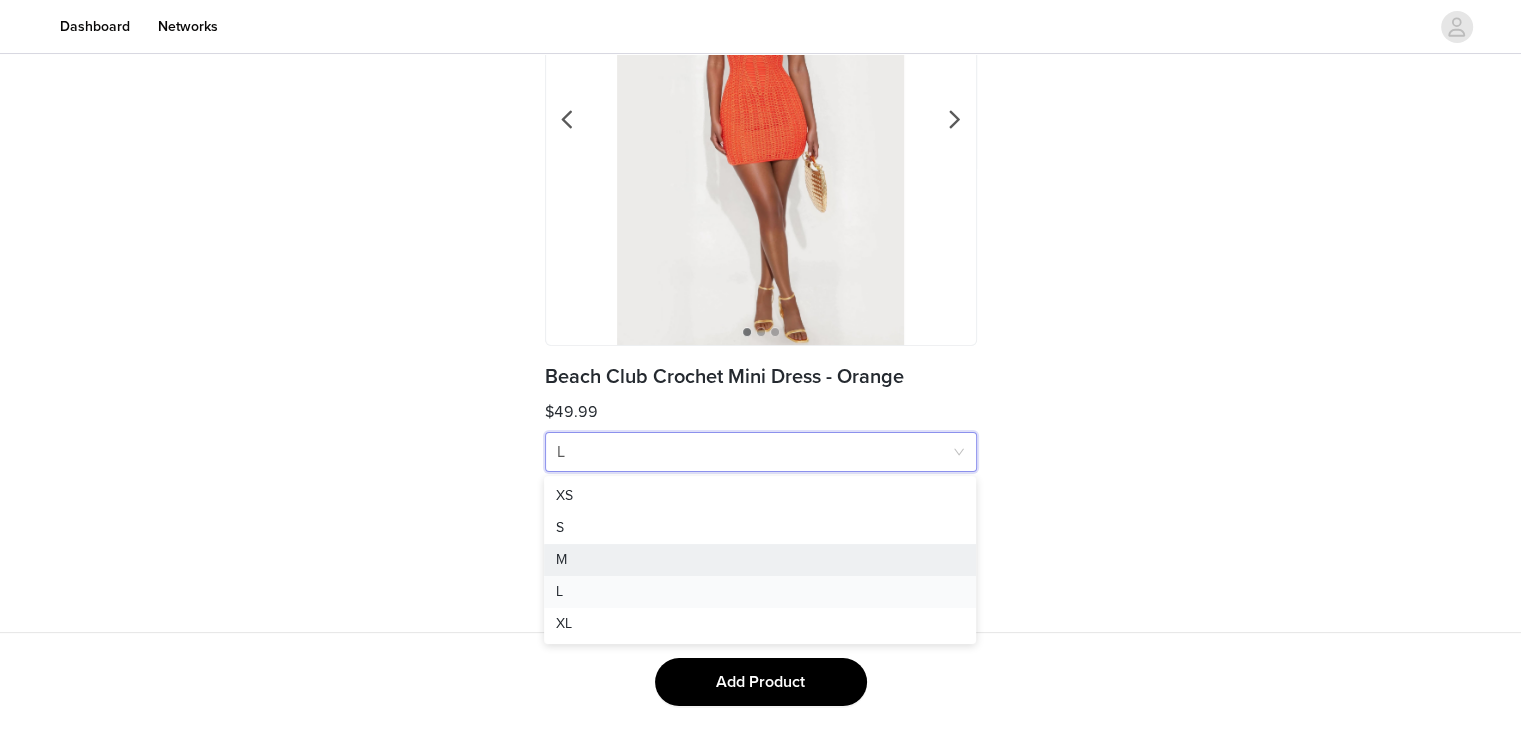 scroll, scrollTop: 216, scrollLeft: 0, axis: vertical 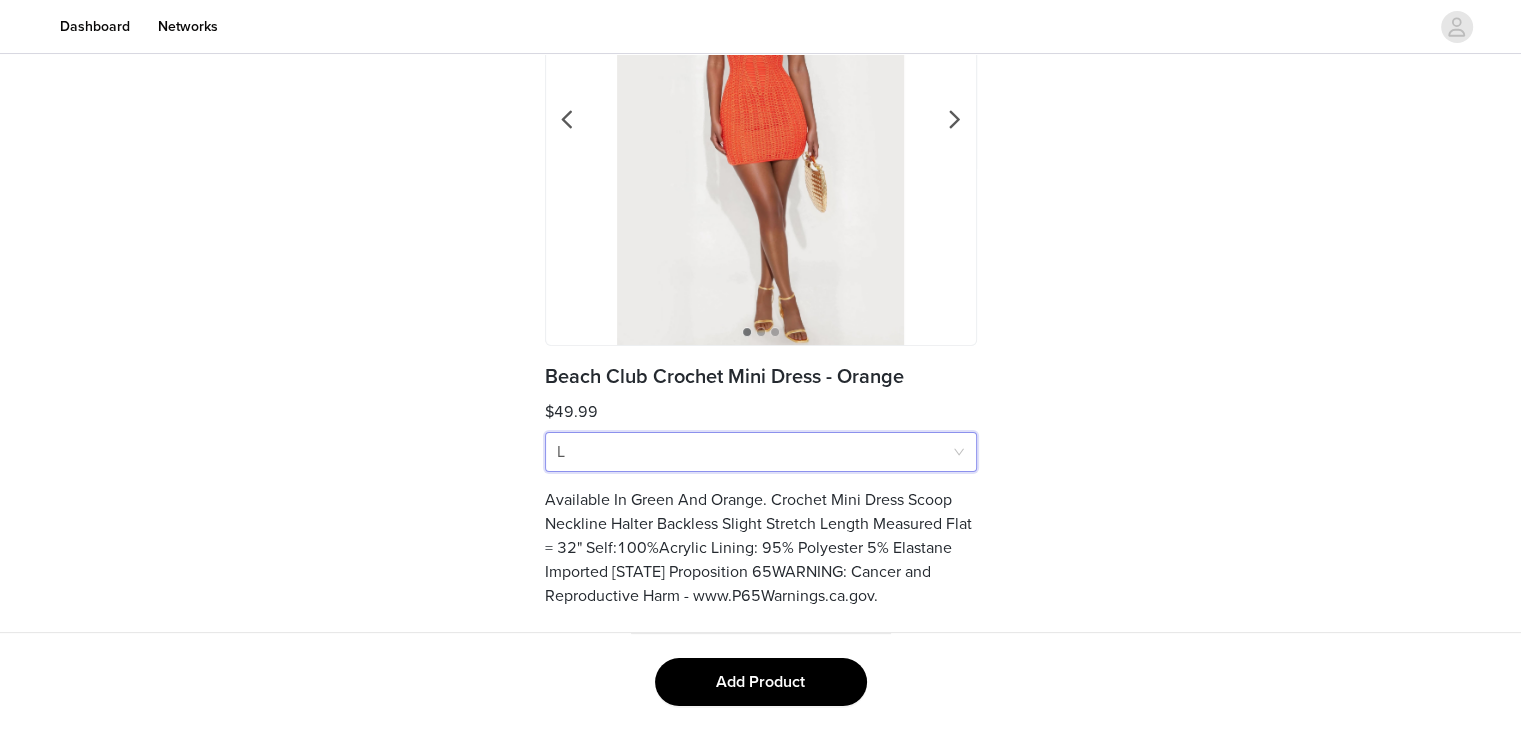 click on "Size L" at bounding box center [754, 452] 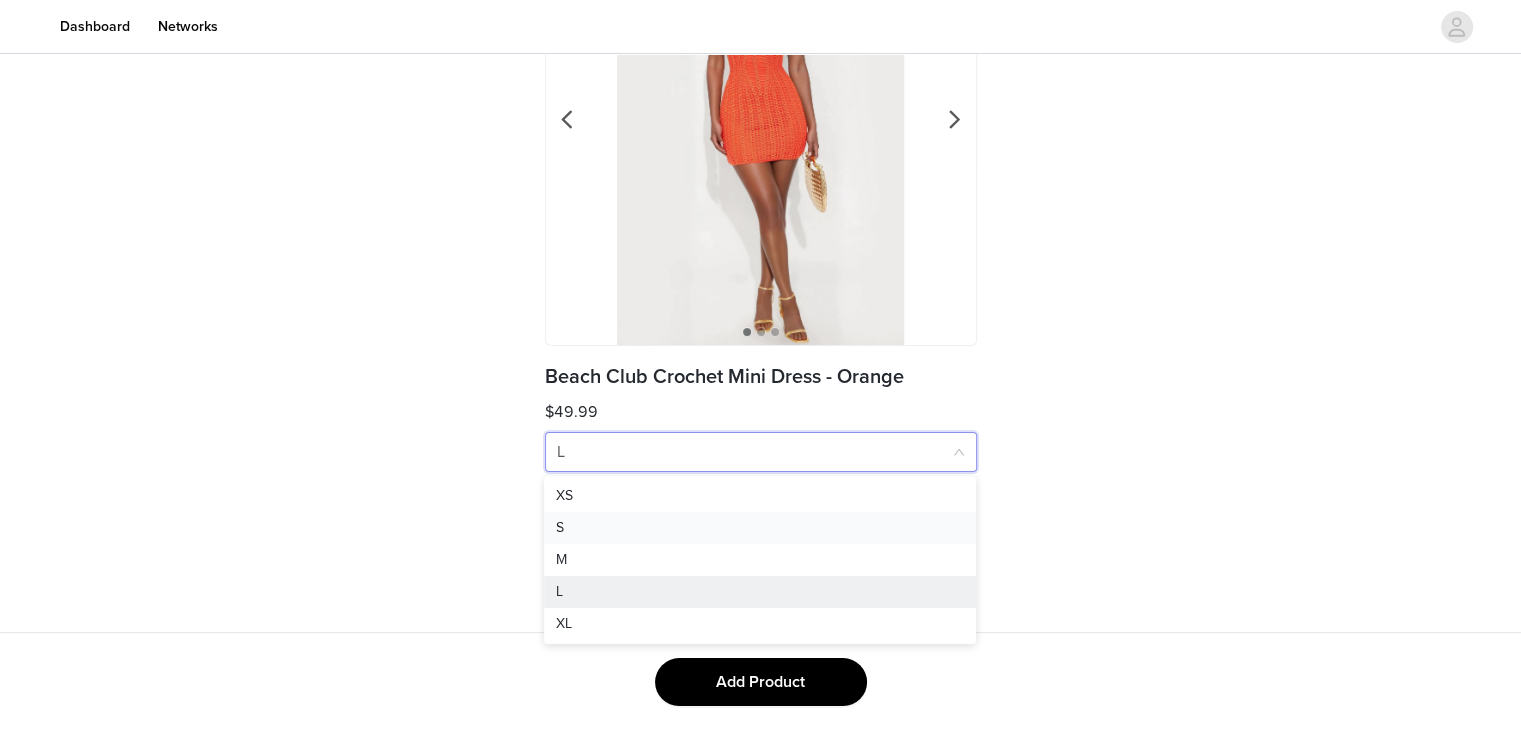click on "S" at bounding box center [760, 528] 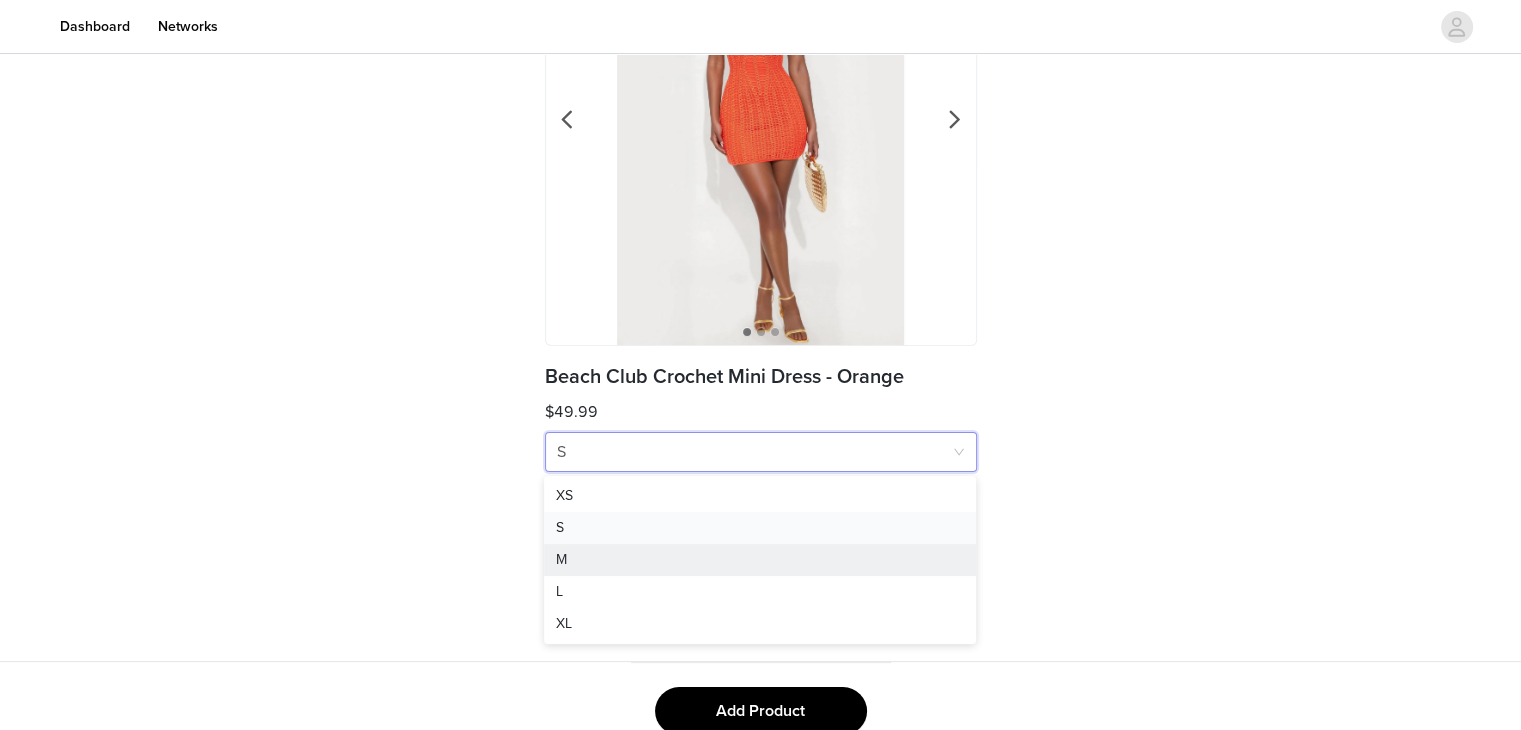 scroll, scrollTop: 244, scrollLeft: 0, axis: vertical 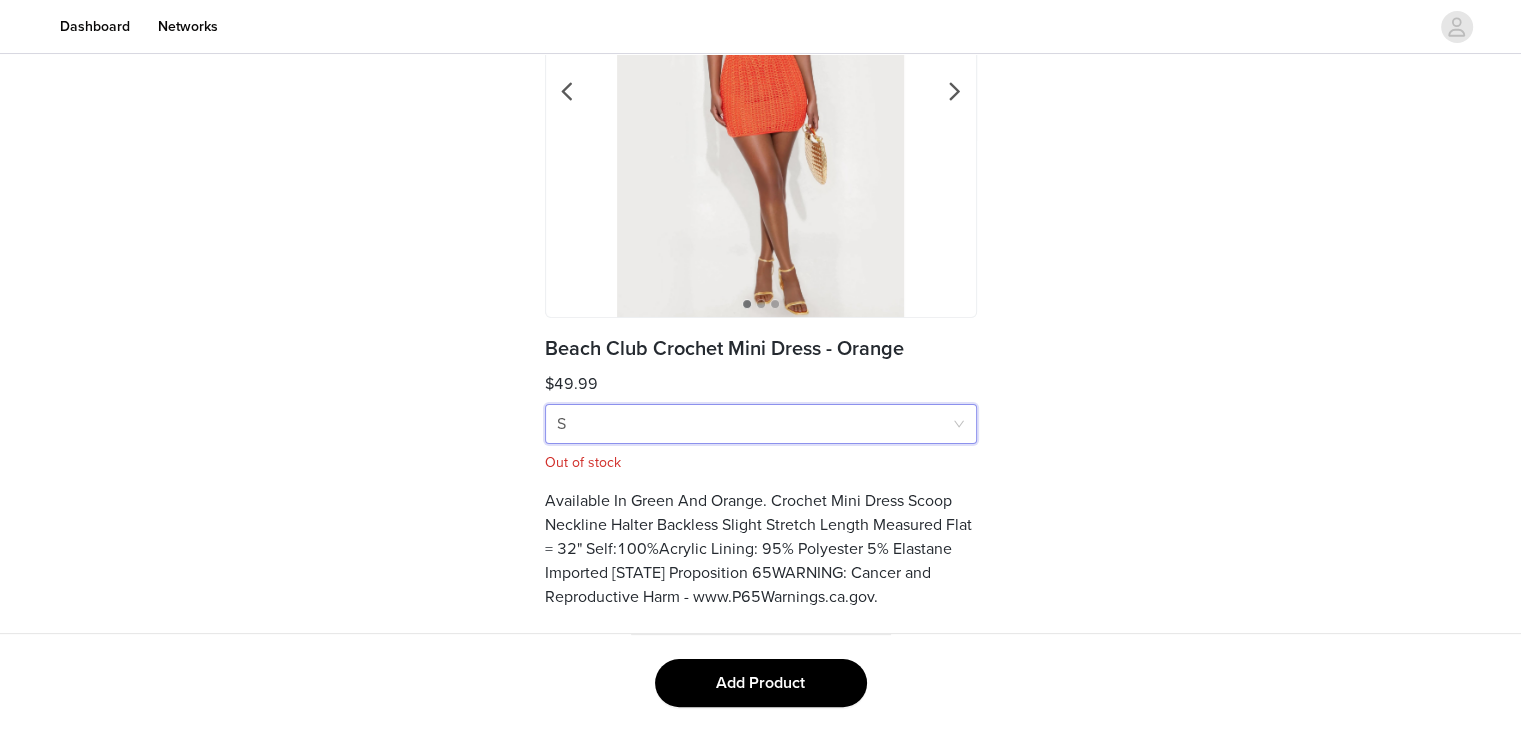 click on "Add Product" at bounding box center [761, 683] 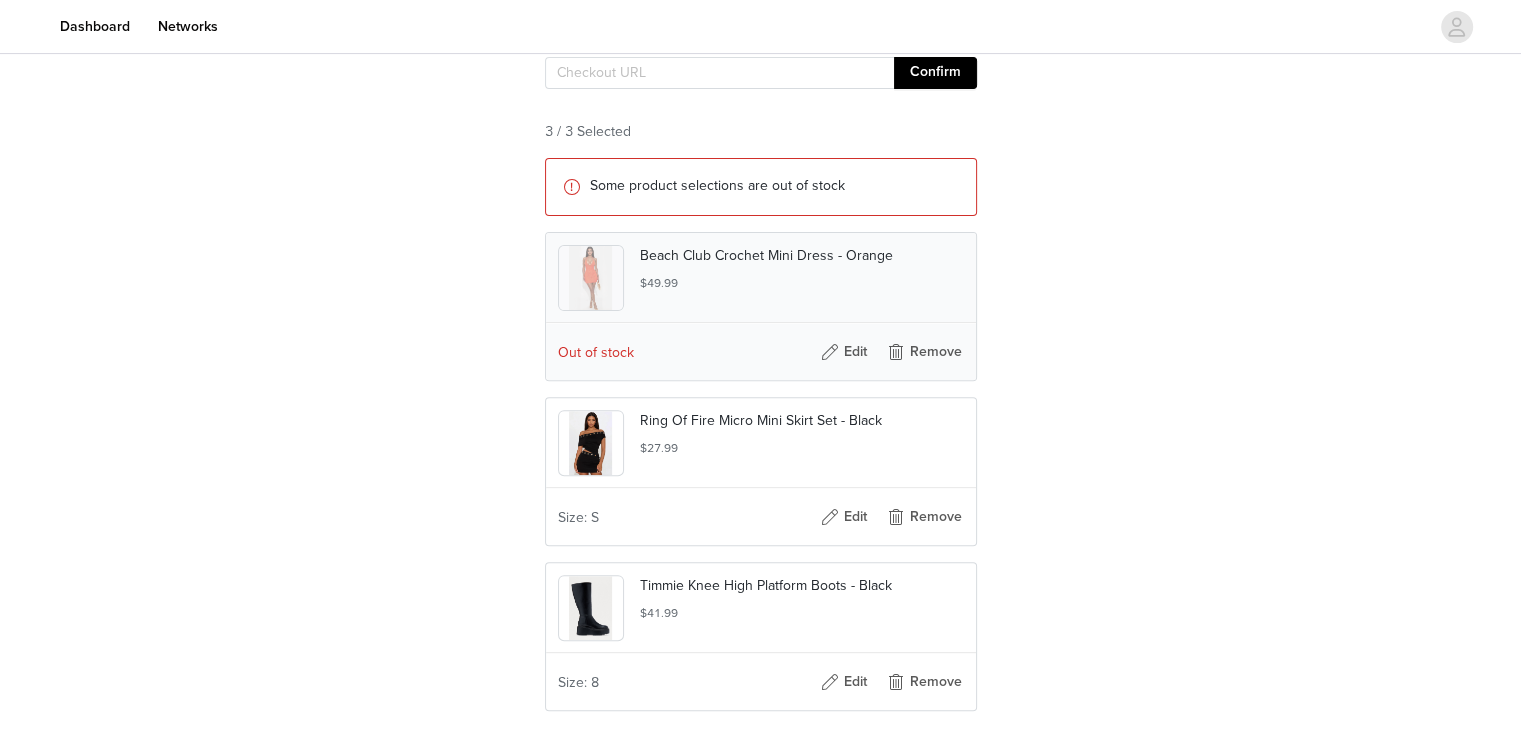 scroll, scrollTop: 628, scrollLeft: 0, axis: vertical 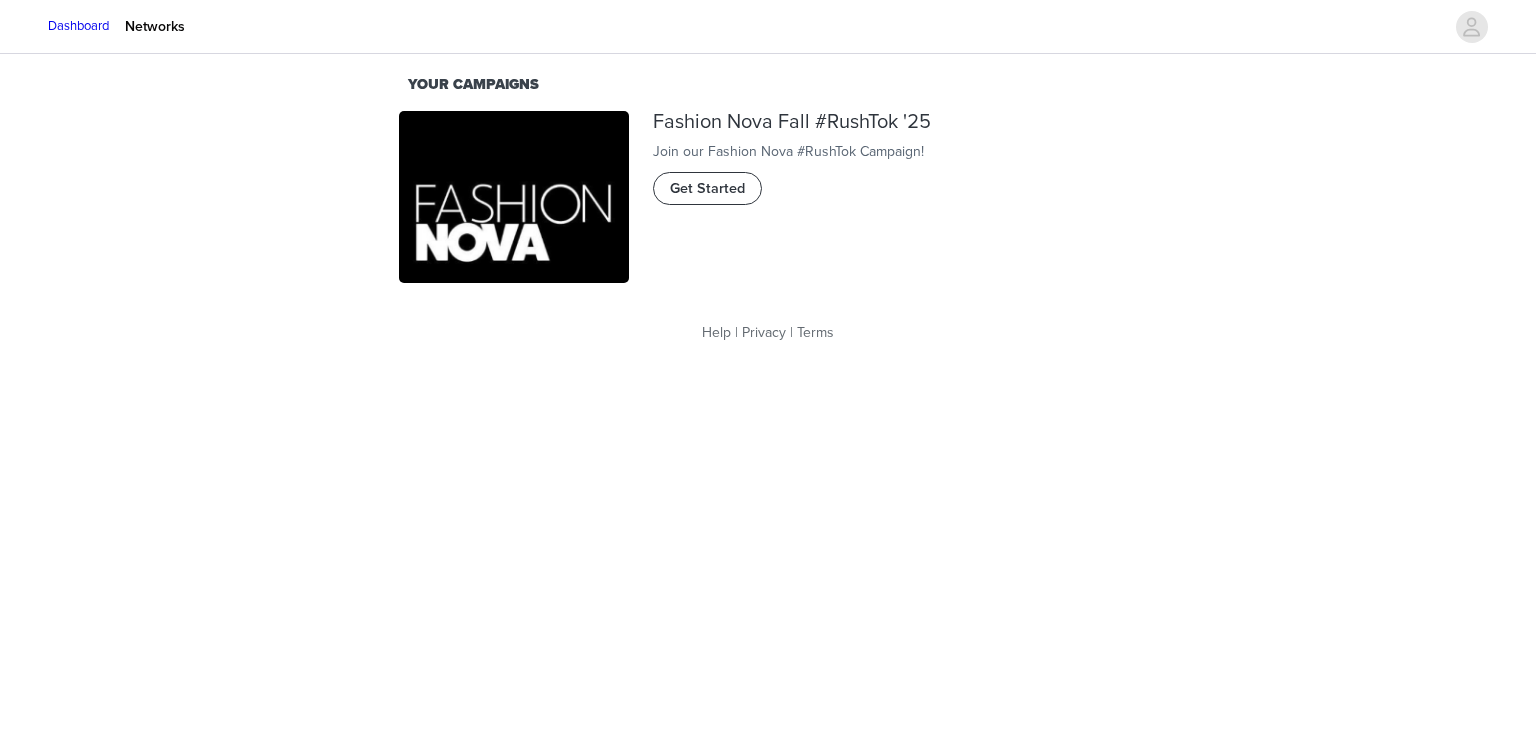 click on "Get Started" at bounding box center (707, 189) 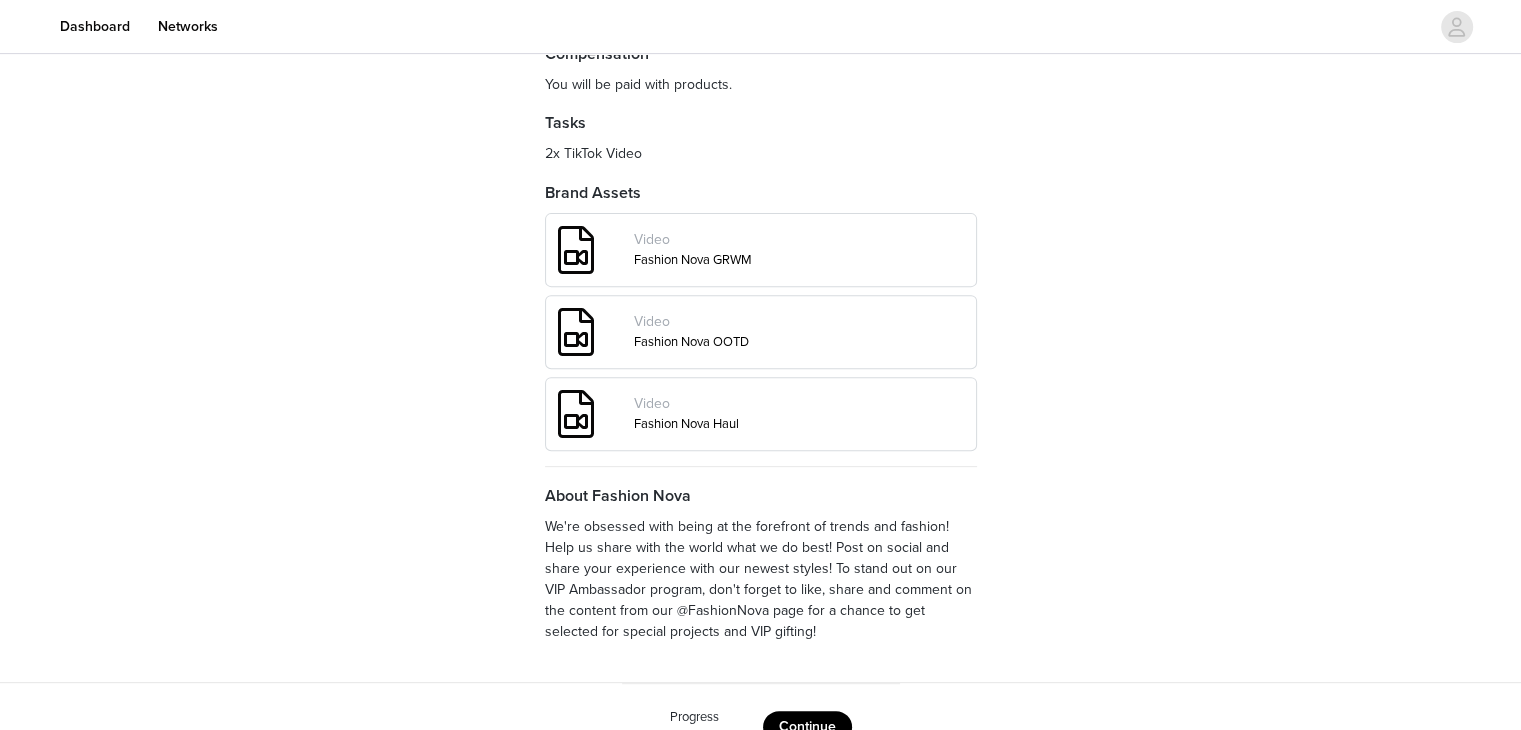 scroll, scrollTop: 791, scrollLeft: 0, axis: vertical 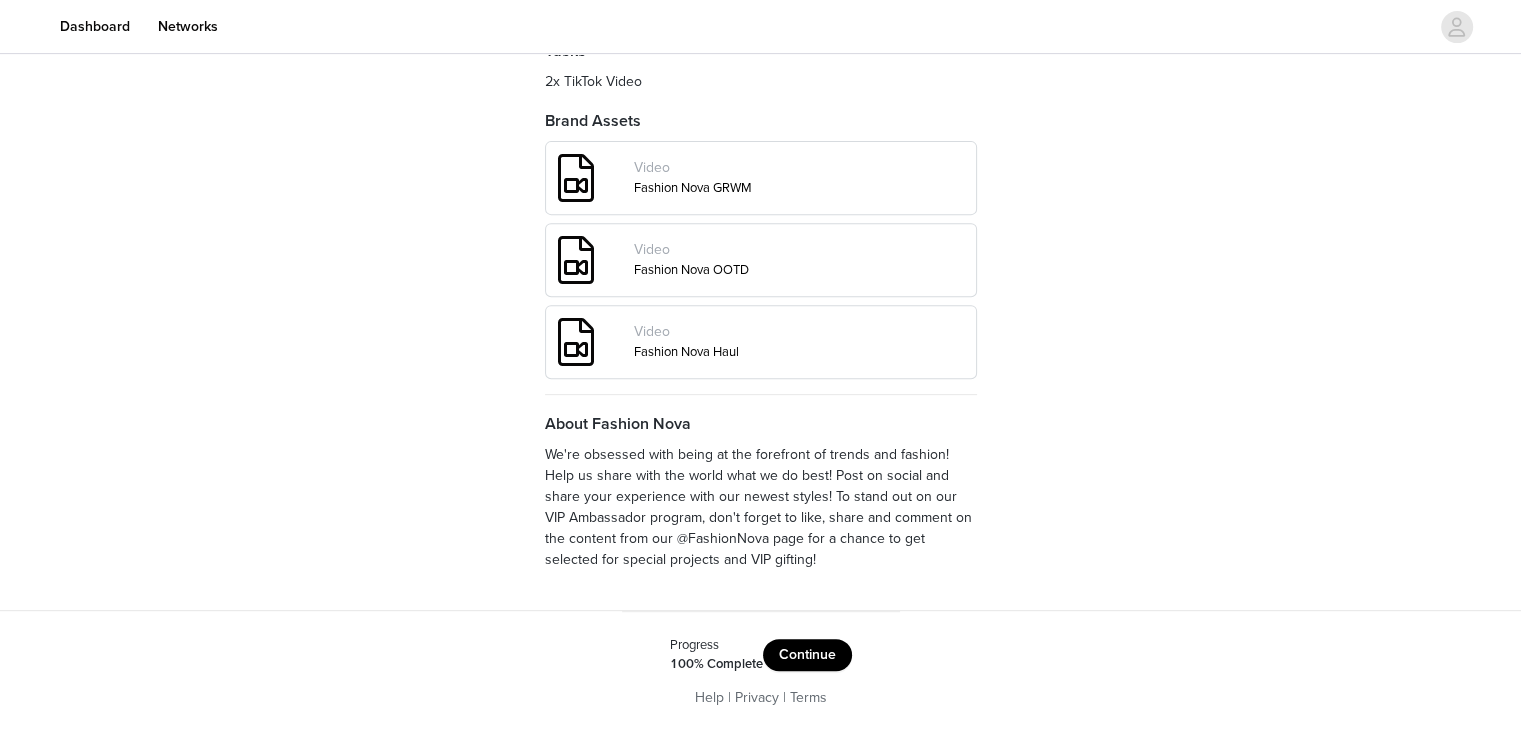 click on "Continue" at bounding box center [807, 655] 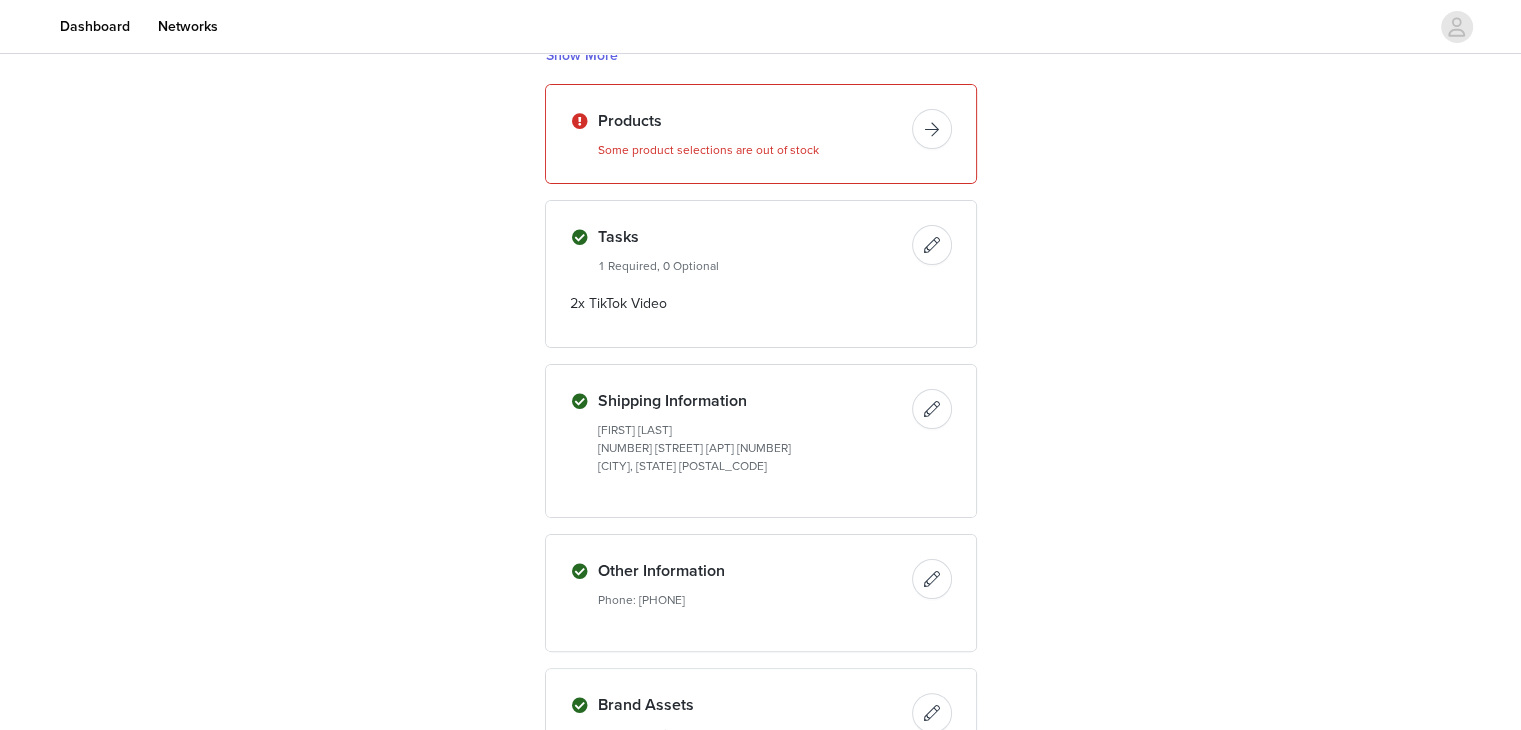 scroll, scrollTop: 359, scrollLeft: 0, axis: vertical 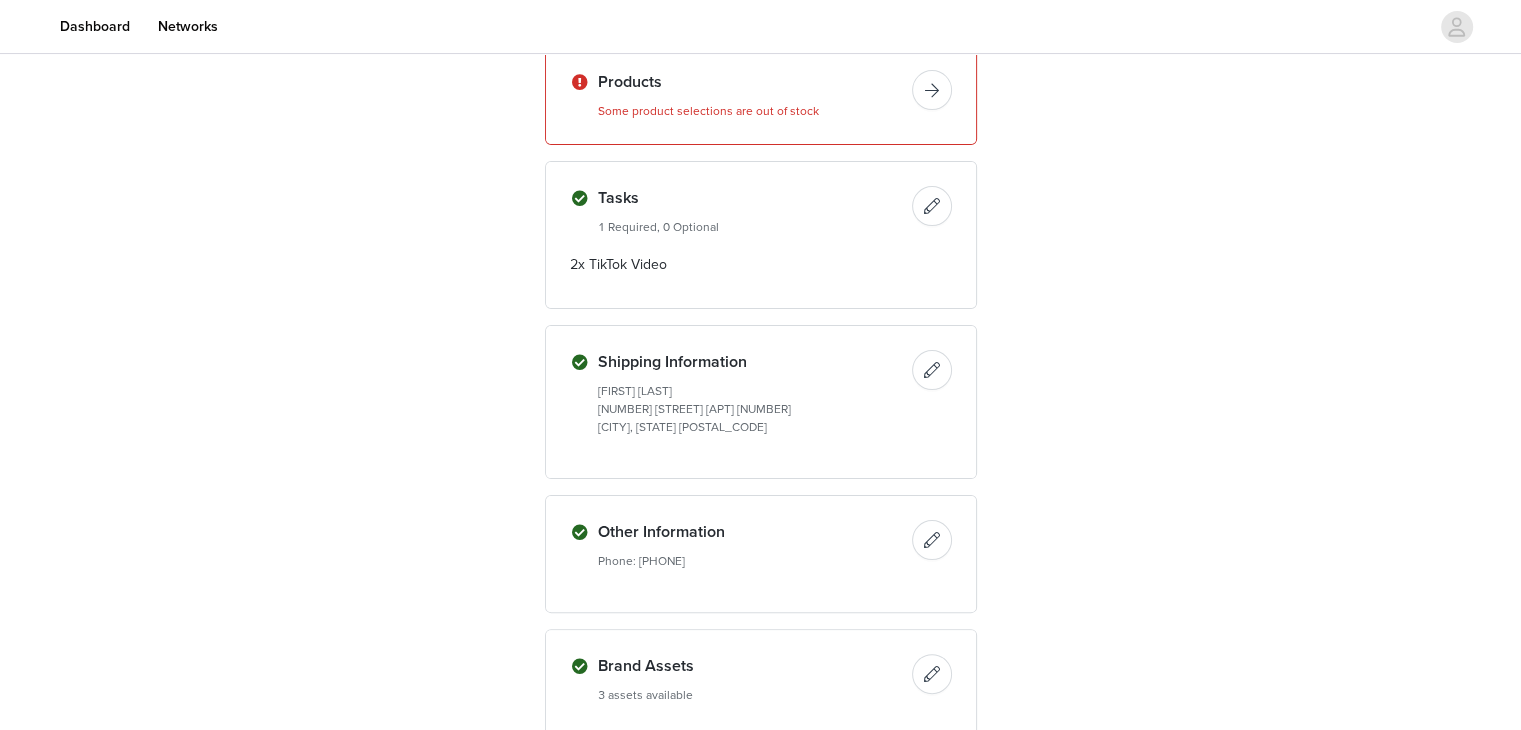 click at bounding box center [932, 90] 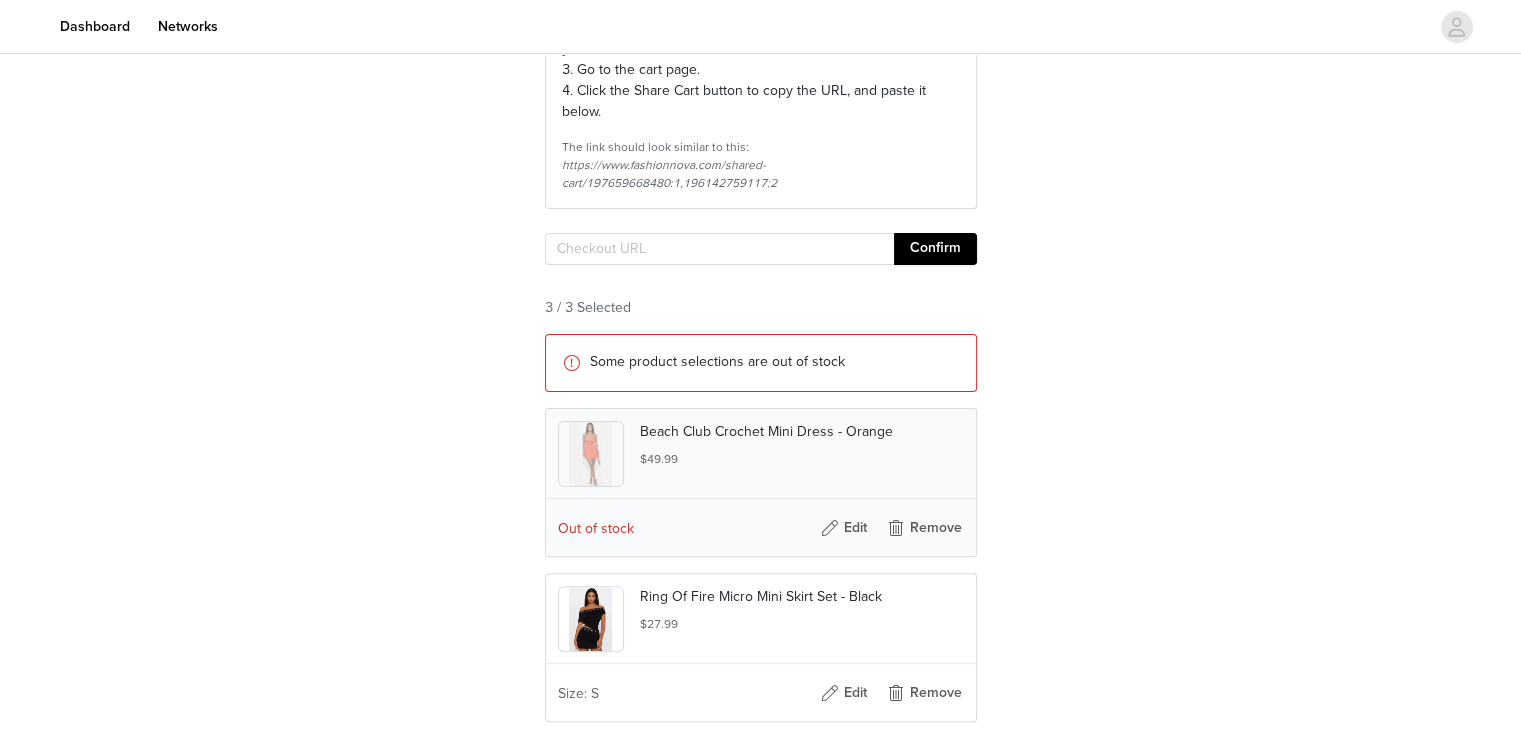 scroll, scrollTop: 555, scrollLeft: 0, axis: vertical 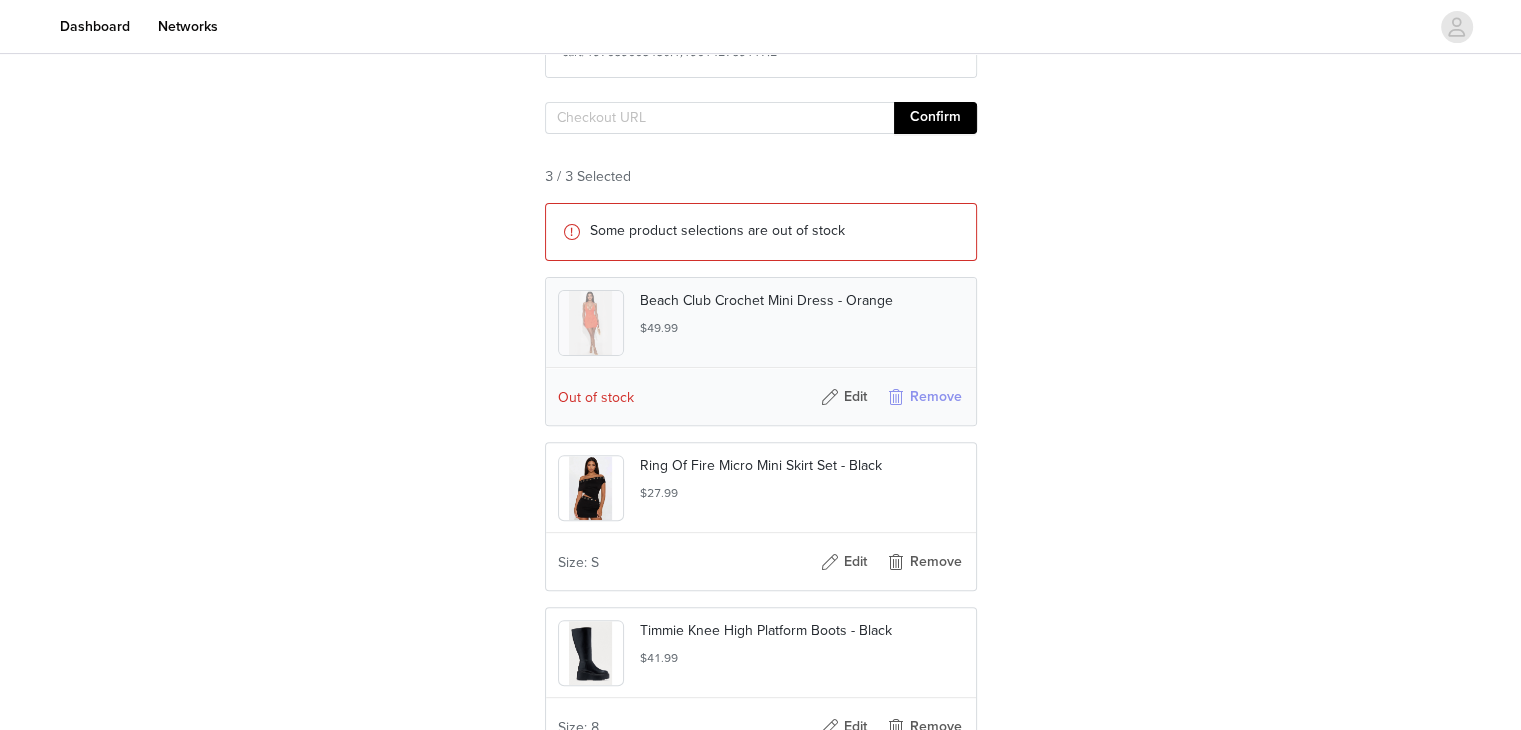 click on "Remove" at bounding box center (924, 397) 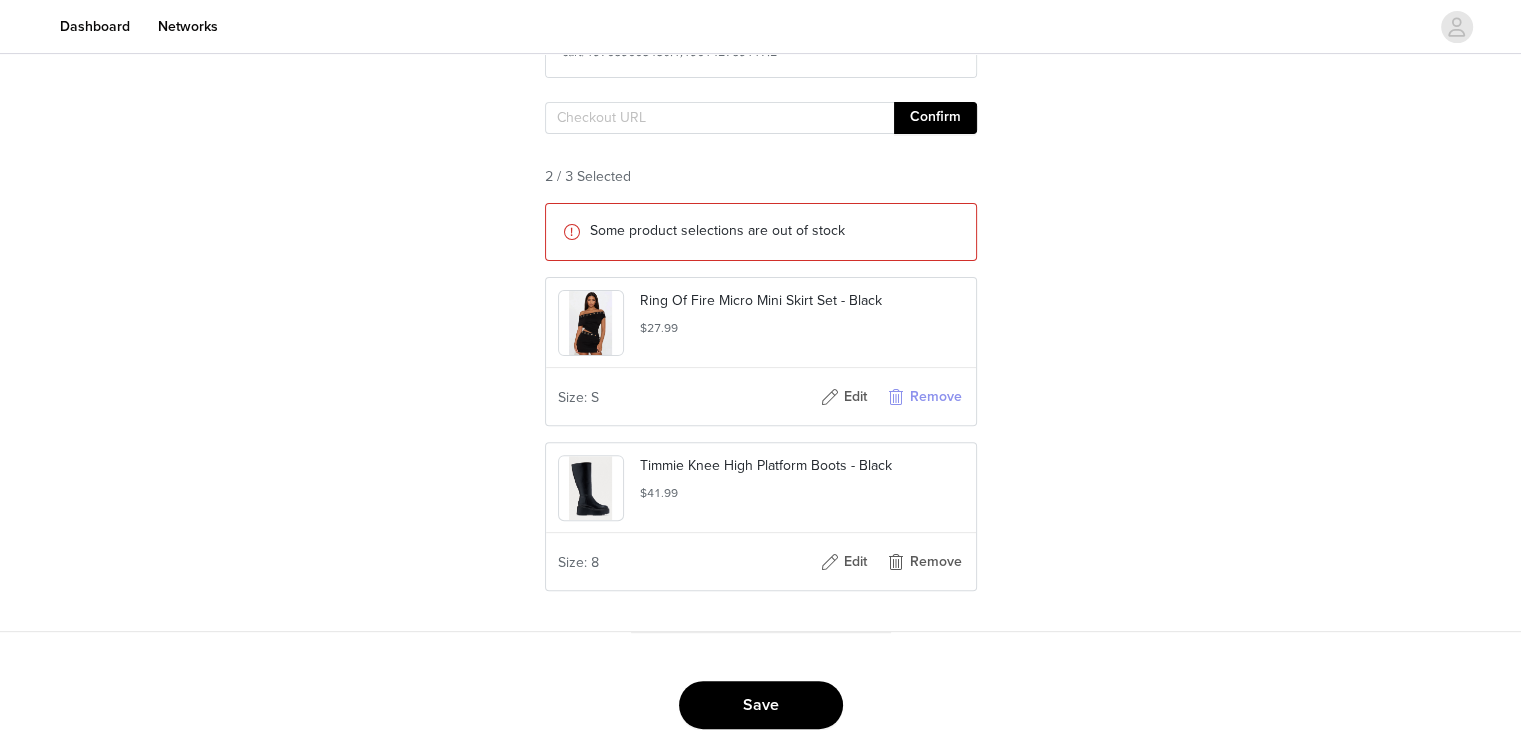 click on "Remove" at bounding box center [924, 397] 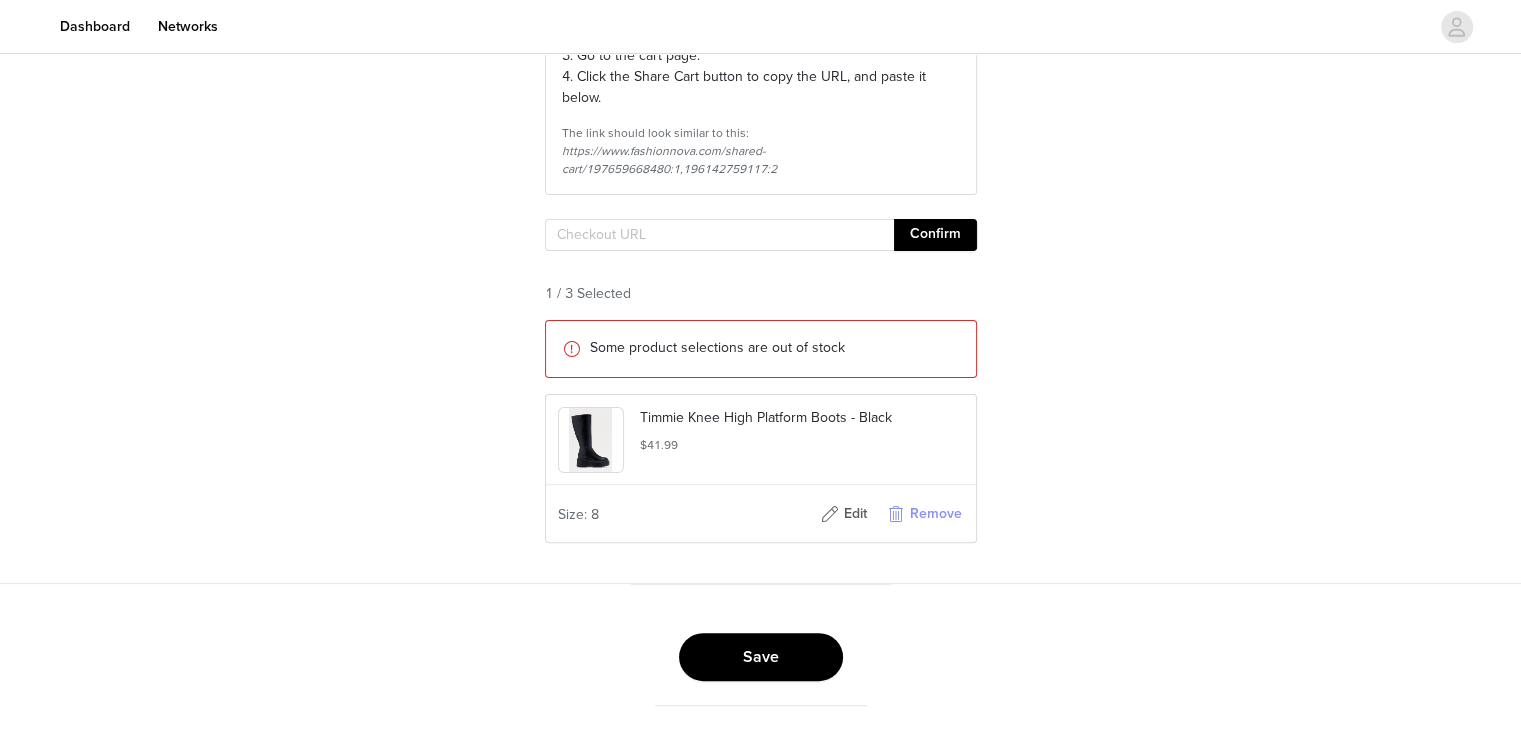 click on "Remove" at bounding box center (924, 514) 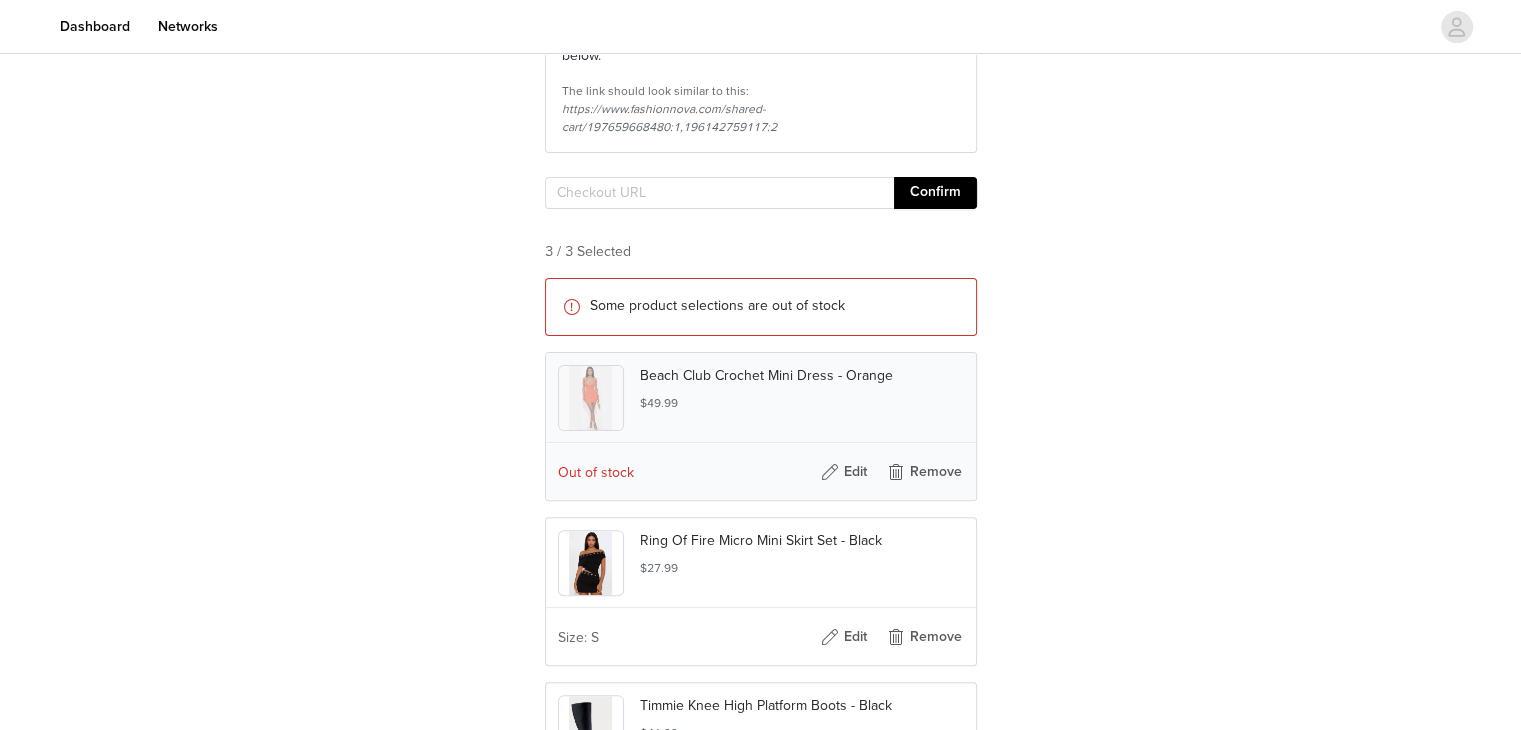 scroll, scrollTop: 484, scrollLeft: 0, axis: vertical 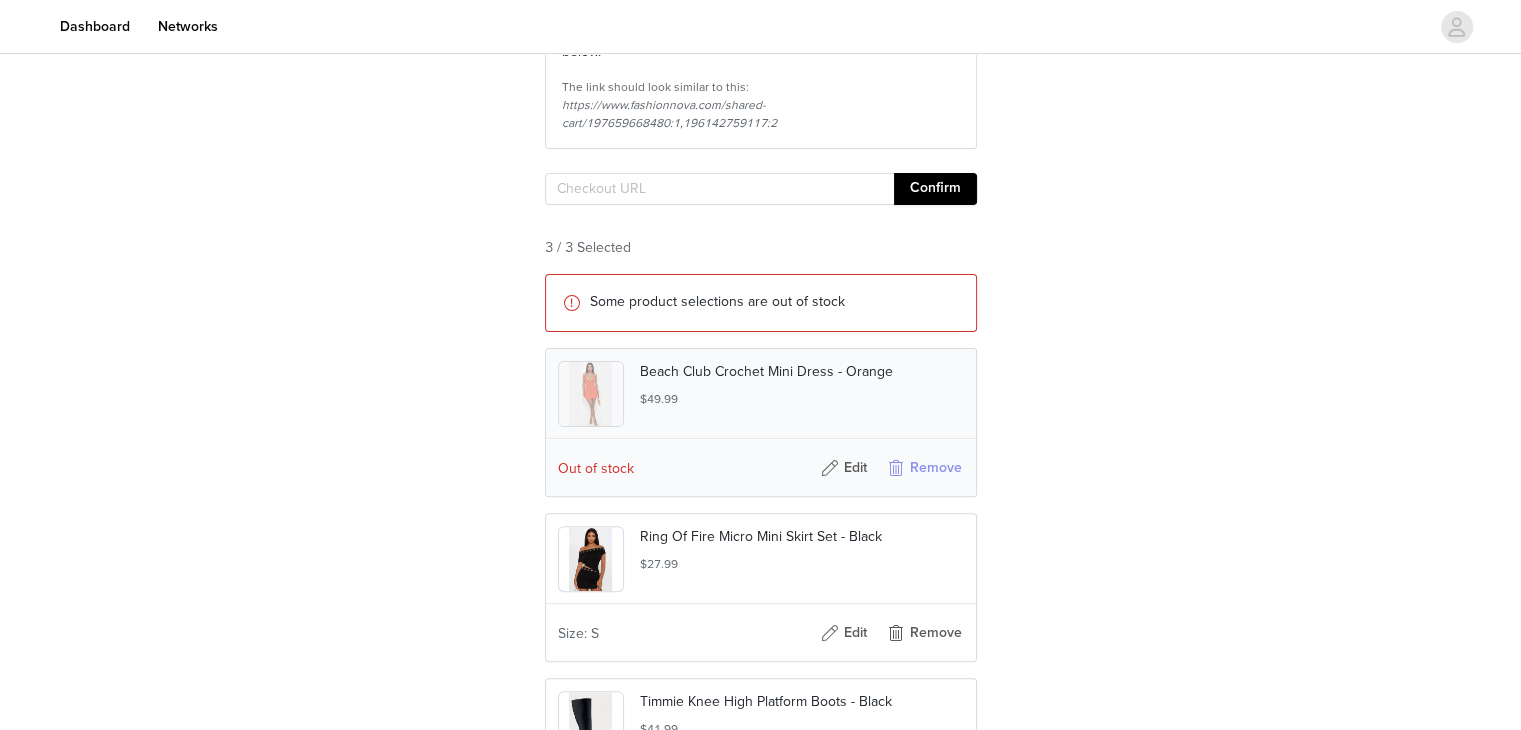 click on "Remove" at bounding box center (924, 468) 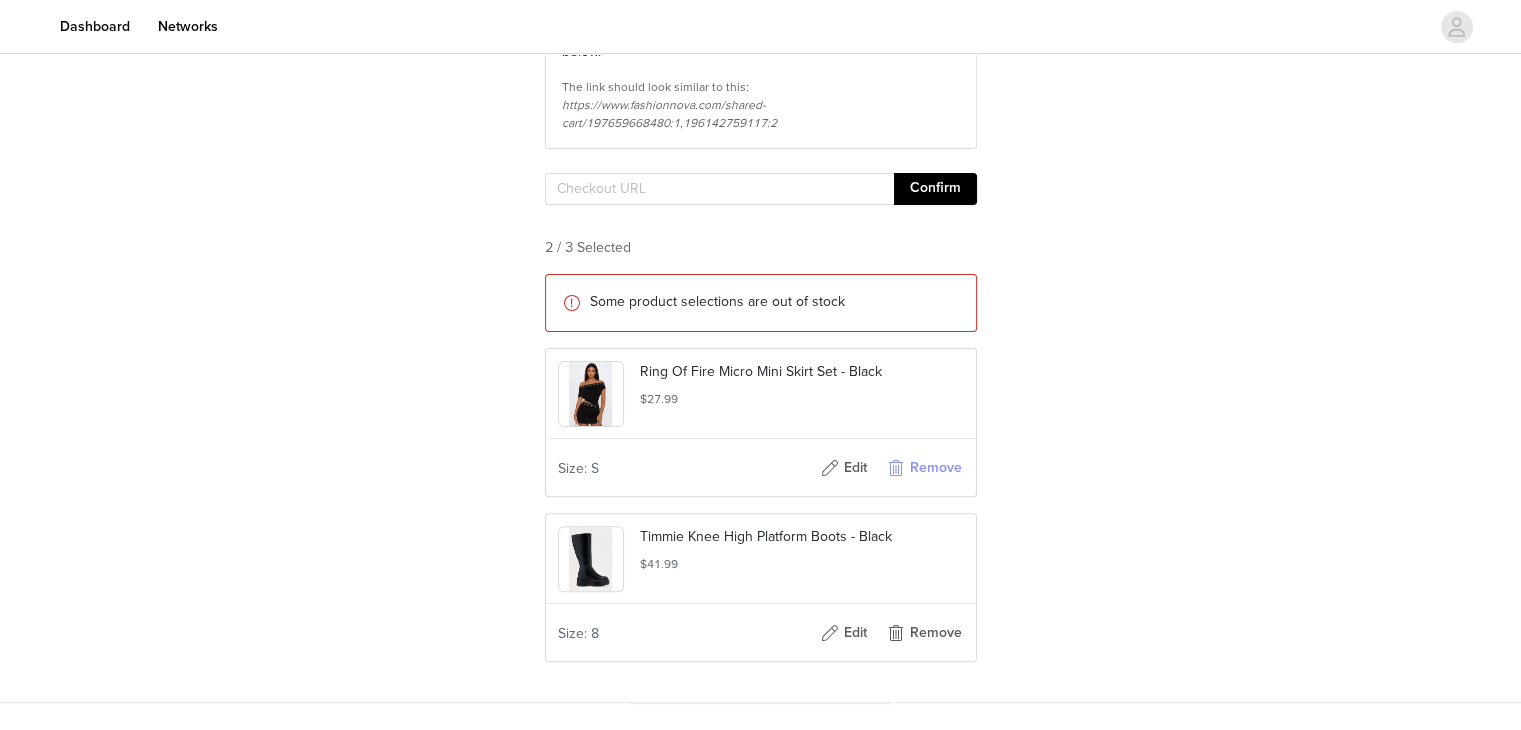 click on "Remove" at bounding box center [924, 468] 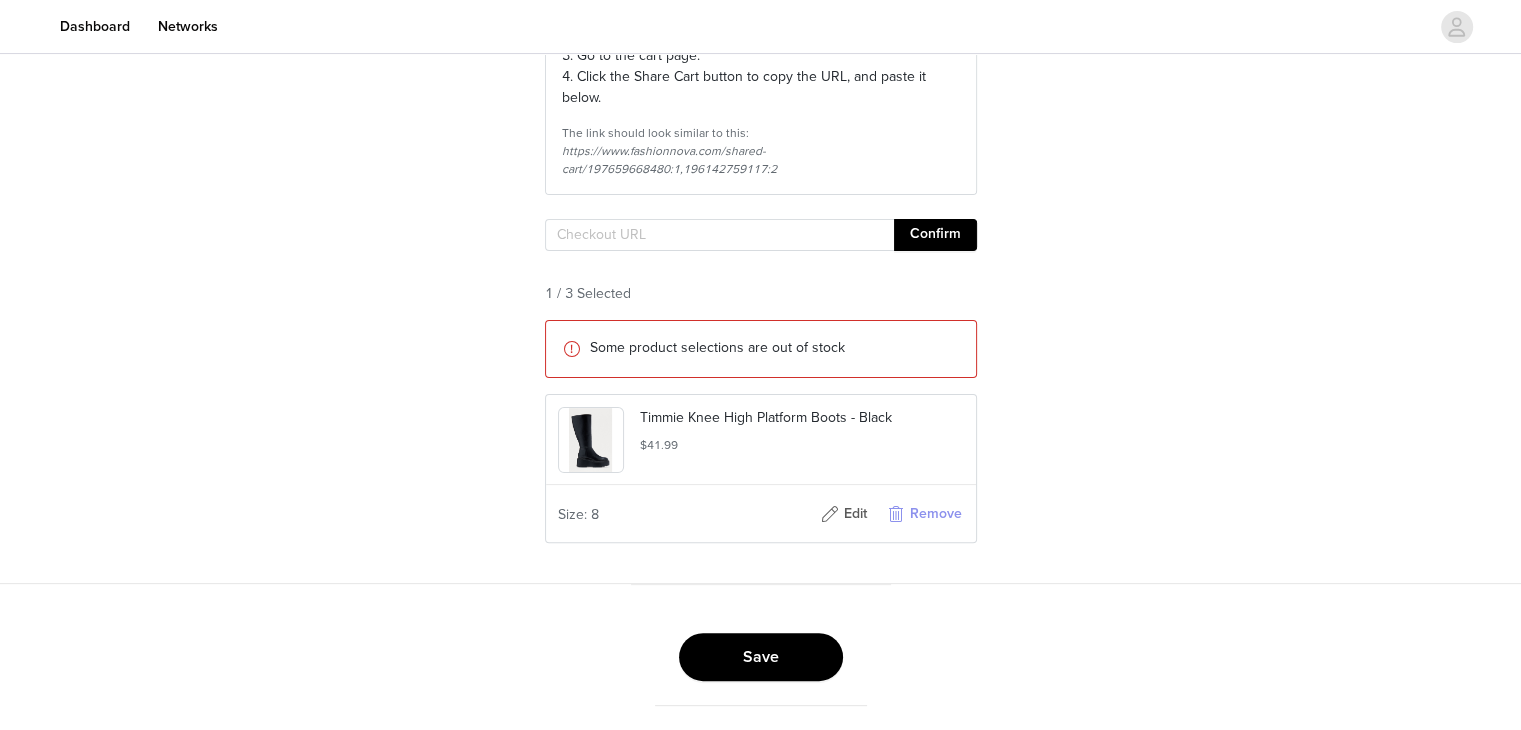 click on "Remove" at bounding box center [924, 514] 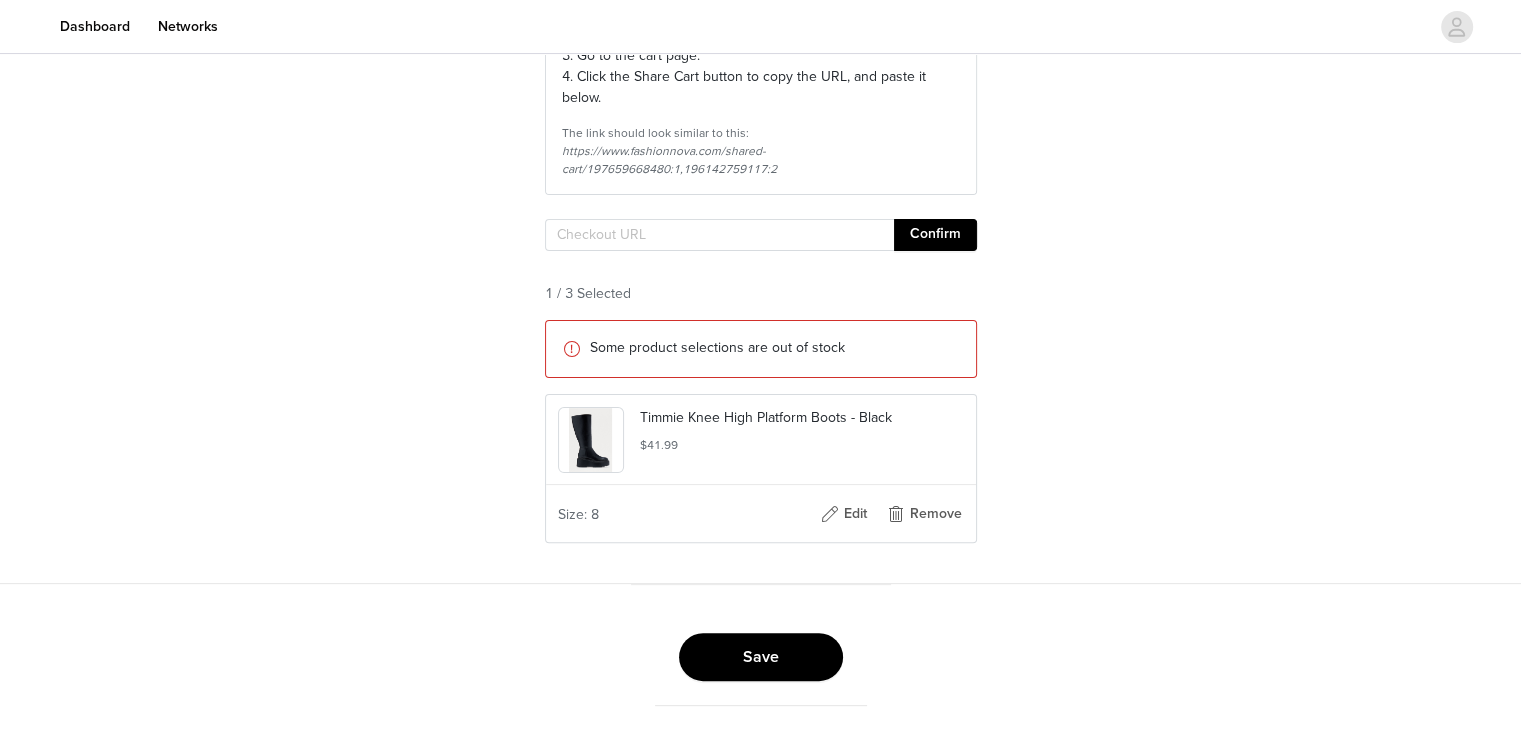 scroll, scrollTop: 292, scrollLeft: 0, axis: vertical 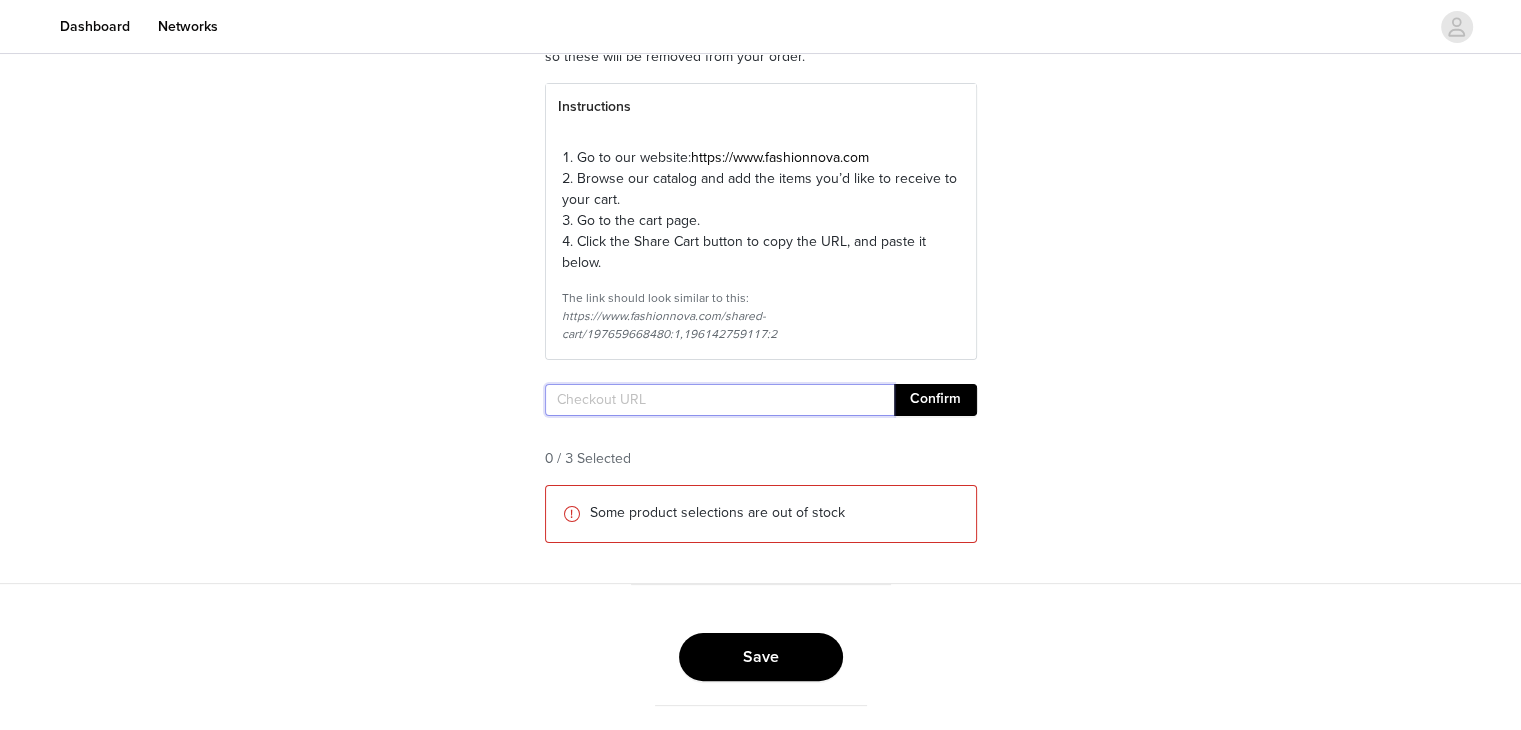 click at bounding box center (719, 400) 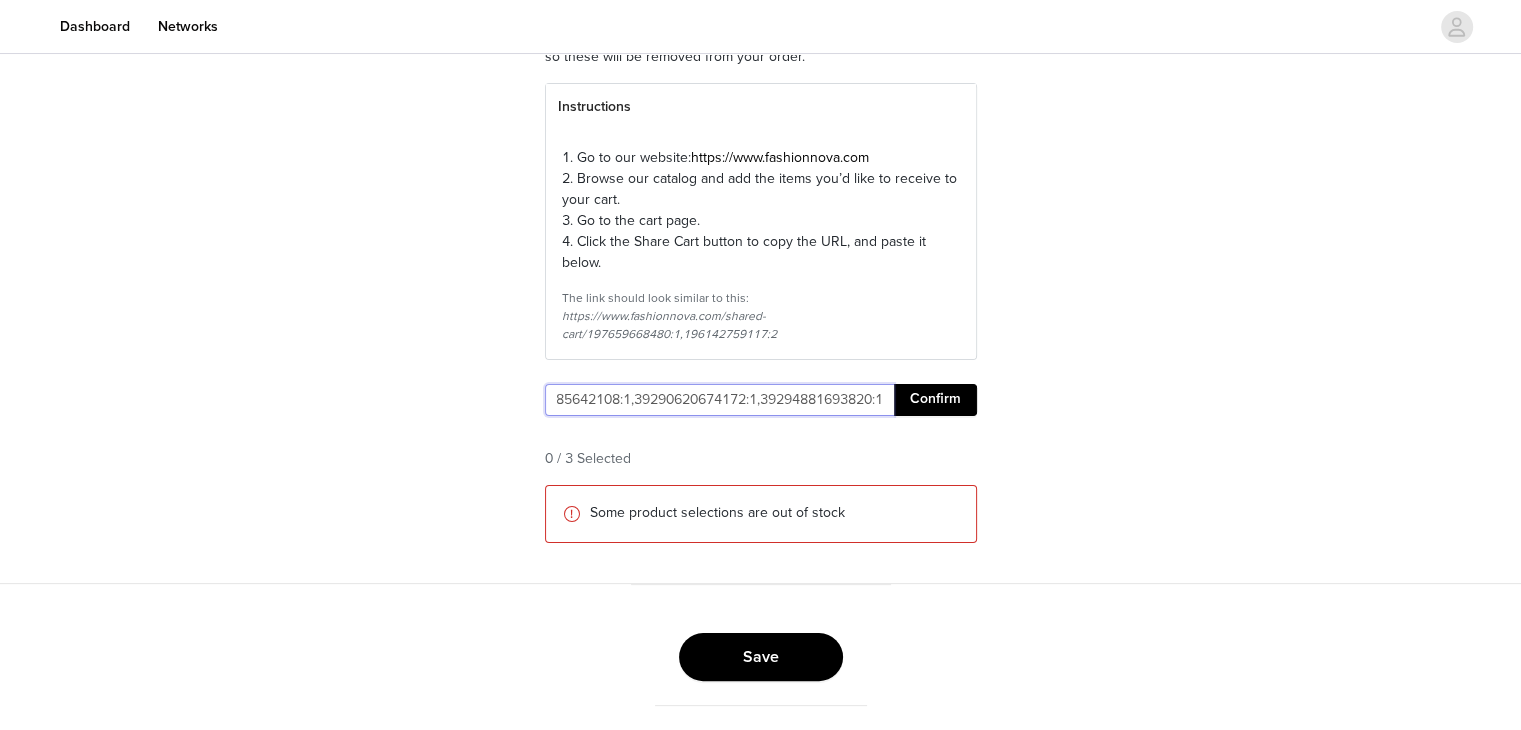 type on "https://www.fashionnova.com/pages/shared-cart/39291785642108:1,39290620674172:1,39294881693820:1" 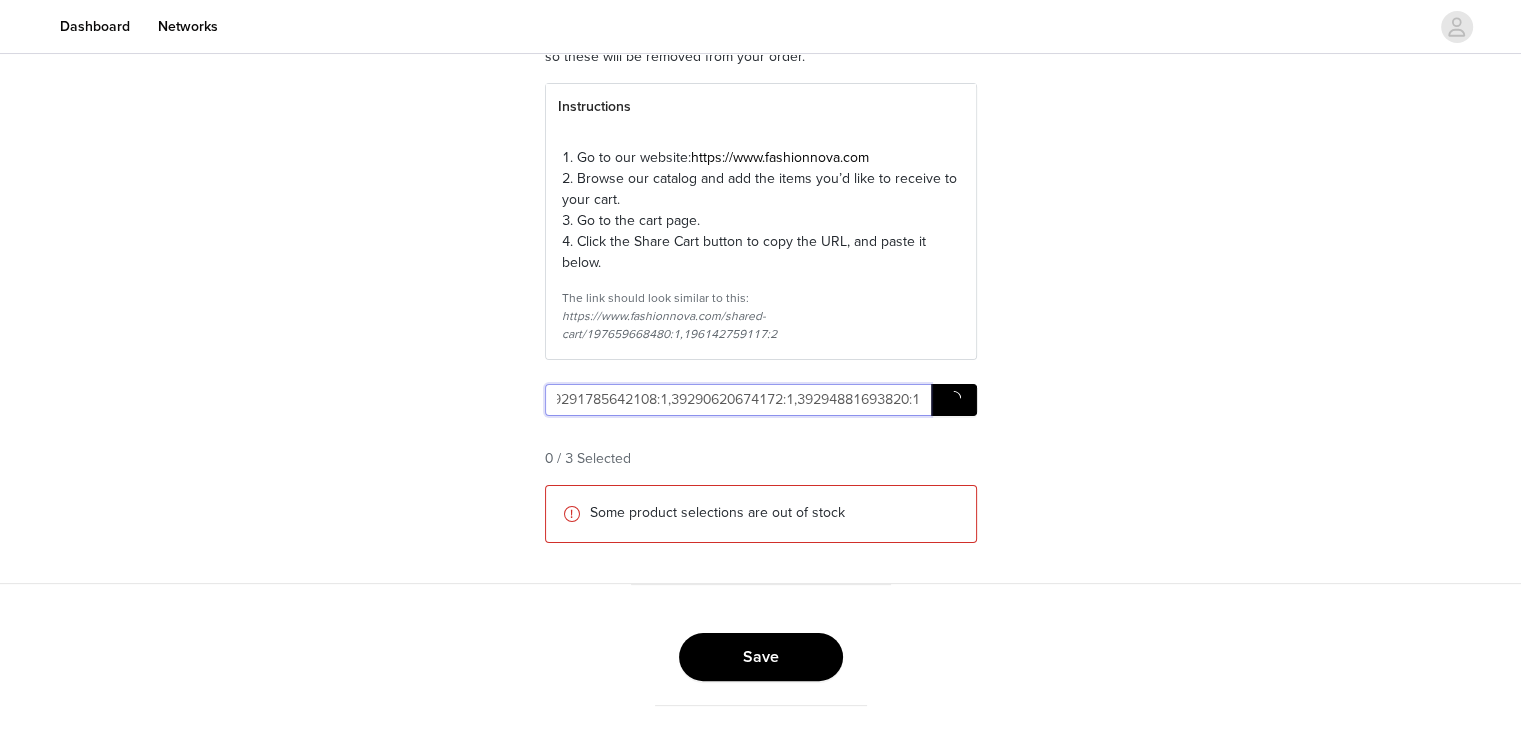 scroll, scrollTop: 0, scrollLeft: 327, axis: horizontal 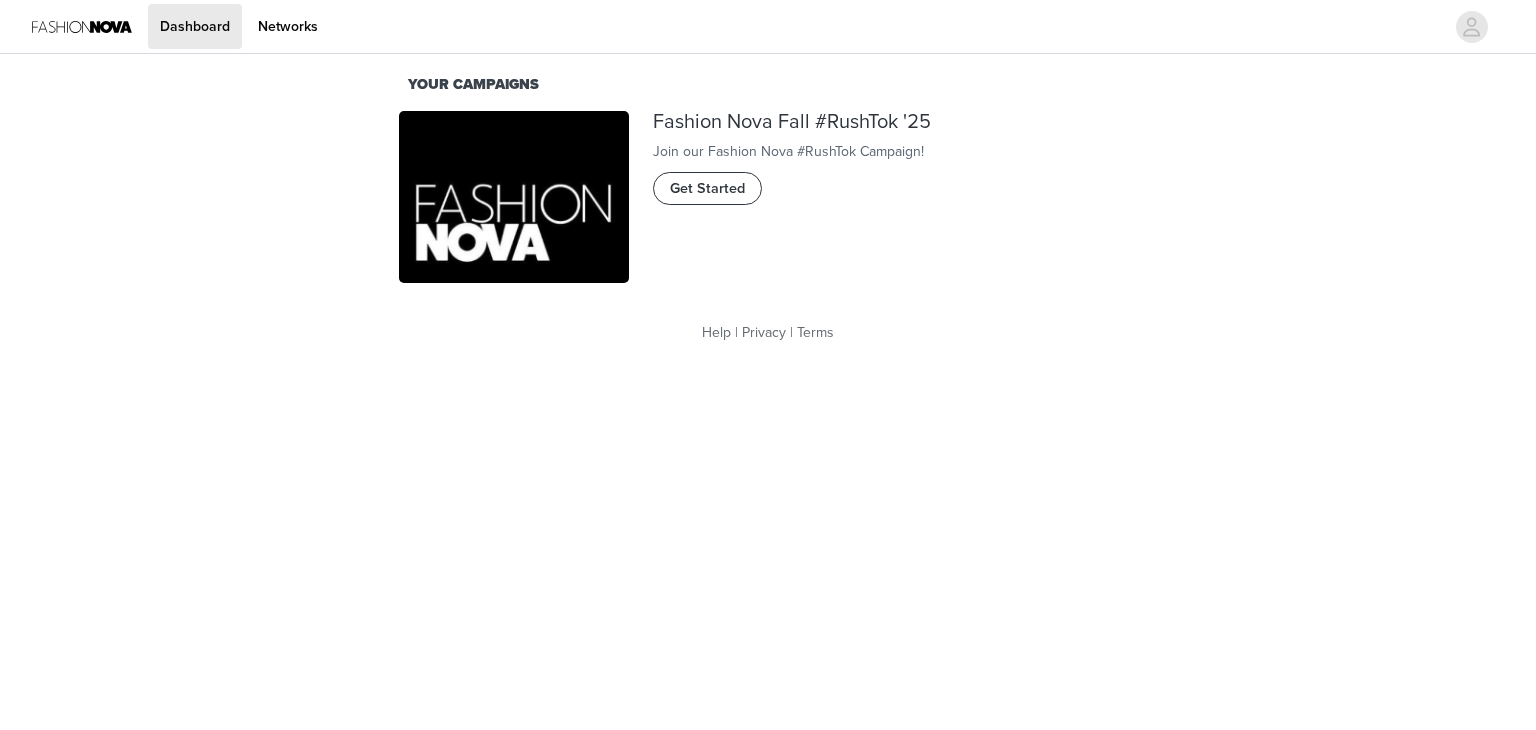 click on "Get Started" at bounding box center (707, 189) 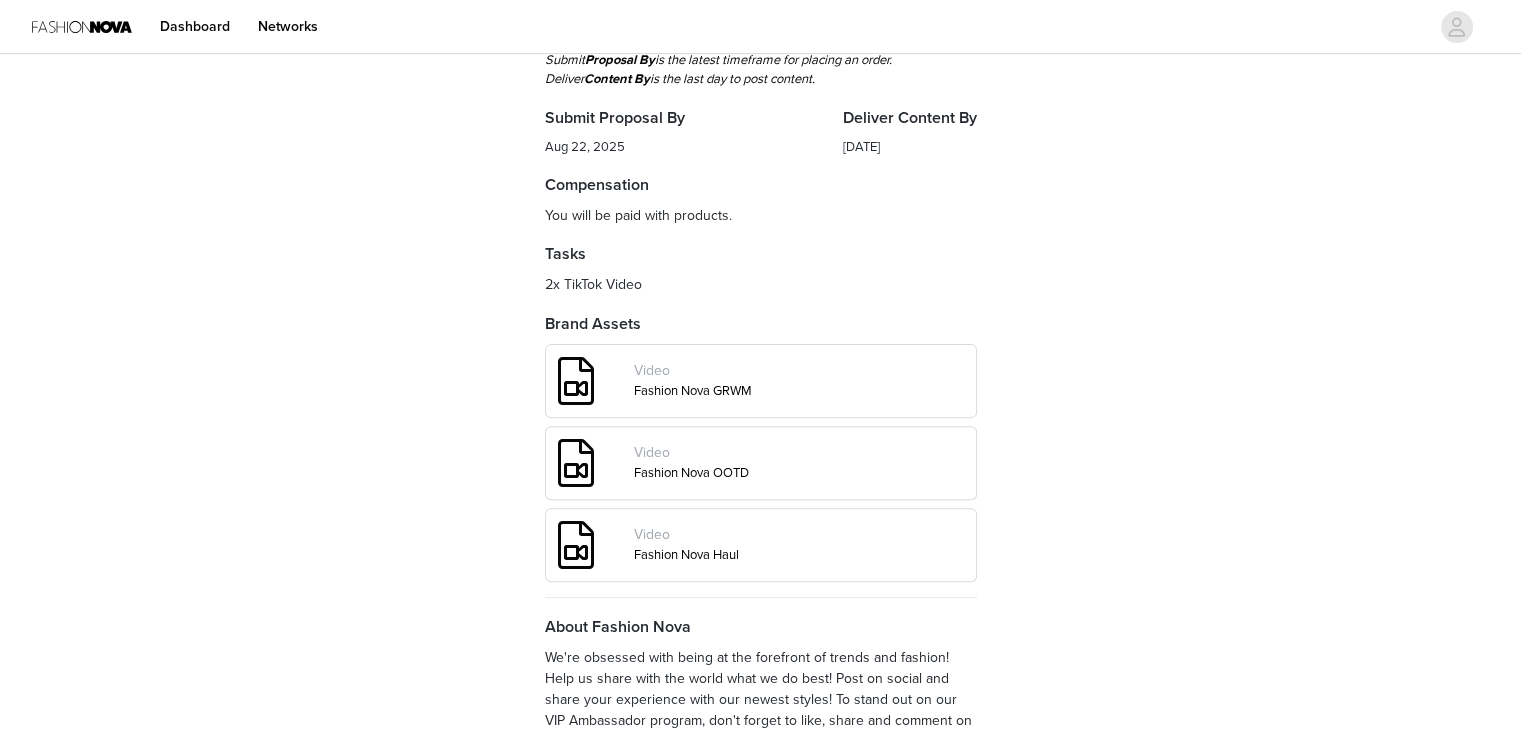 scroll, scrollTop: 791, scrollLeft: 0, axis: vertical 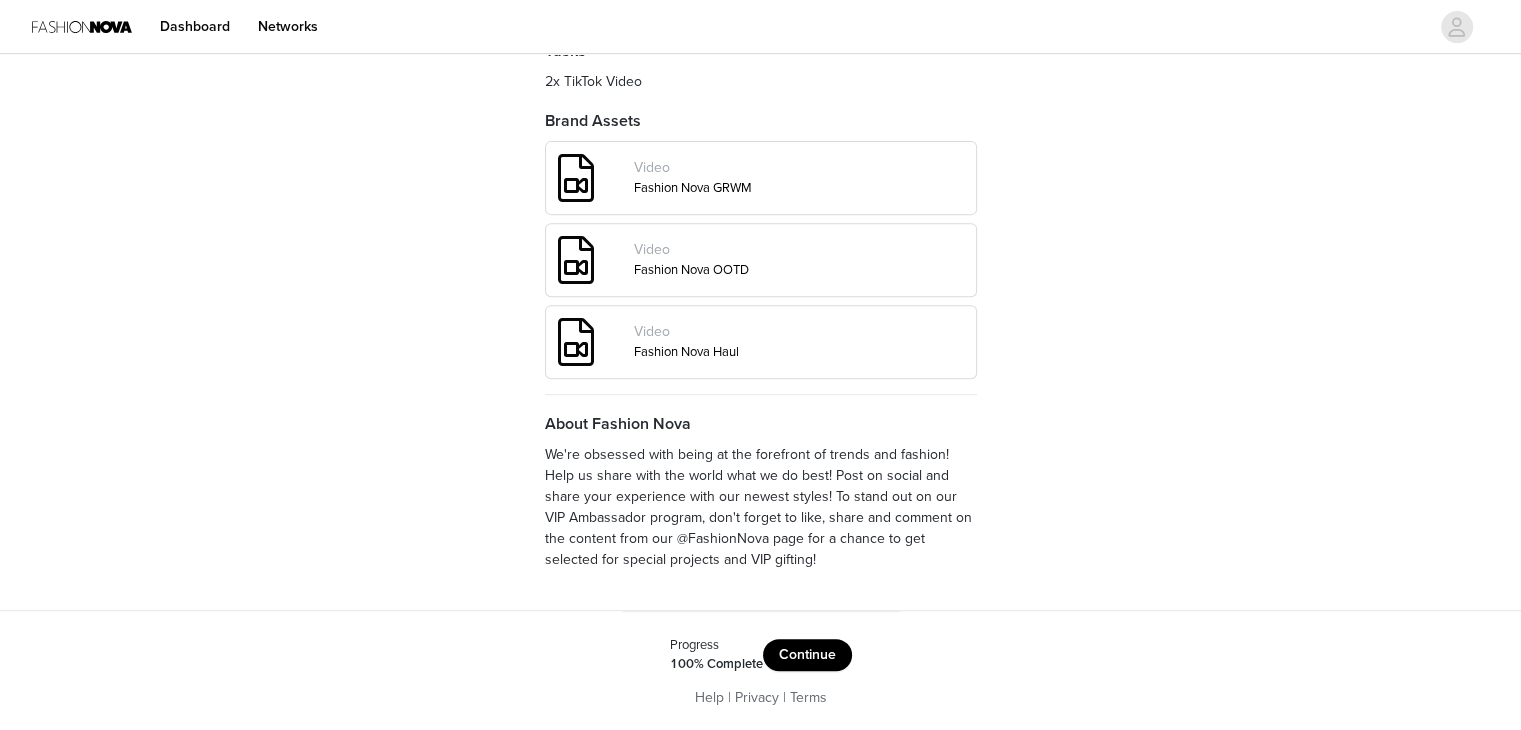 click on "Continue" at bounding box center (807, 655) 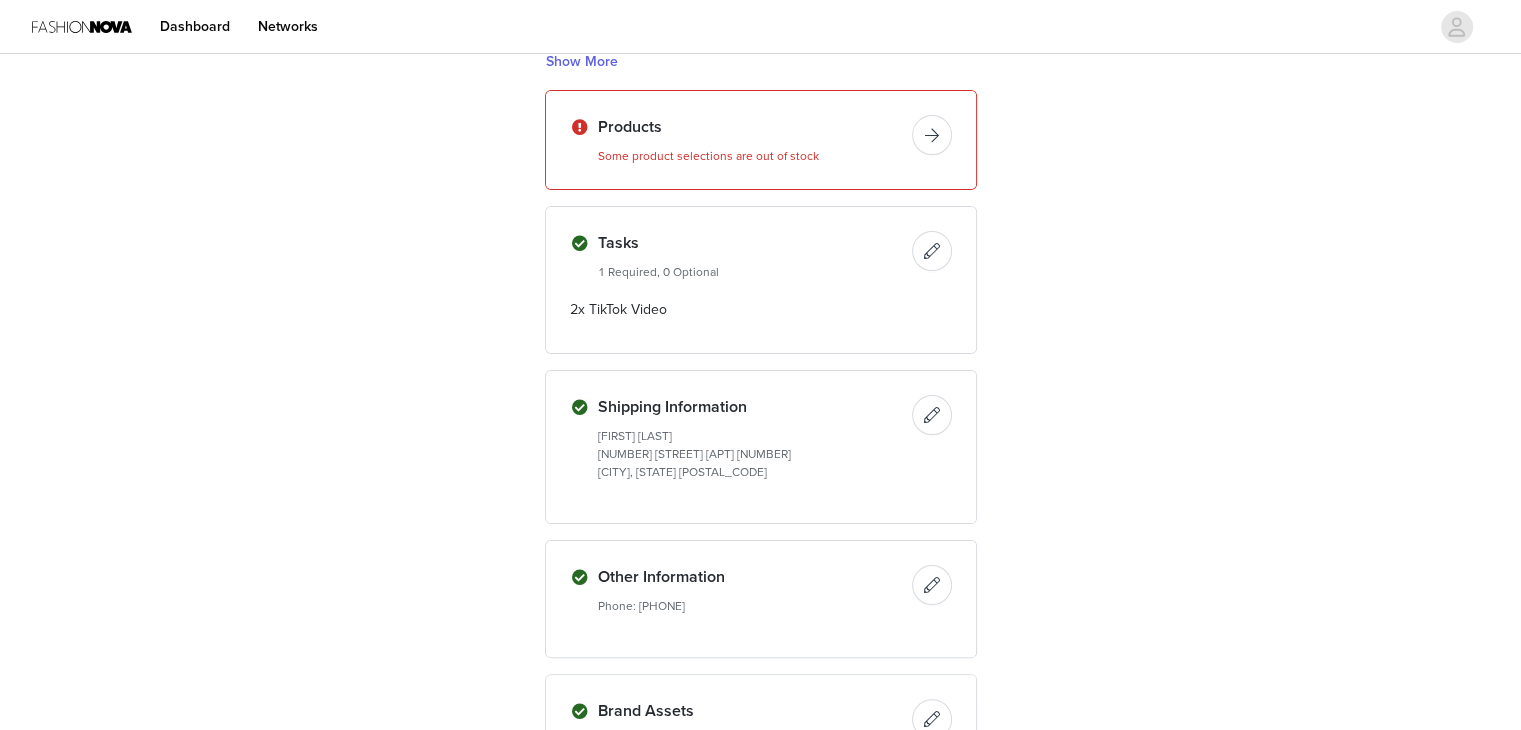scroll, scrollTop: 322, scrollLeft: 0, axis: vertical 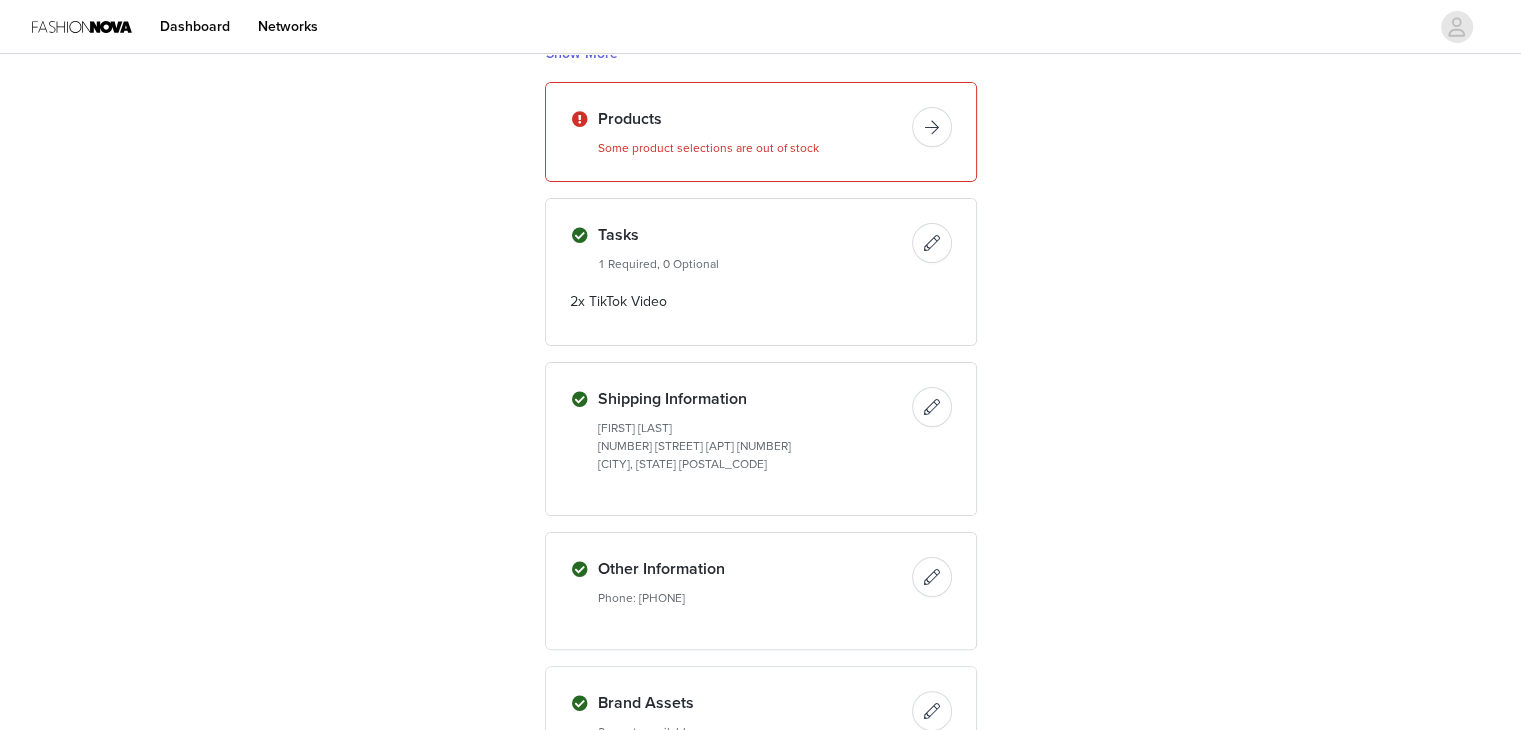click at bounding box center [932, 243] 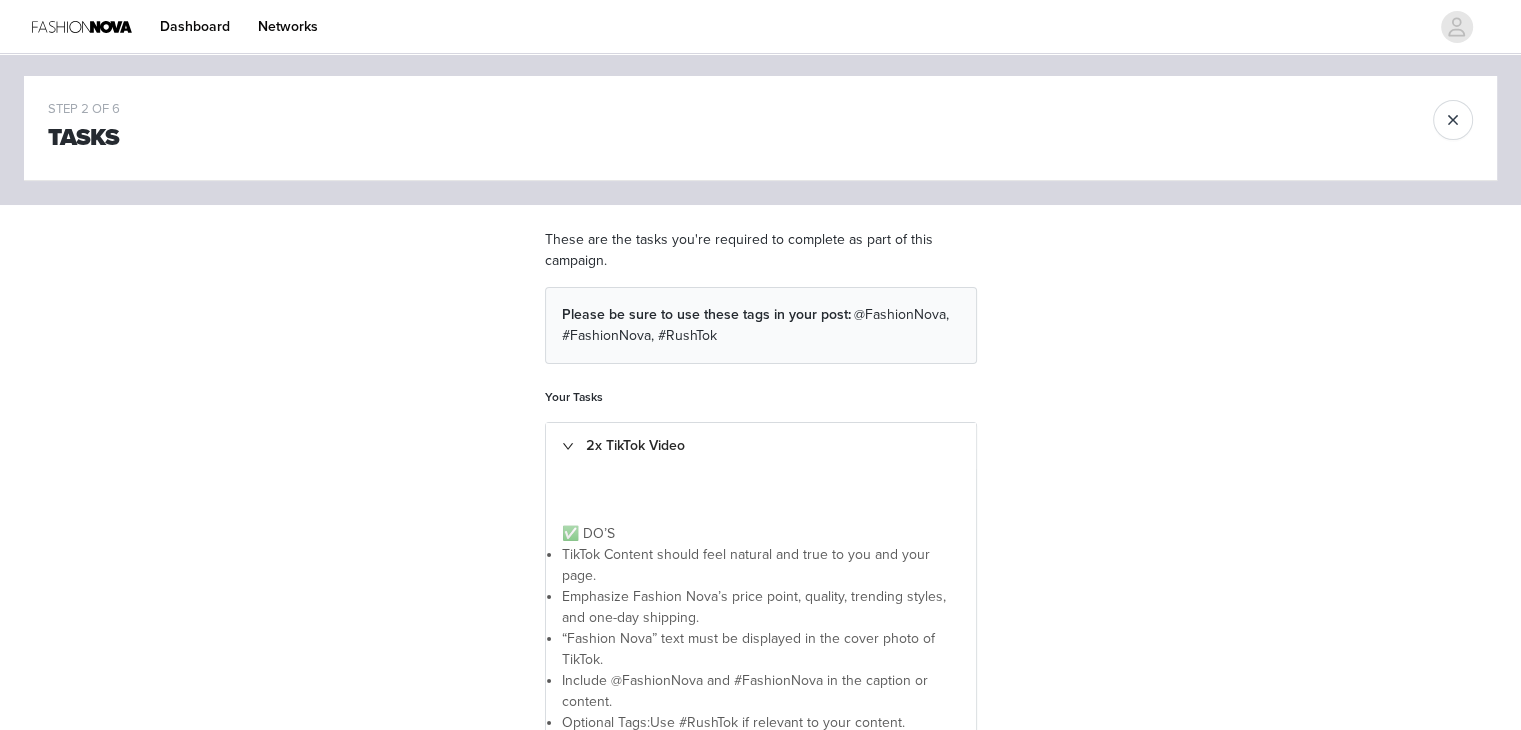 scroll, scrollTop: 0, scrollLeft: 0, axis: both 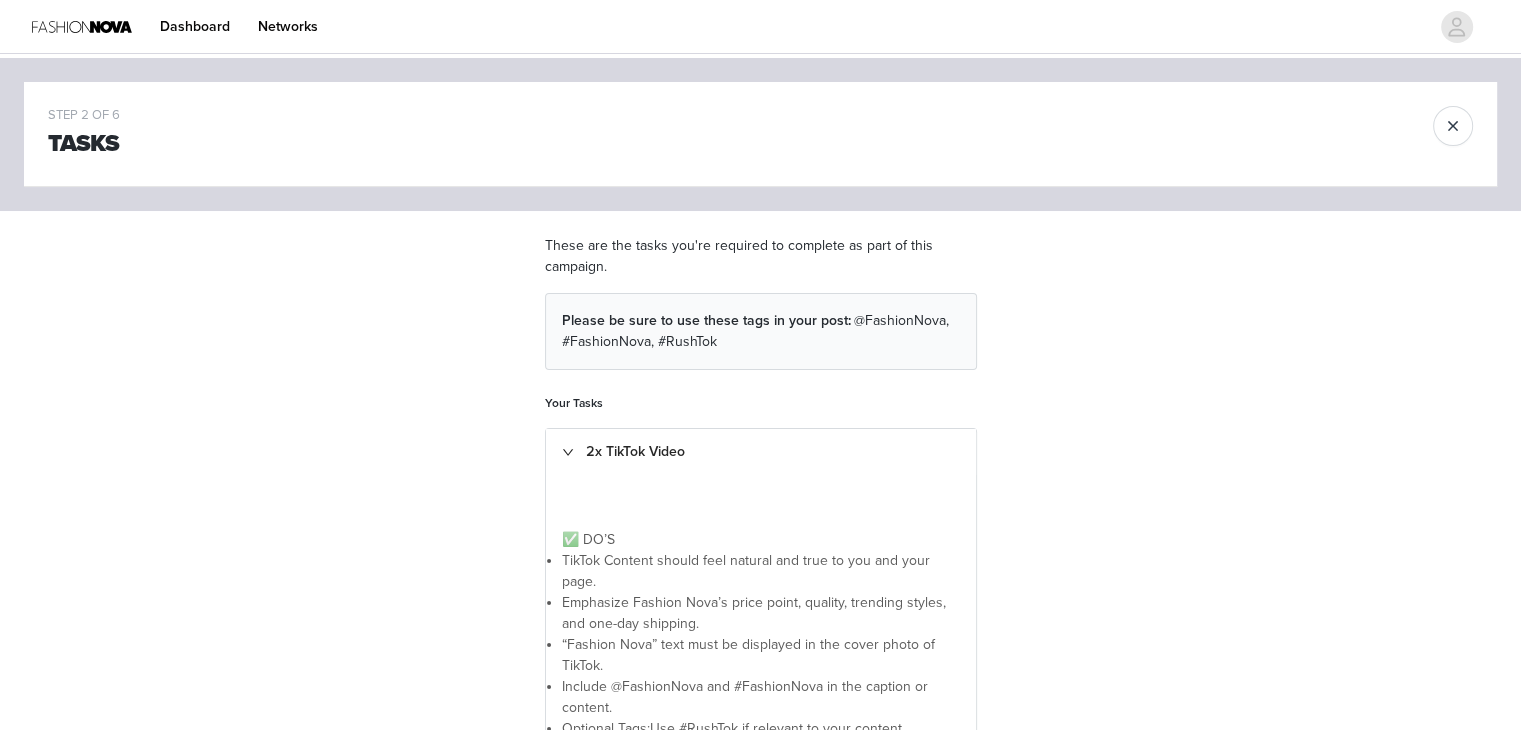 click at bounding box center [1453, 126] 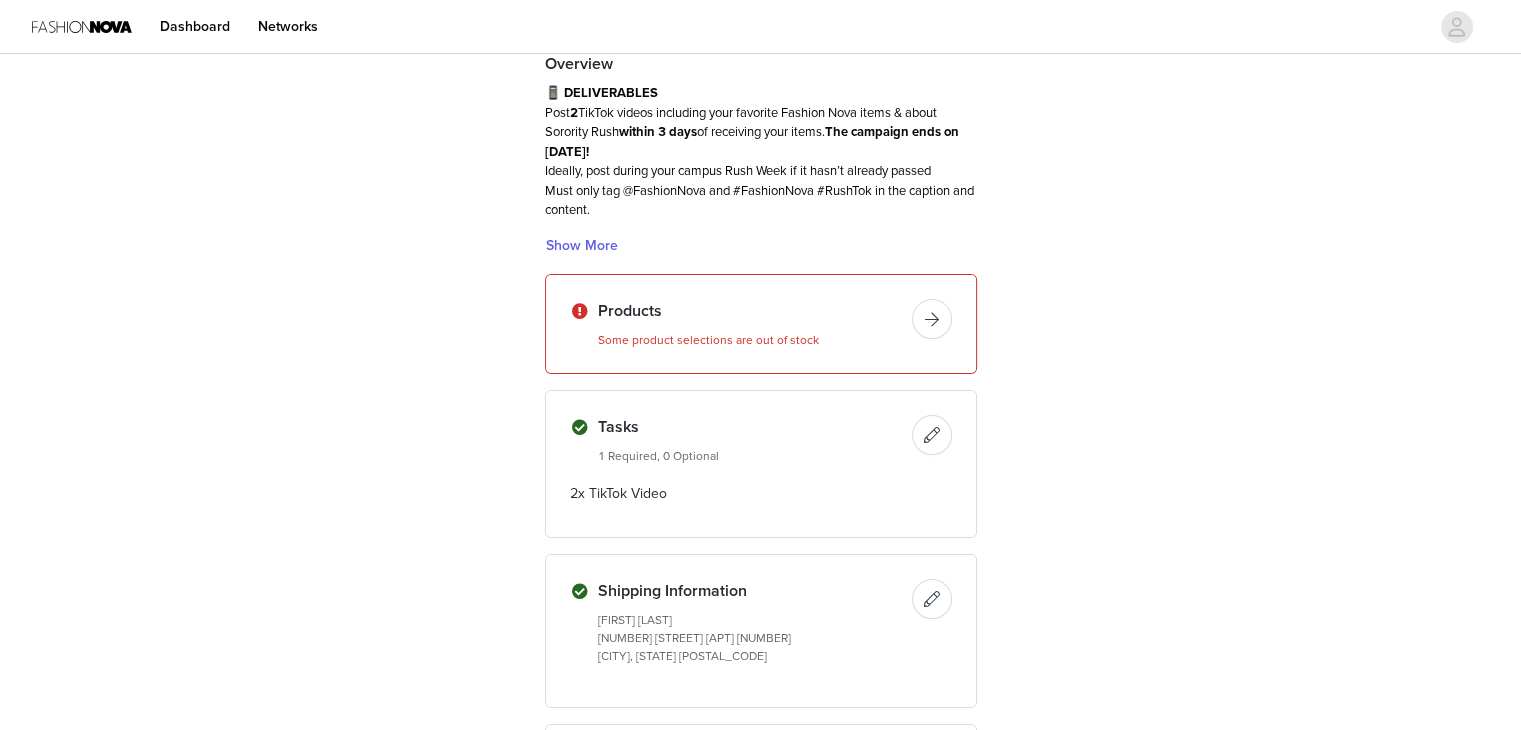 scroll, scrollTop: 124, scrollLeft: 0, axis: vertical 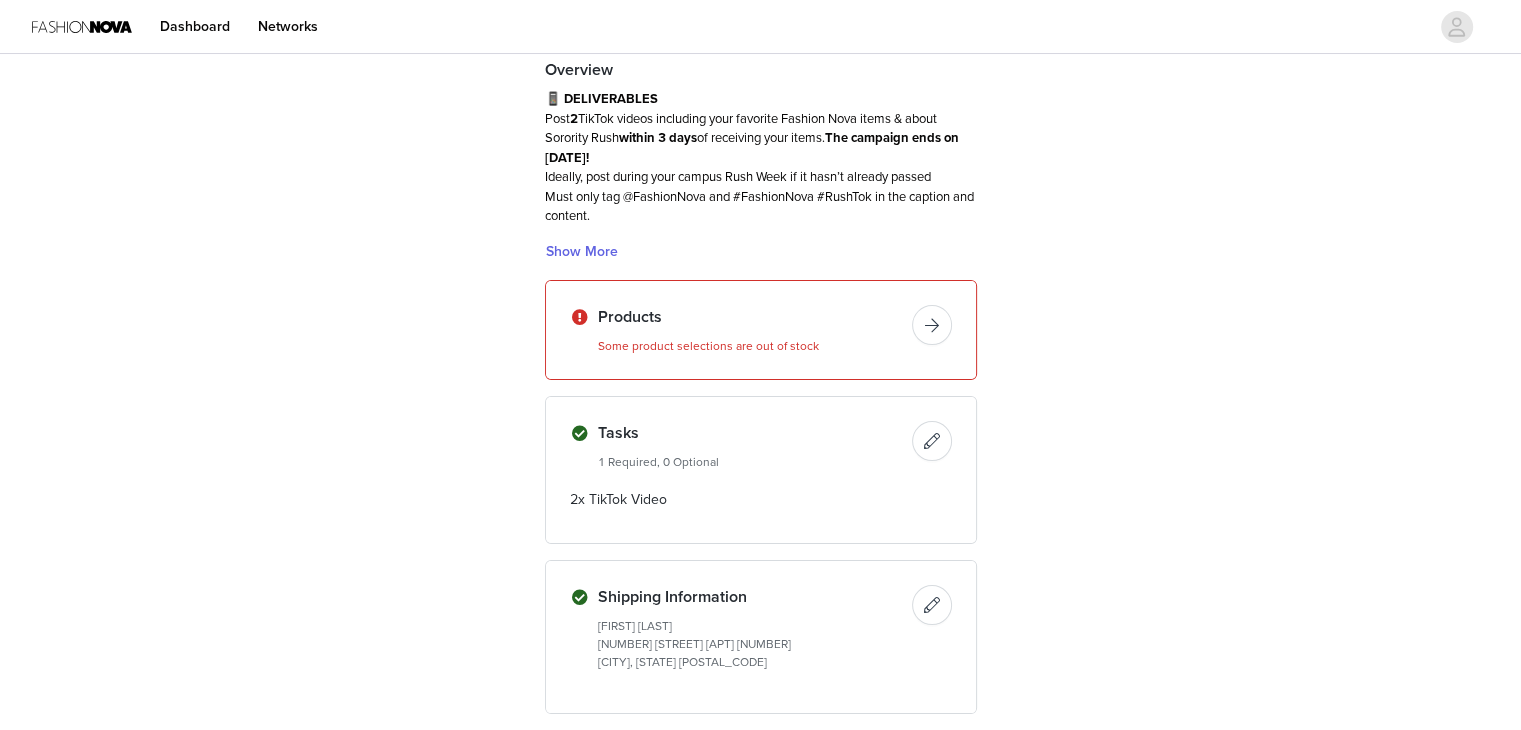 click at bounding box center [932, 325] 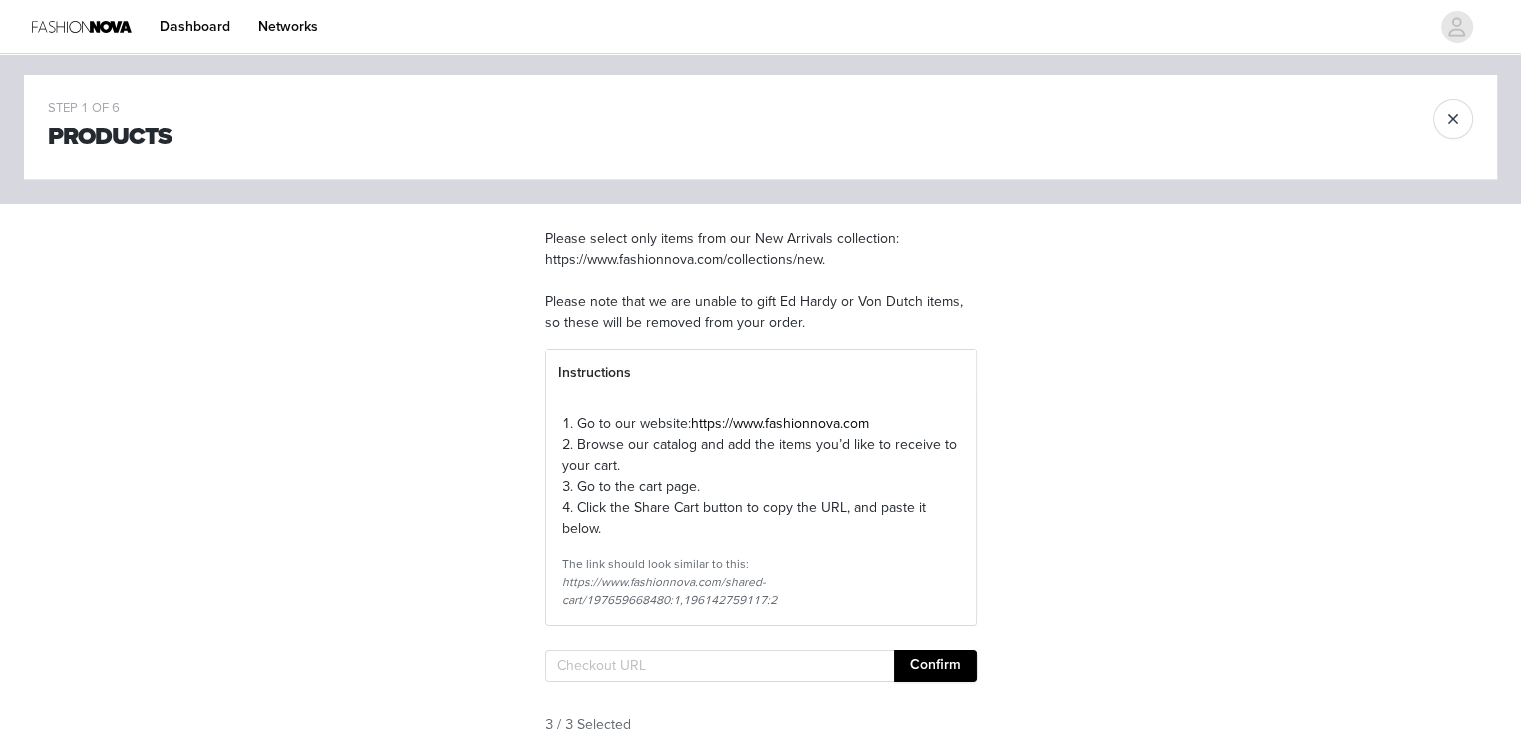 scroll, scrollTop: 6, scrollLeft: 0, axis: vertical 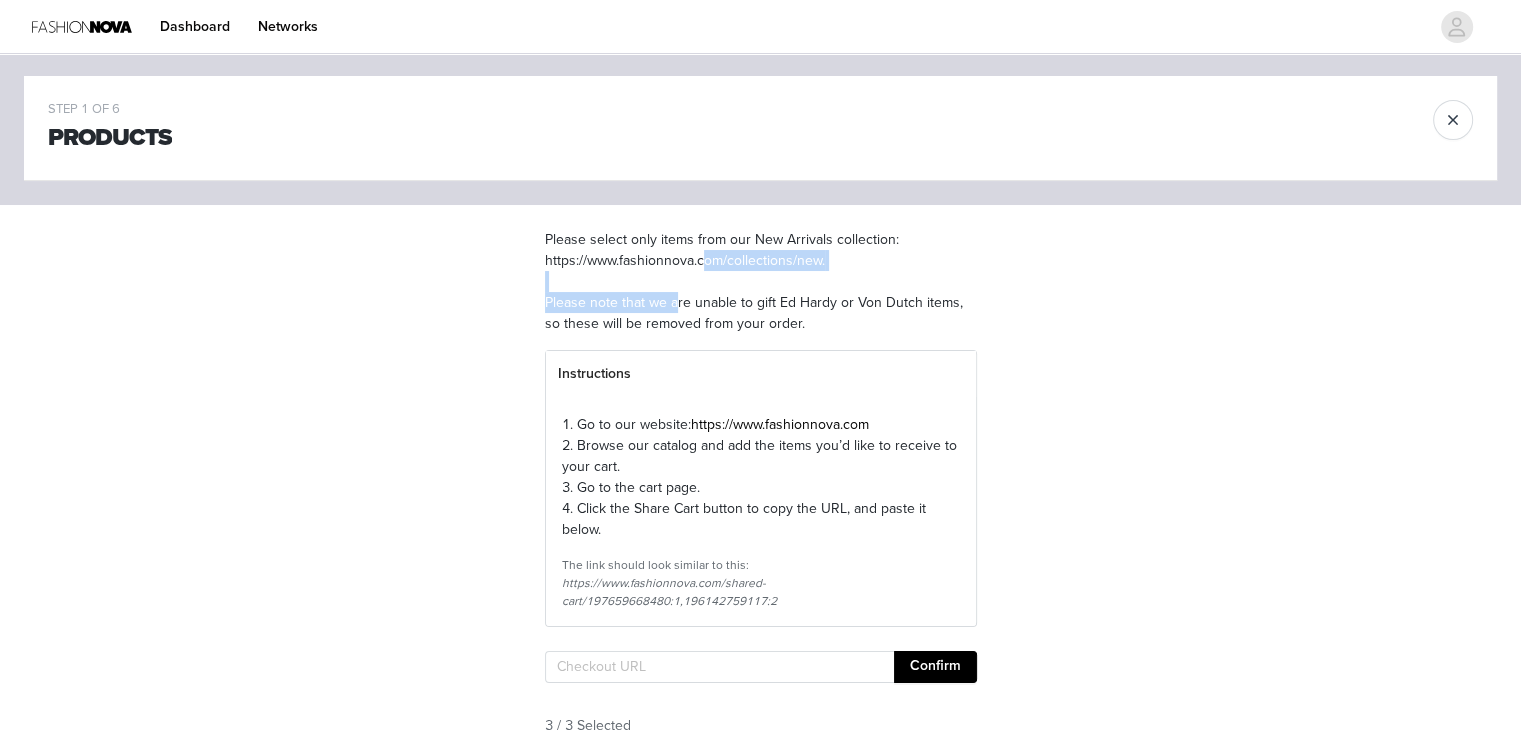 drag, startPoint x: 817, startPoint y: 284, endPoint x: 544, endPoint y: 285, distance: 273.00183 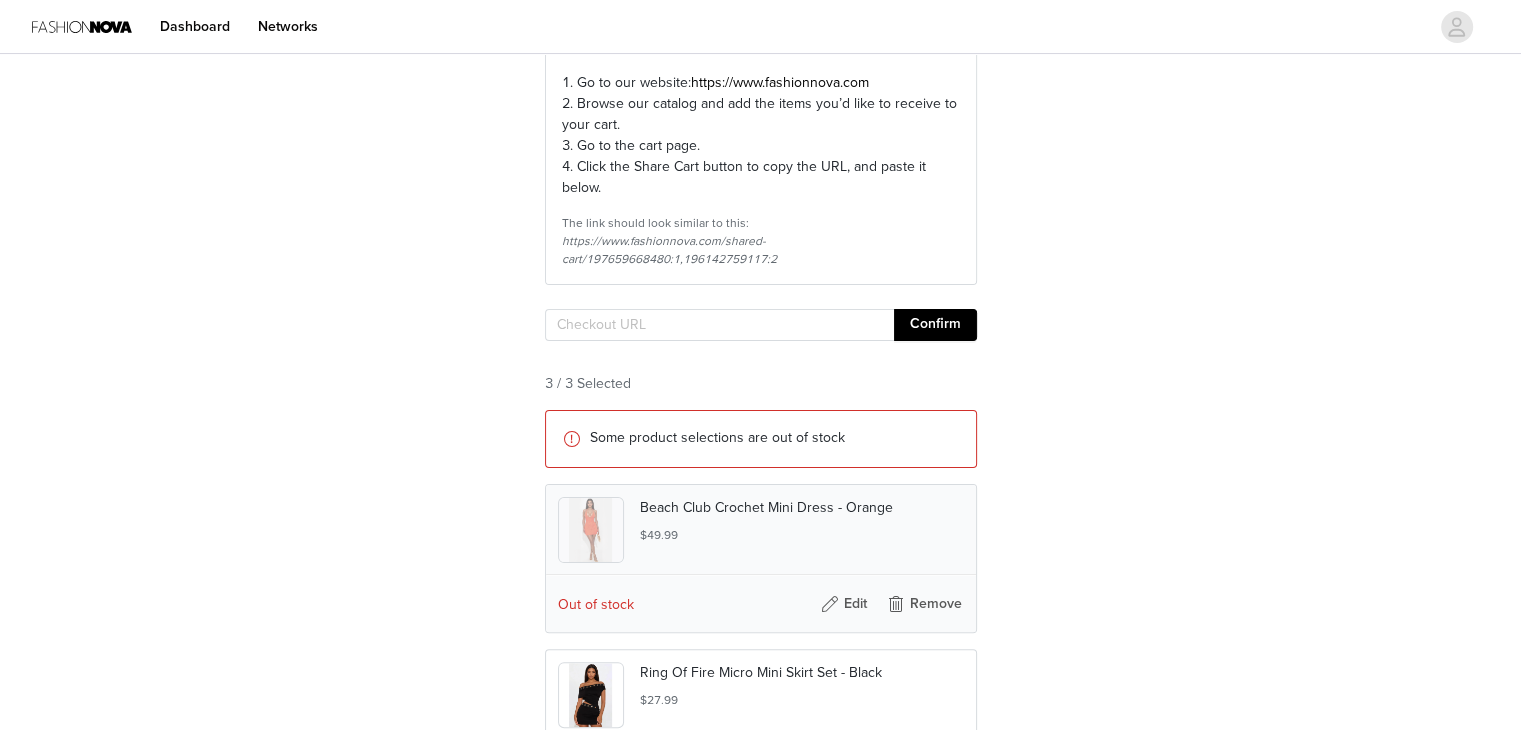 scroll, scrollTop: 360, scrollLeft: 0, axis: vertical 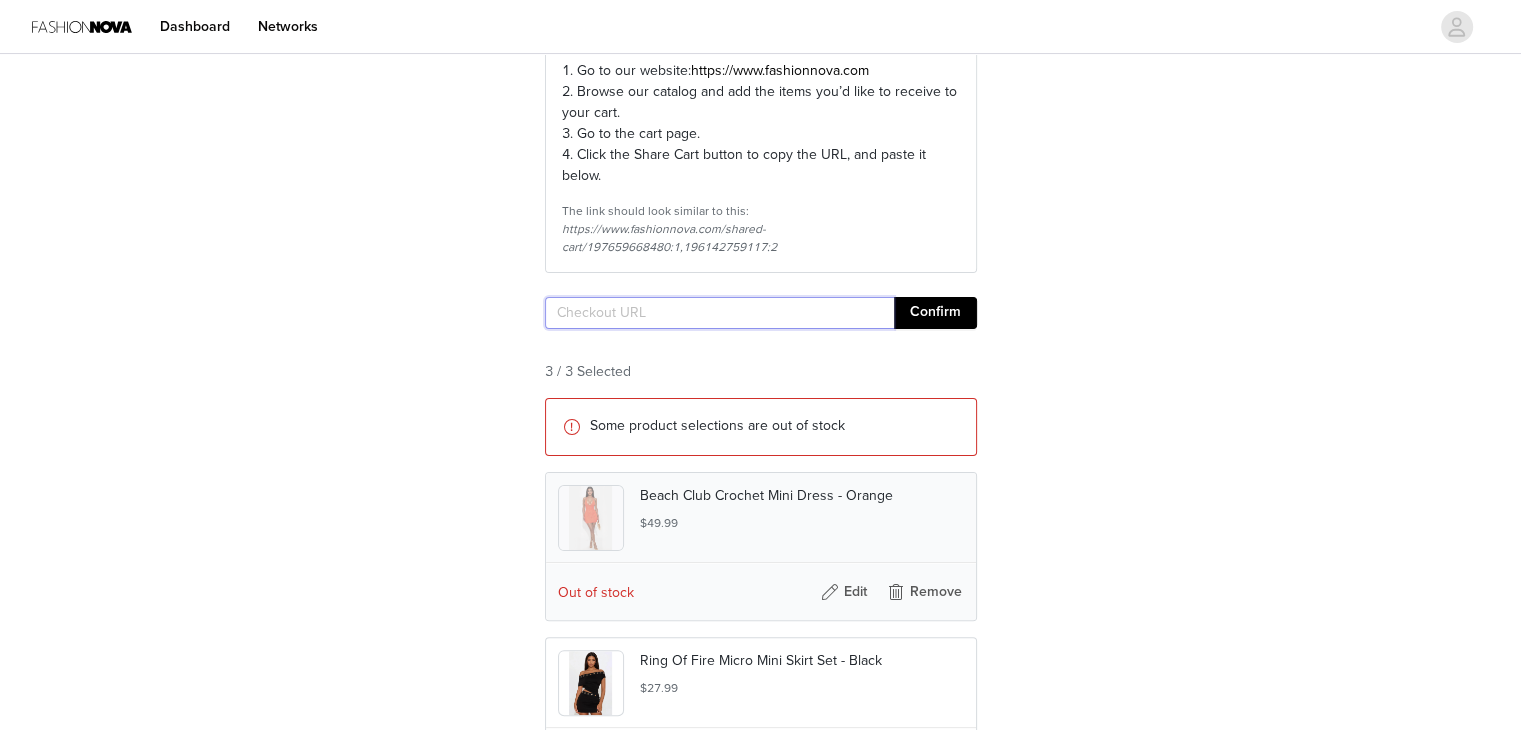 click at bounding box center [719, 313] 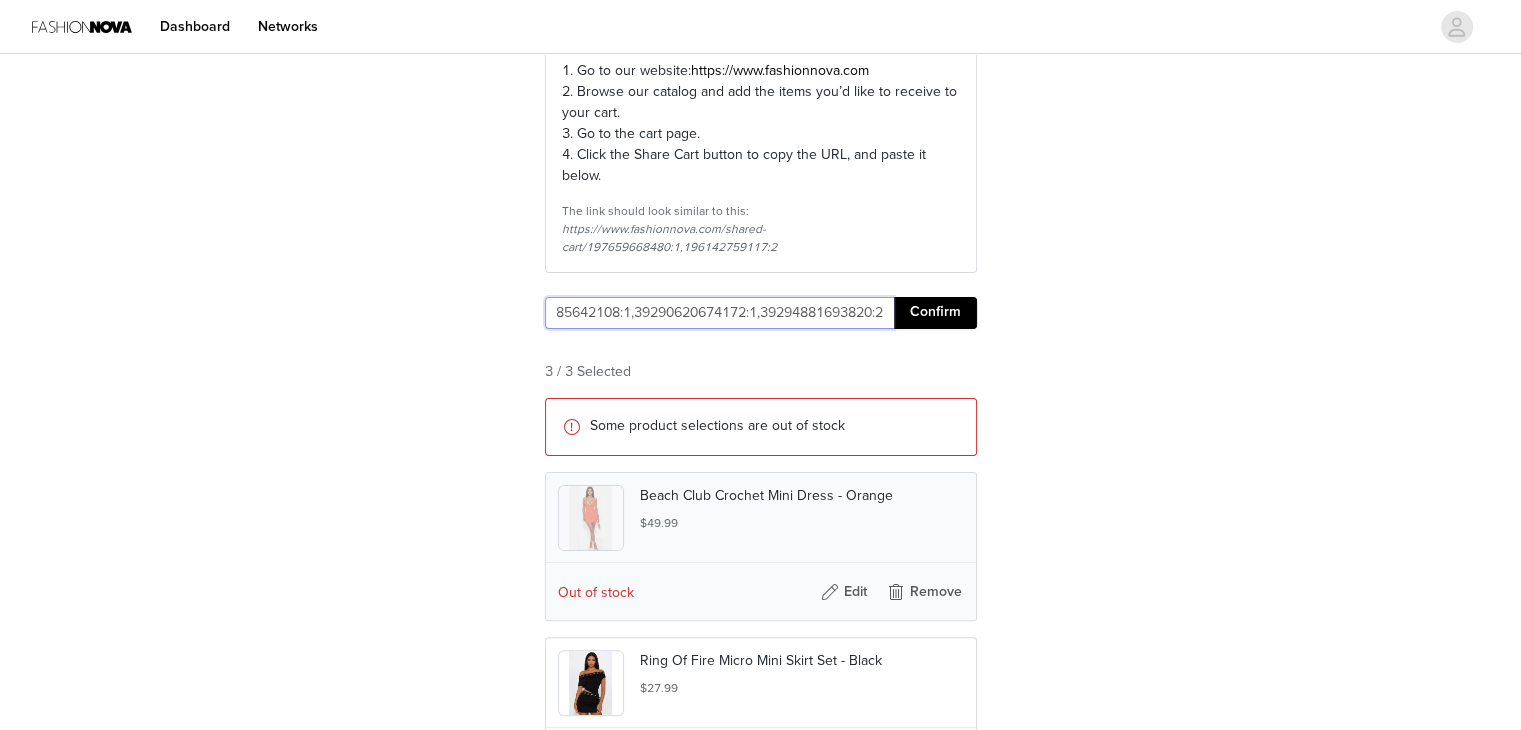 type on "https://www.fashionnova.com/pages/shared-cart/39291785642108:1,39290620674172:1,39294881693820:2" 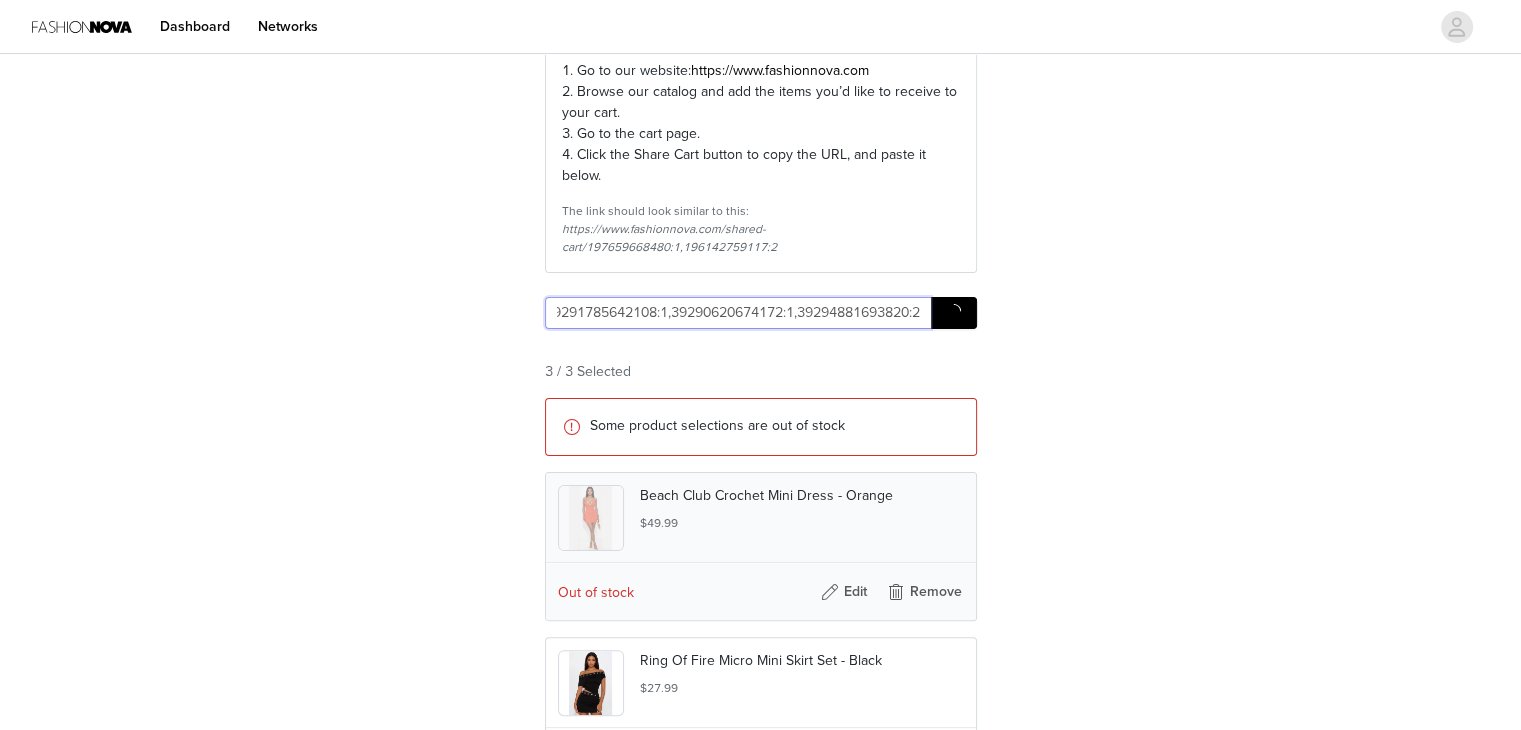 scroll, scrollTop: 0, scrollLeft: 327, axis: horizontal 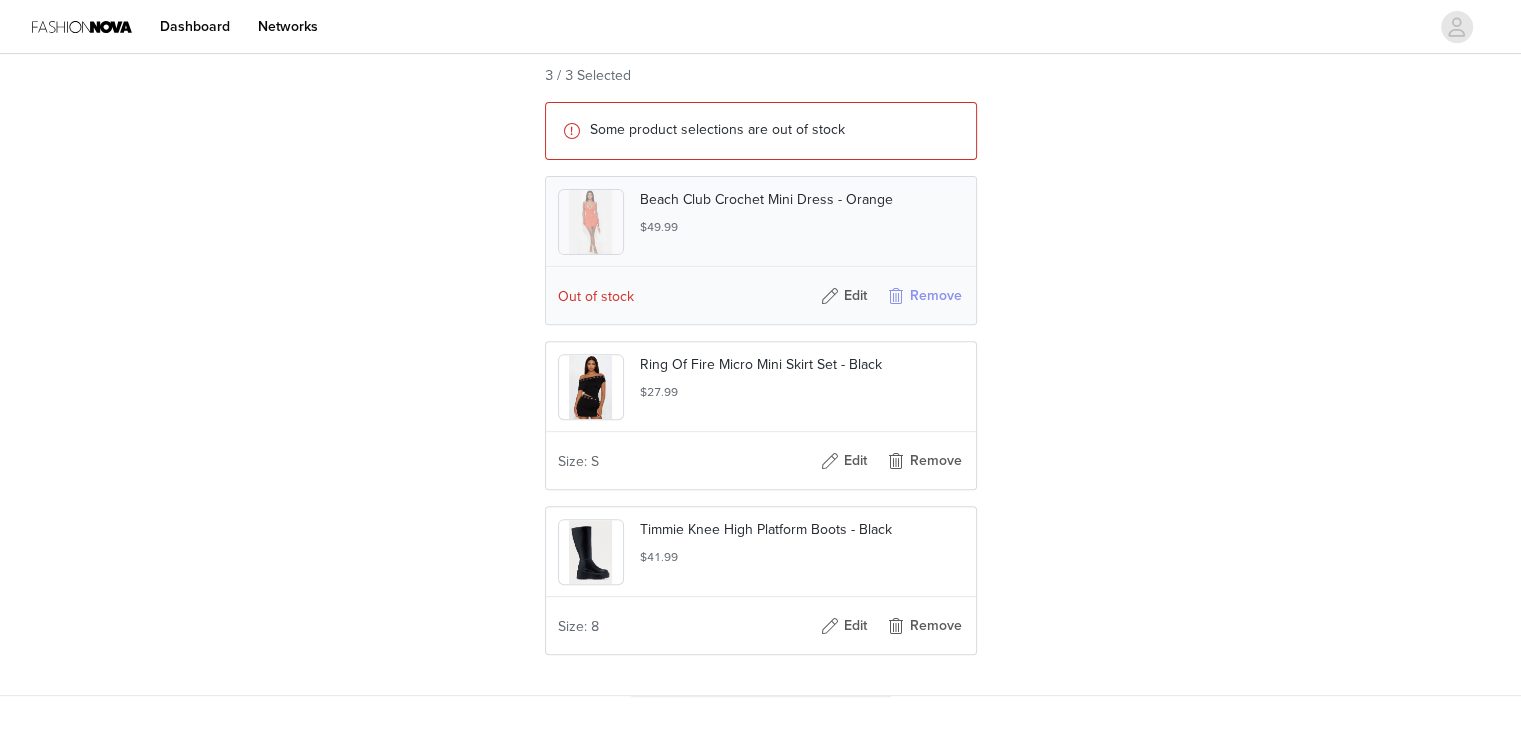 click on "Remove" at bounding box center [924, 296] 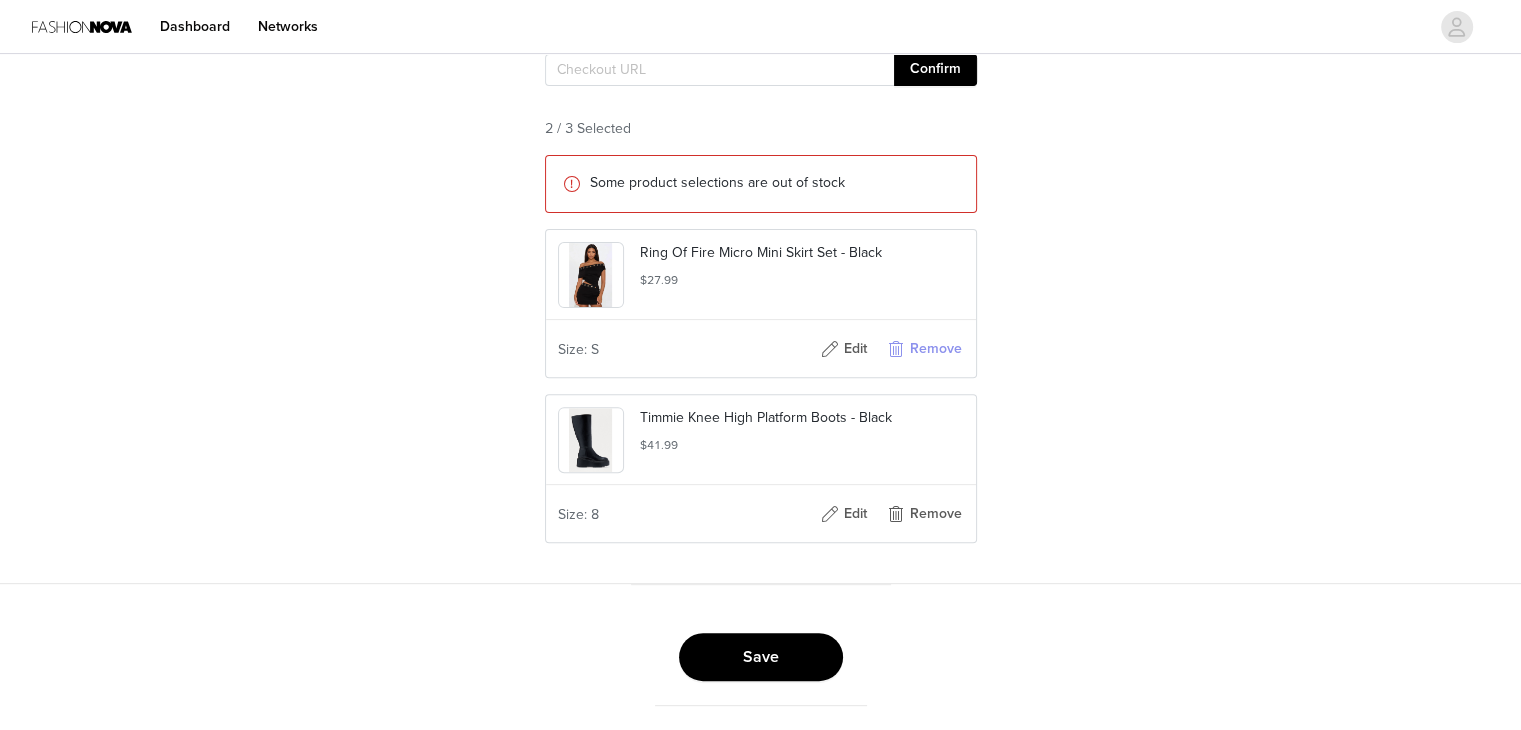 scroll, scrollTop: 620, scrollLeft: 0, axis: vertical 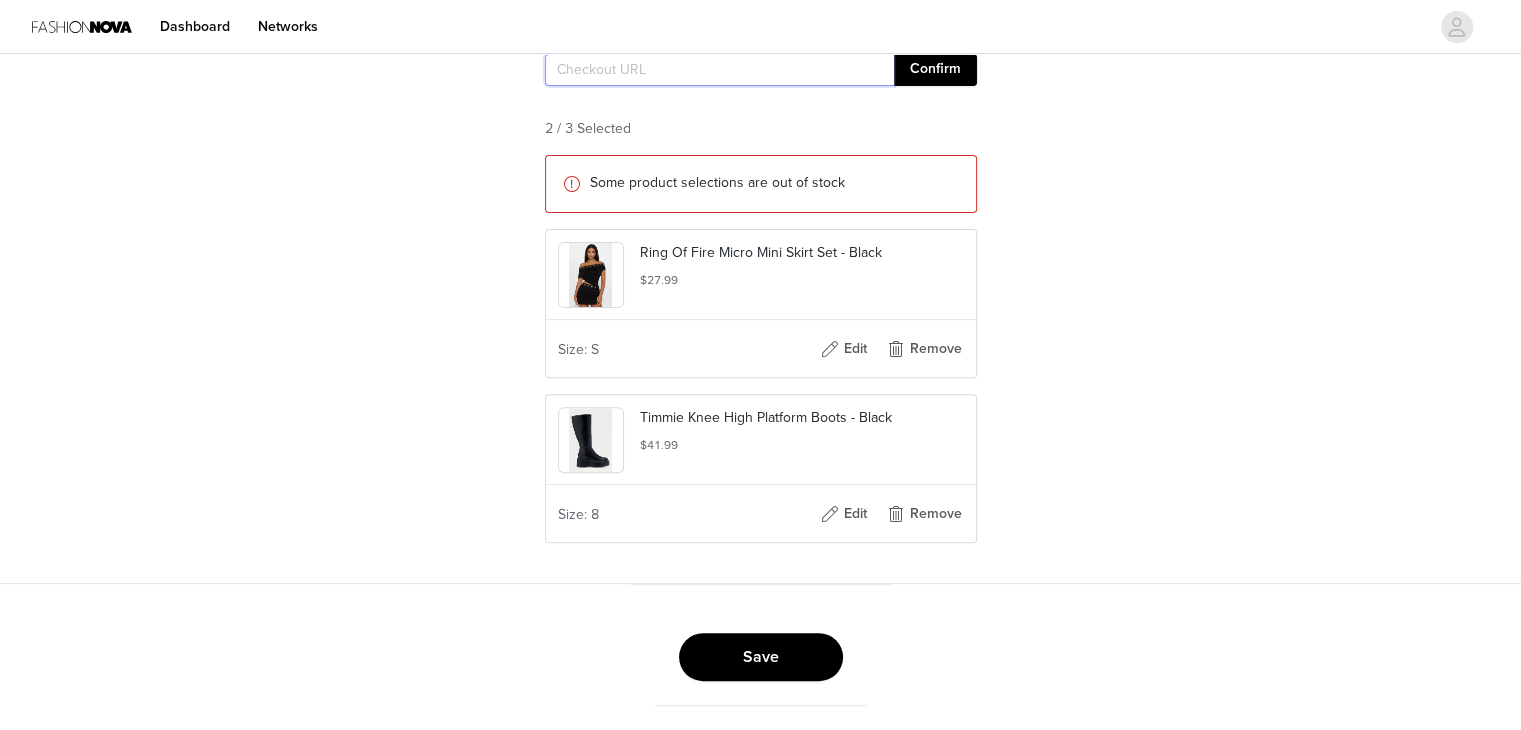 click at bounding box center (719, 70) 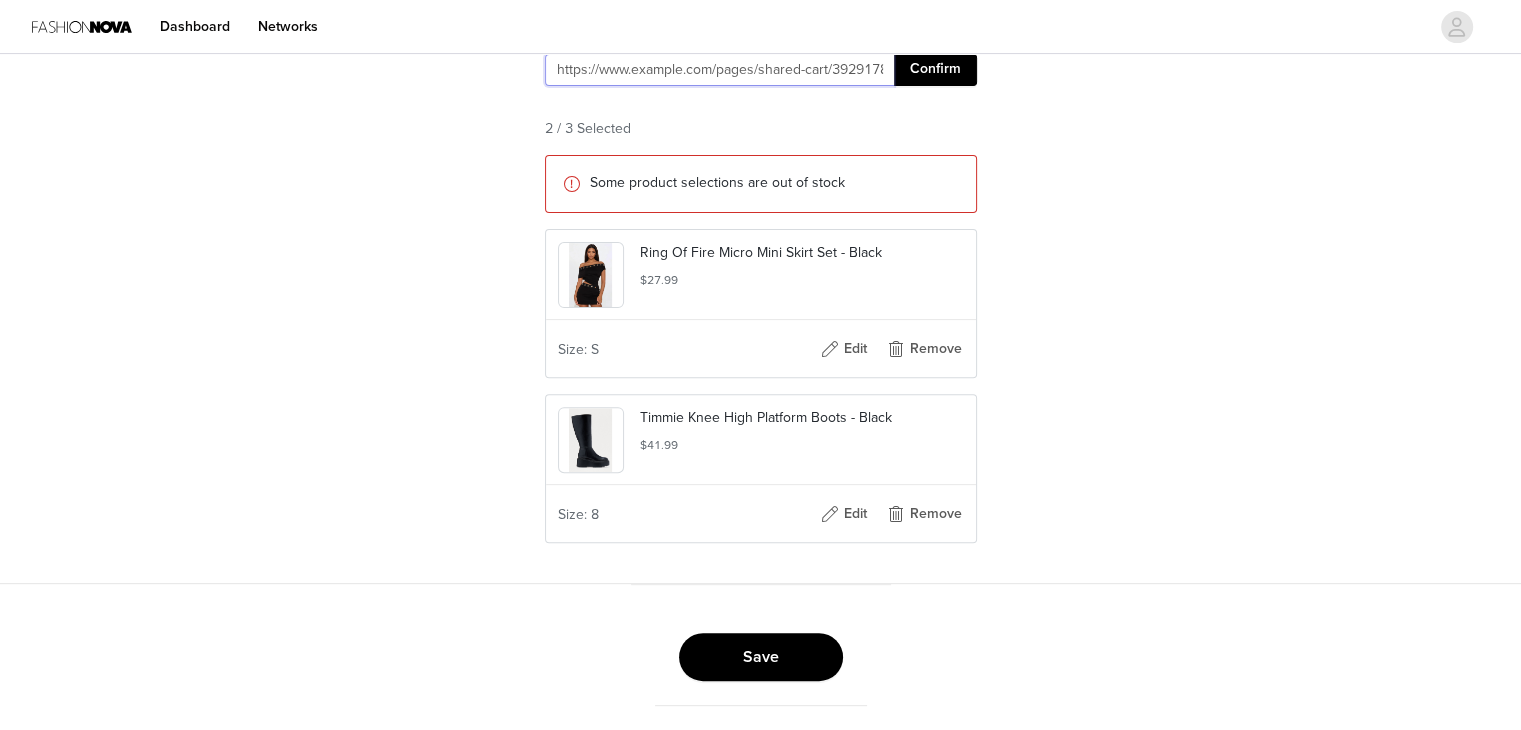 scroll, scrollTop: 0, scrollLeft: 891, axis: horizontal 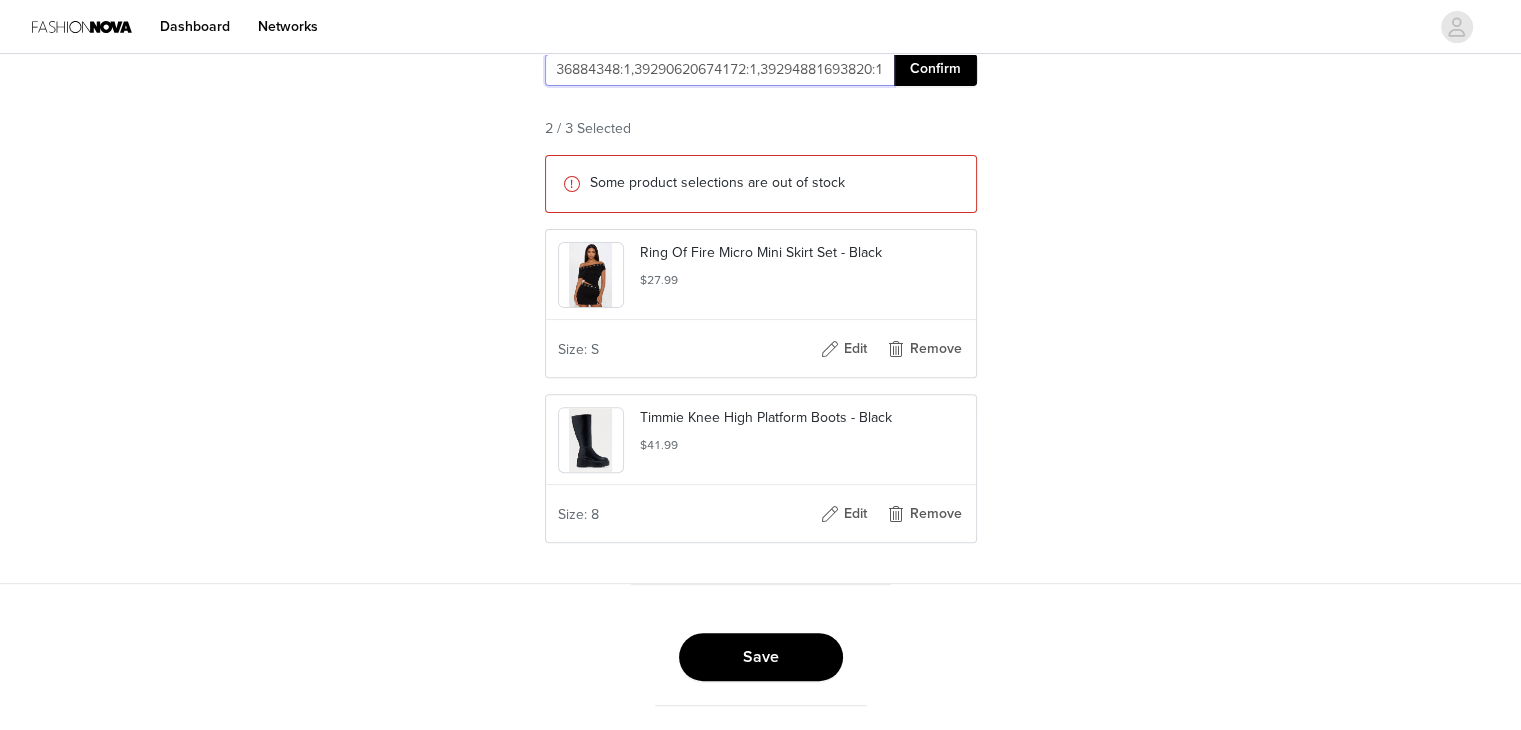 type on "https://www.fashionnova.com/pages/shared-cart/39291785642108:1,39273257500796:1,39291729379452:1,39295506907260:1,39278536884348:1,39290620674172:1,39294881693820:1" 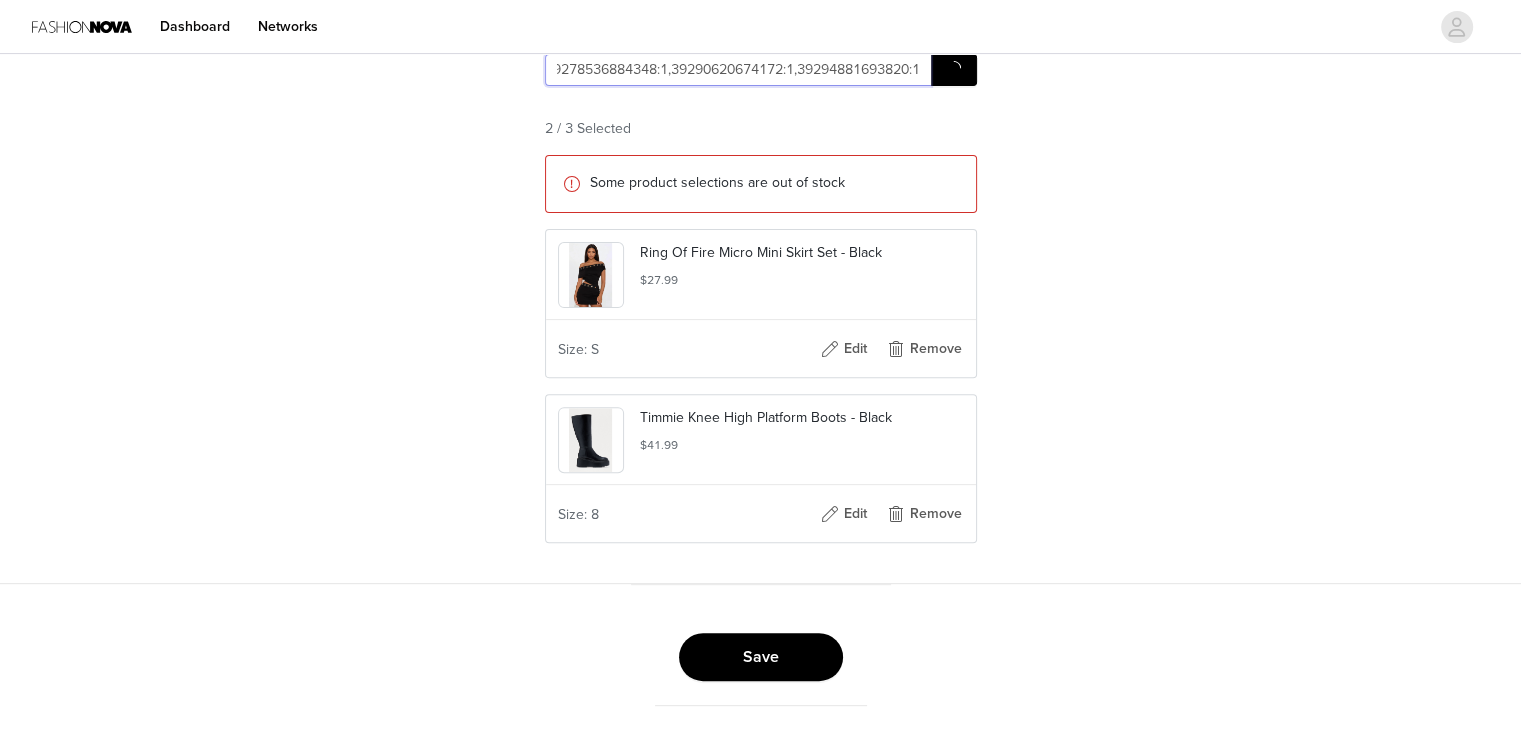 scroll, scrollTop: 0, scrollLeft: 855, axis: horizontal 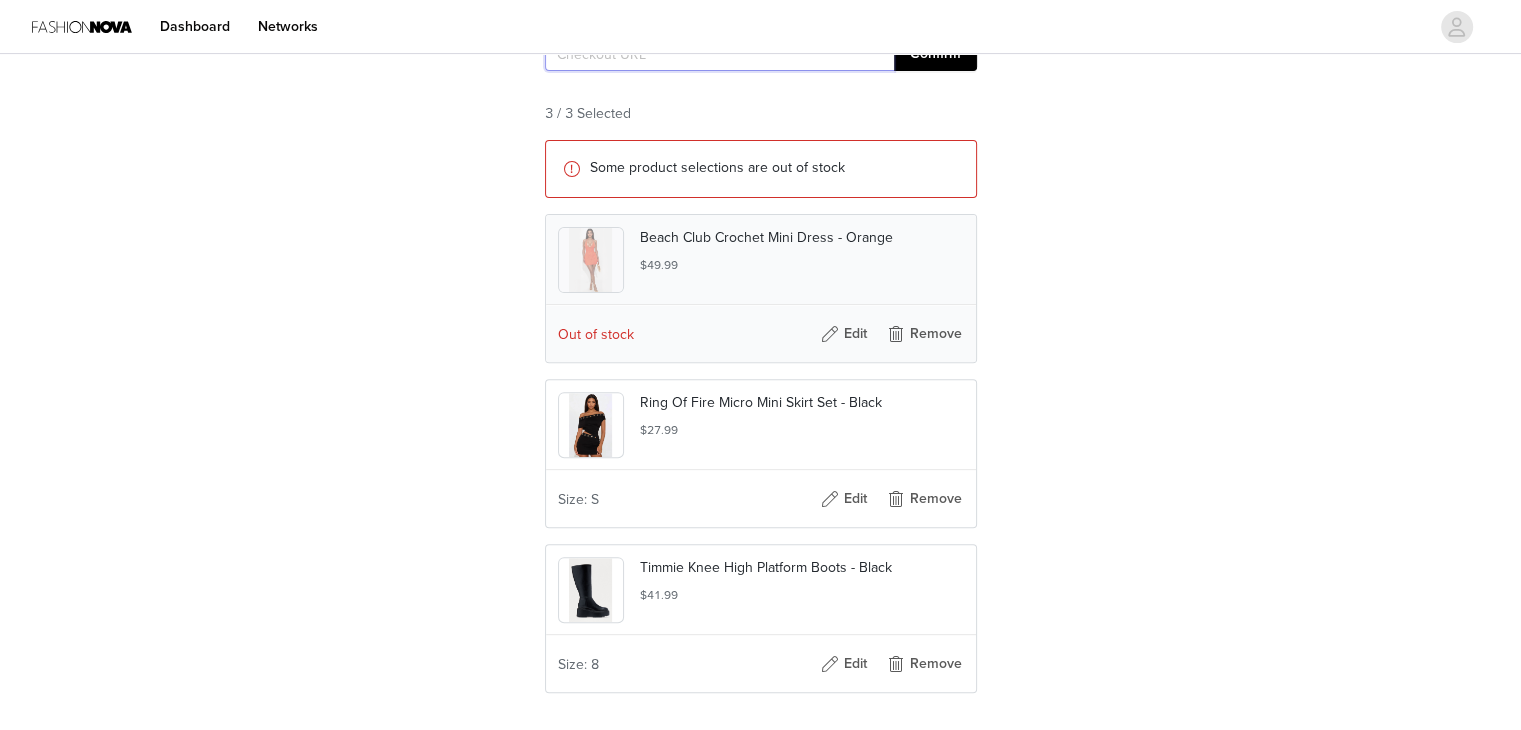 click at bounding box center (719, 55) 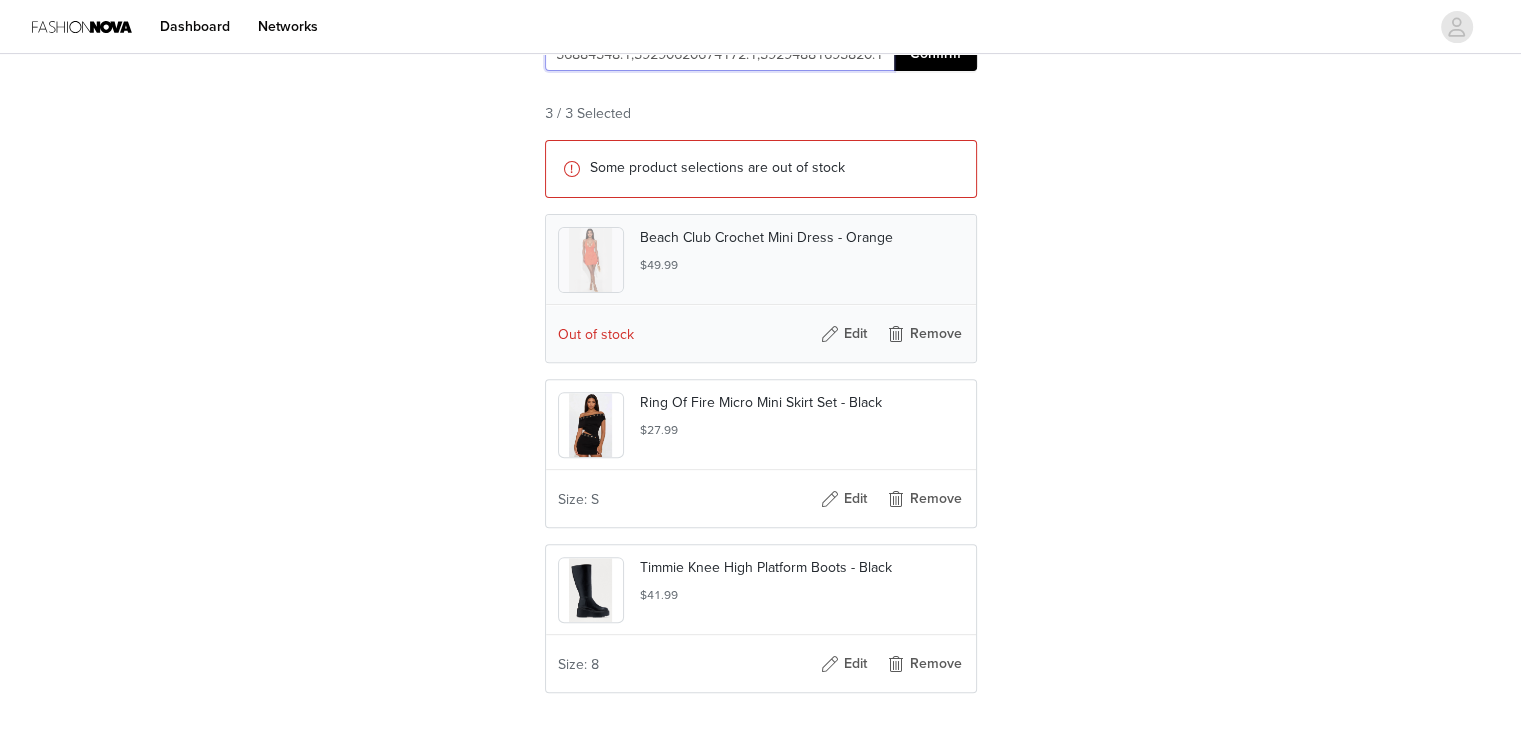 type on "https://www.example.com/pages/shared-cart/39276365643900:1,39291785642108:1,39278536884348:1,39290620674172:1,39294881693820:1" 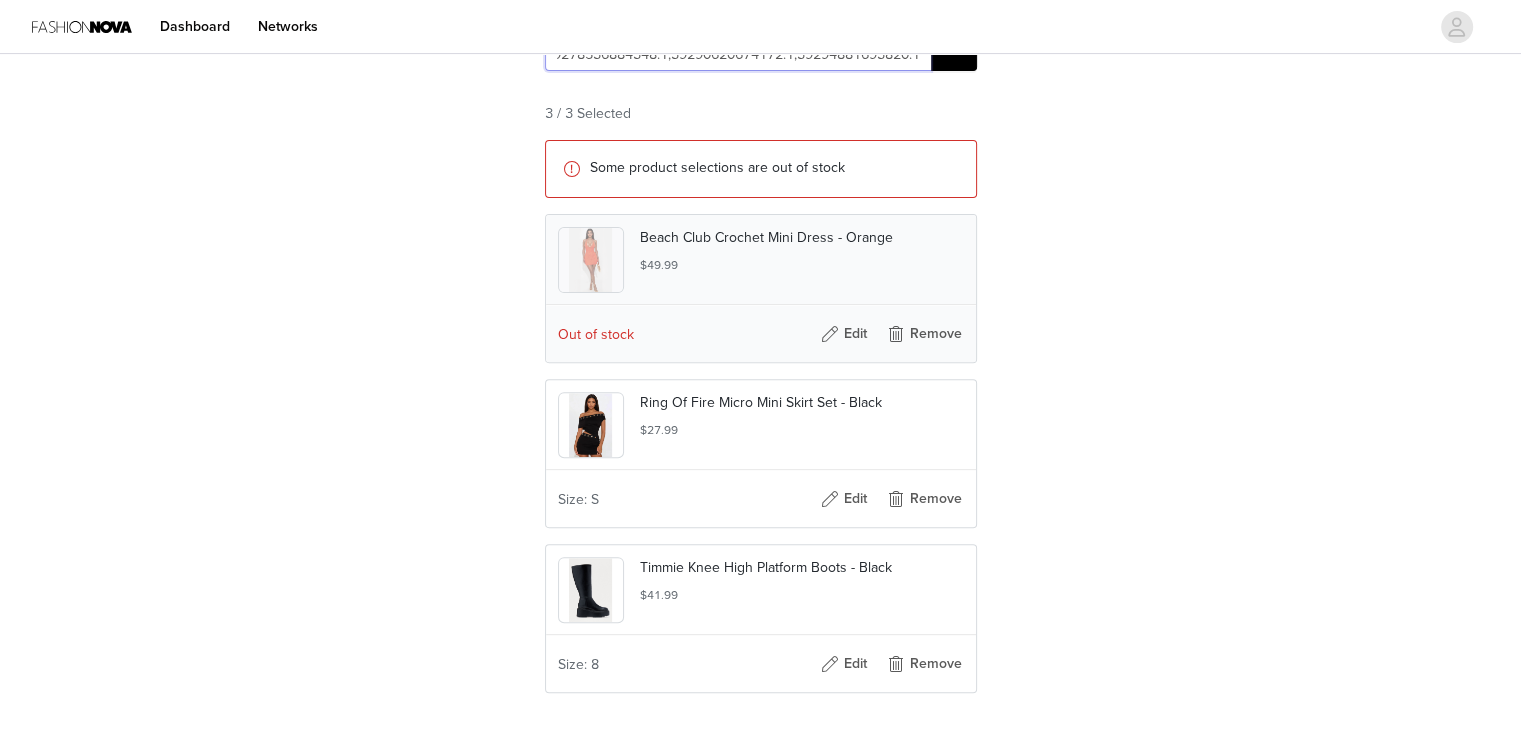 scroll, scrollTop: 0, scrollLeft: 591, axis: horizontal 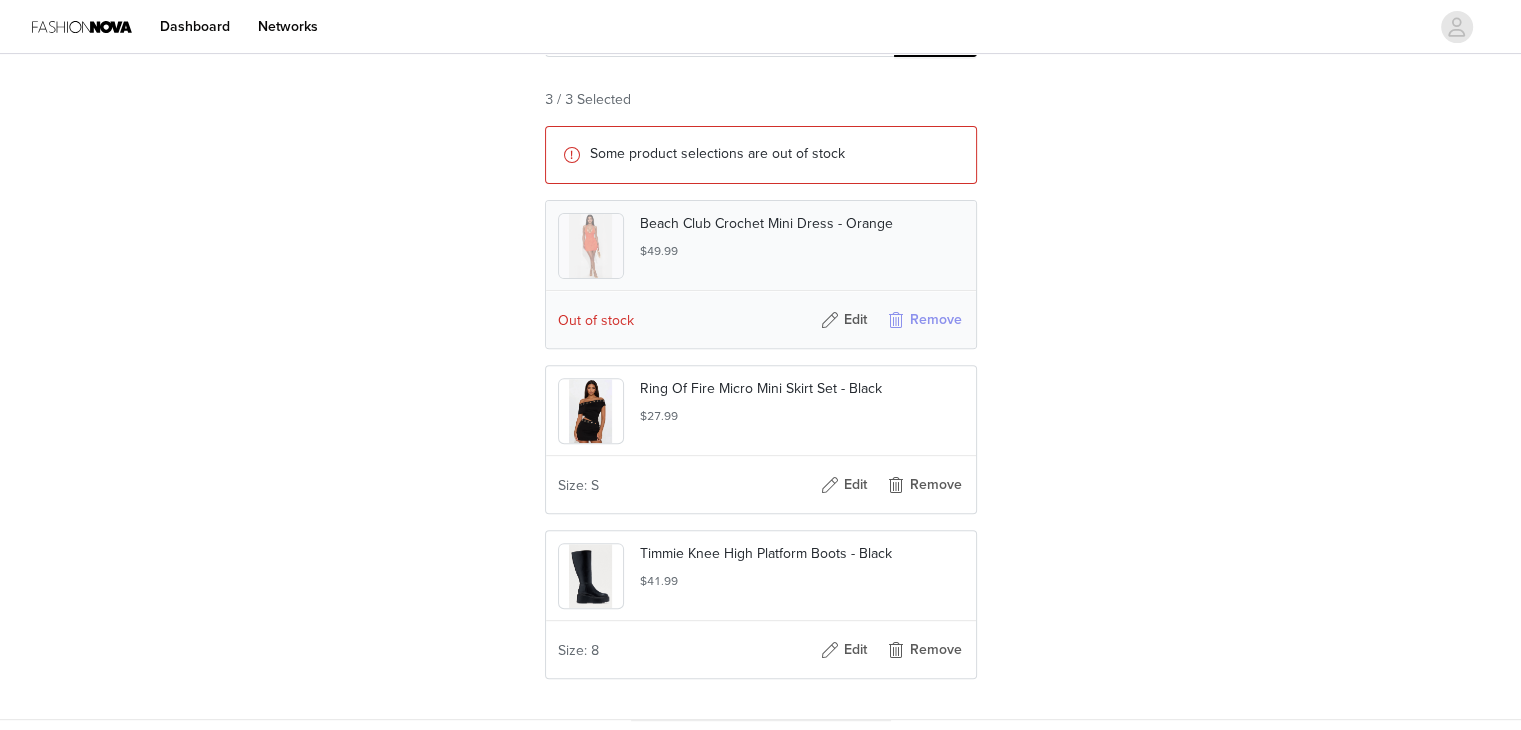 click on "Remove" at bounding box center (924, 320) 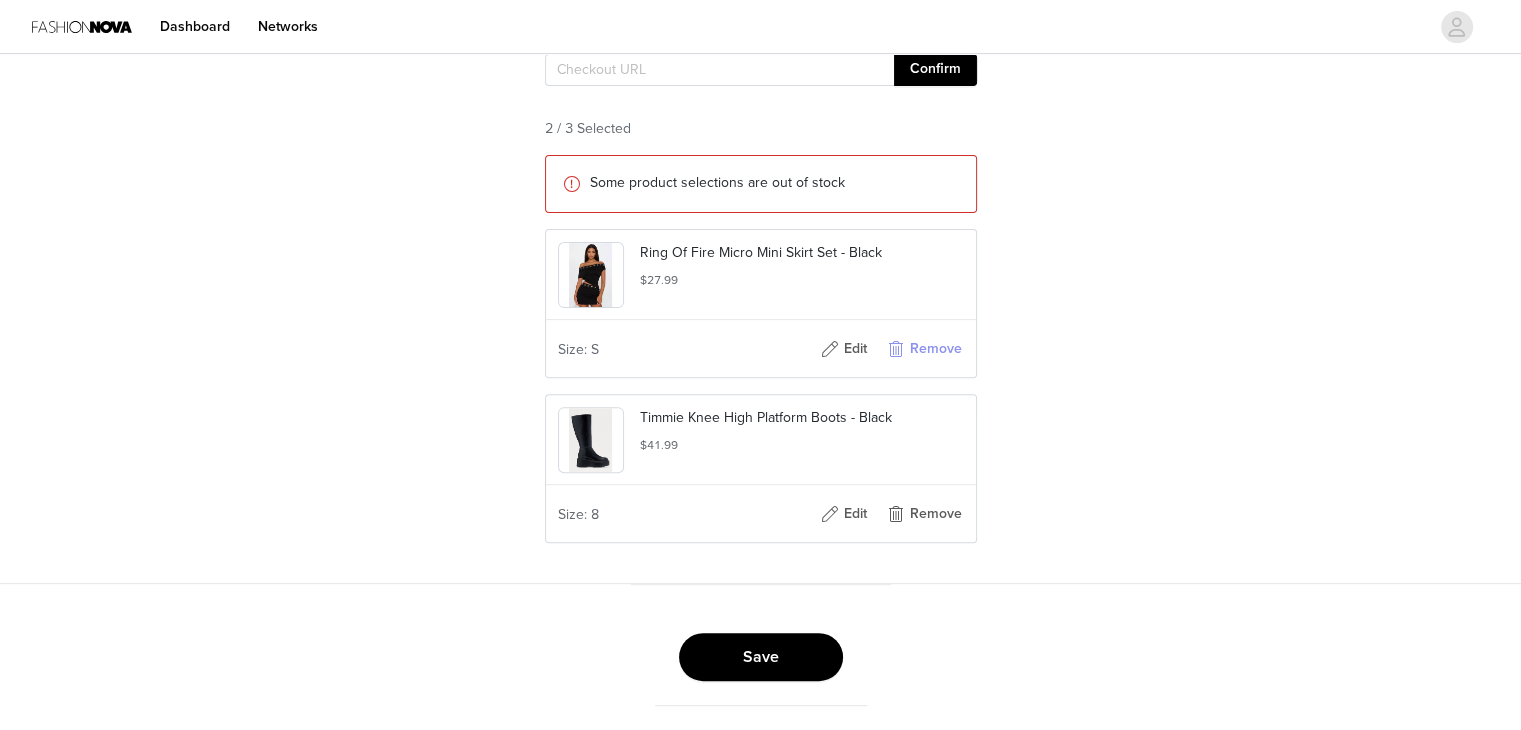 click on "Remove" at bounding box center [924, 349] 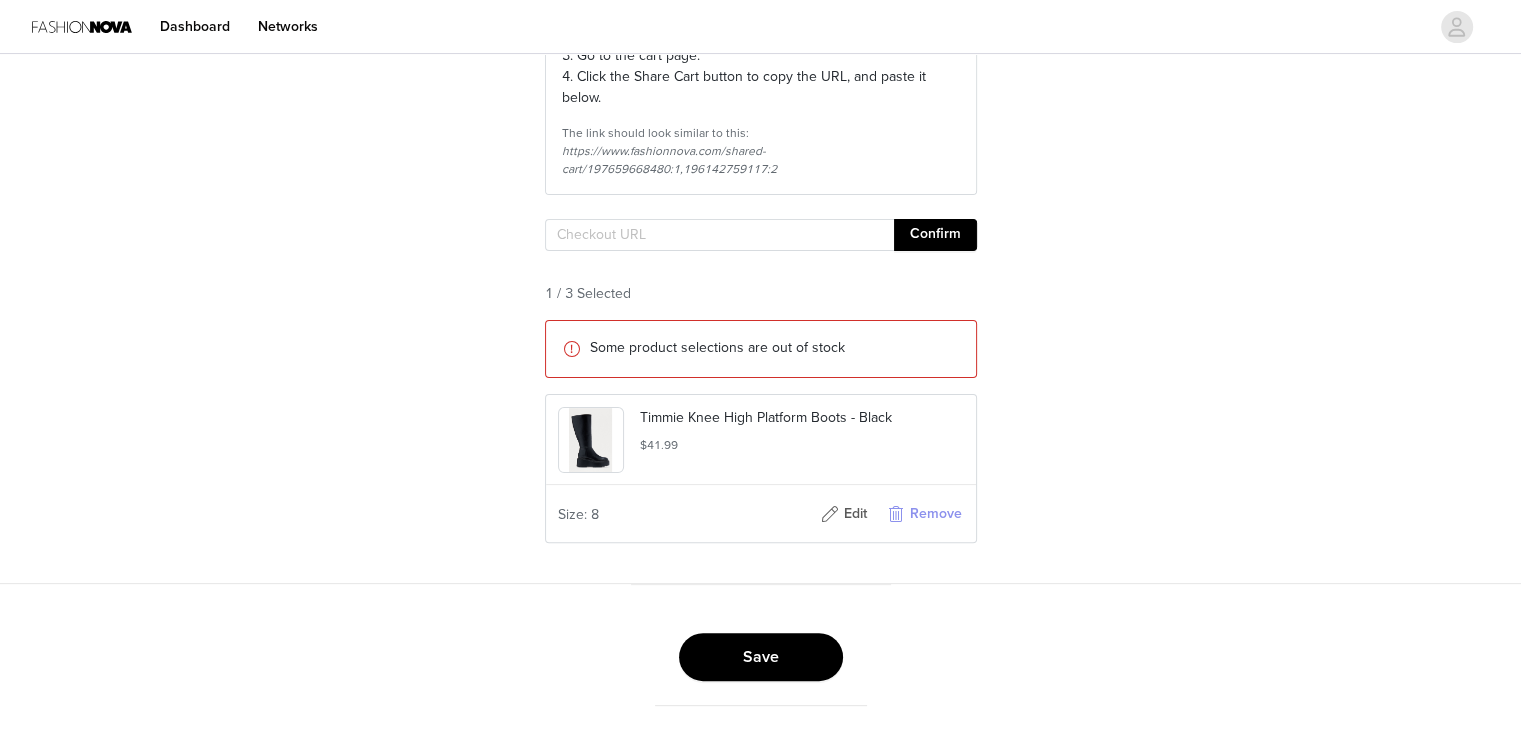 click on "Remove" at bounding box center [924, 514] 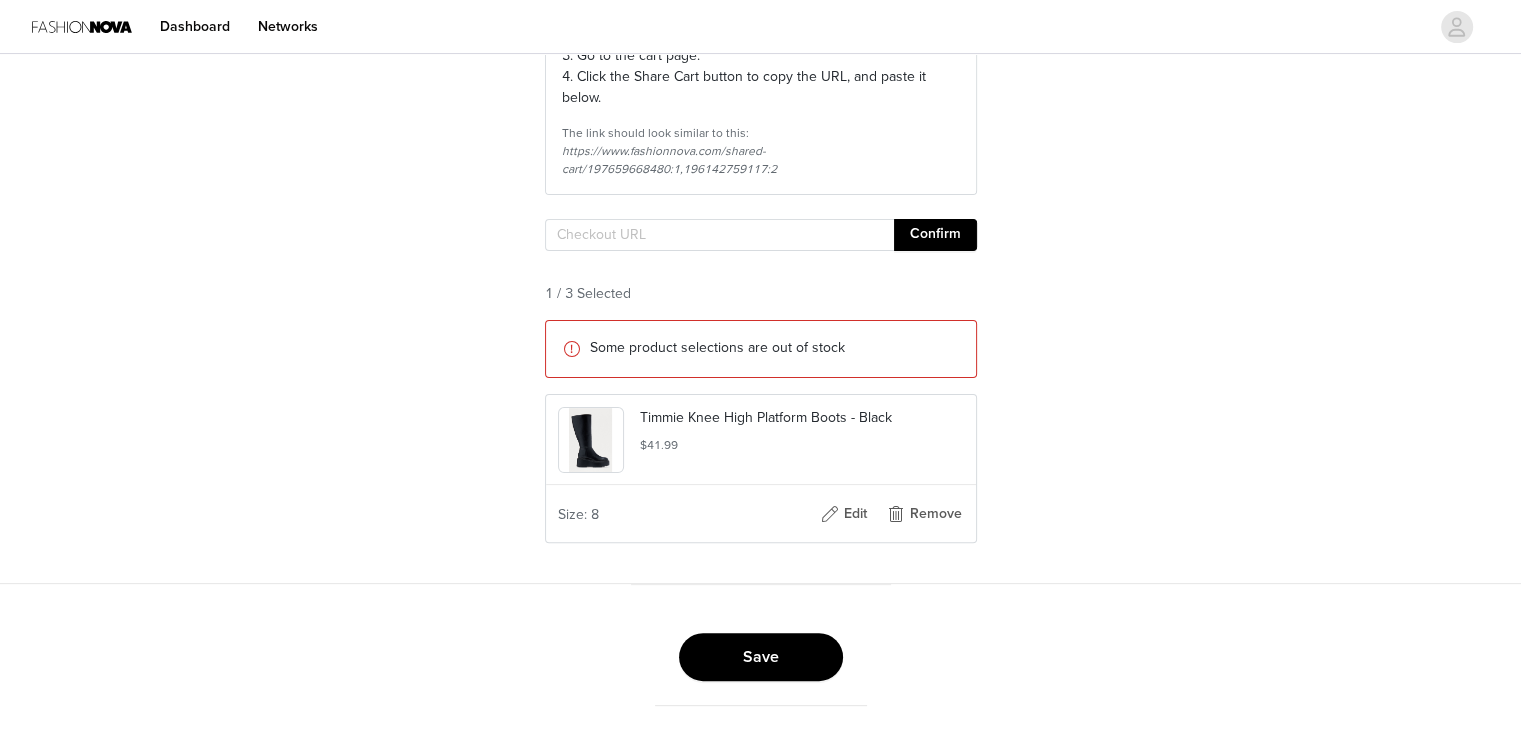 scroll, scrollTop: 292, scrollLeft: 0, axis: vertical 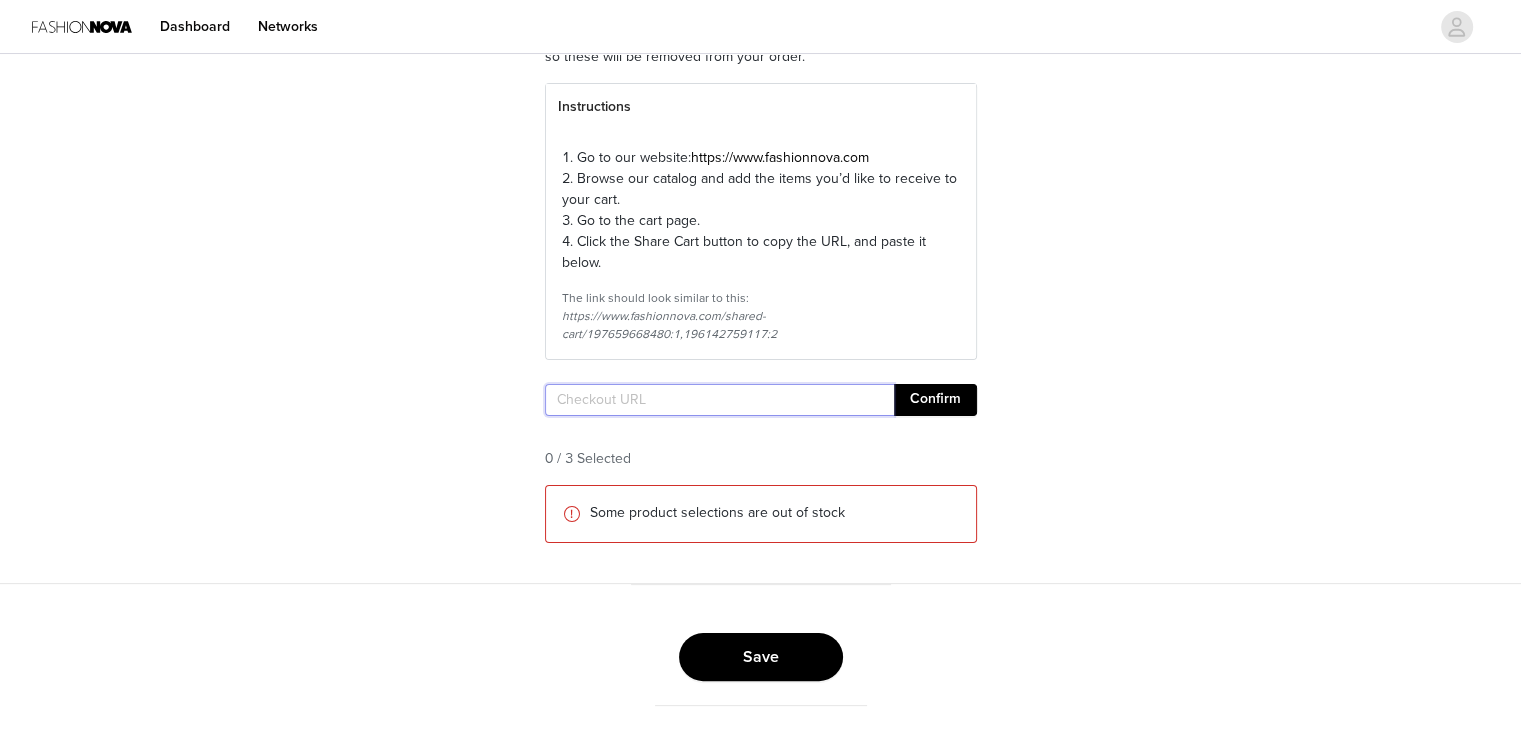 click at bounding box center (719, 400) 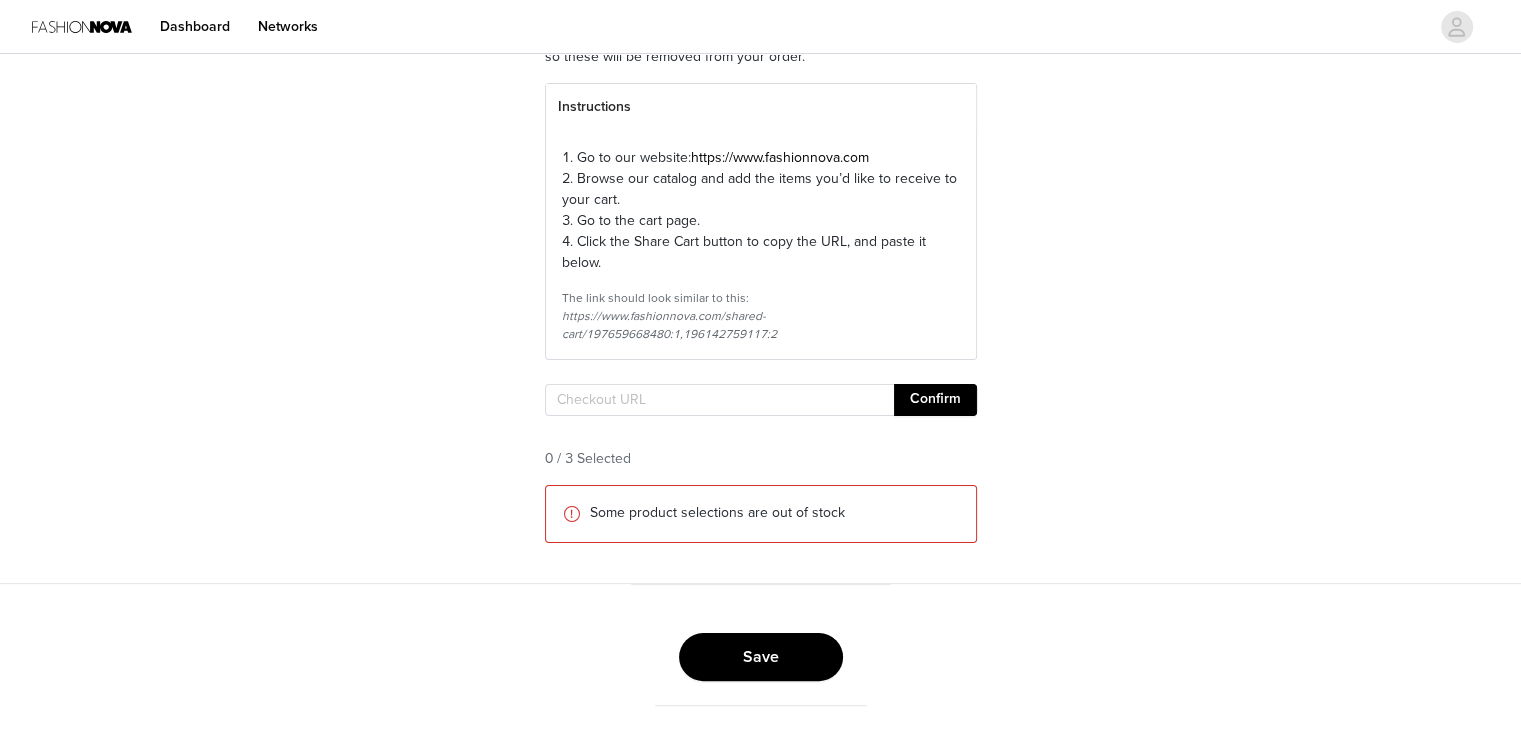 click on "Please select only items from our New Arrivals collection: https://www.fashionnova.com/collections/new.
Please note that we are unable to gift Ed Hardy or Von Dutch items, so these will be removed from your order.
Instructions
1. Go to our website:
https://www.fashionnova.com    2. Browse our catalog and add the items you’d like to receive to your cart.     3. Go to the cart page.     4. Click the Share Cart button to copy the URL, and paste it below.    The link should look similar to this:   https://www.fashionnova.com/shared-cart/197659668480:1,196142759117:2     Confirm
0 / 3 Selected
Some product selections are out of stock" at bounding box center [761, 261] 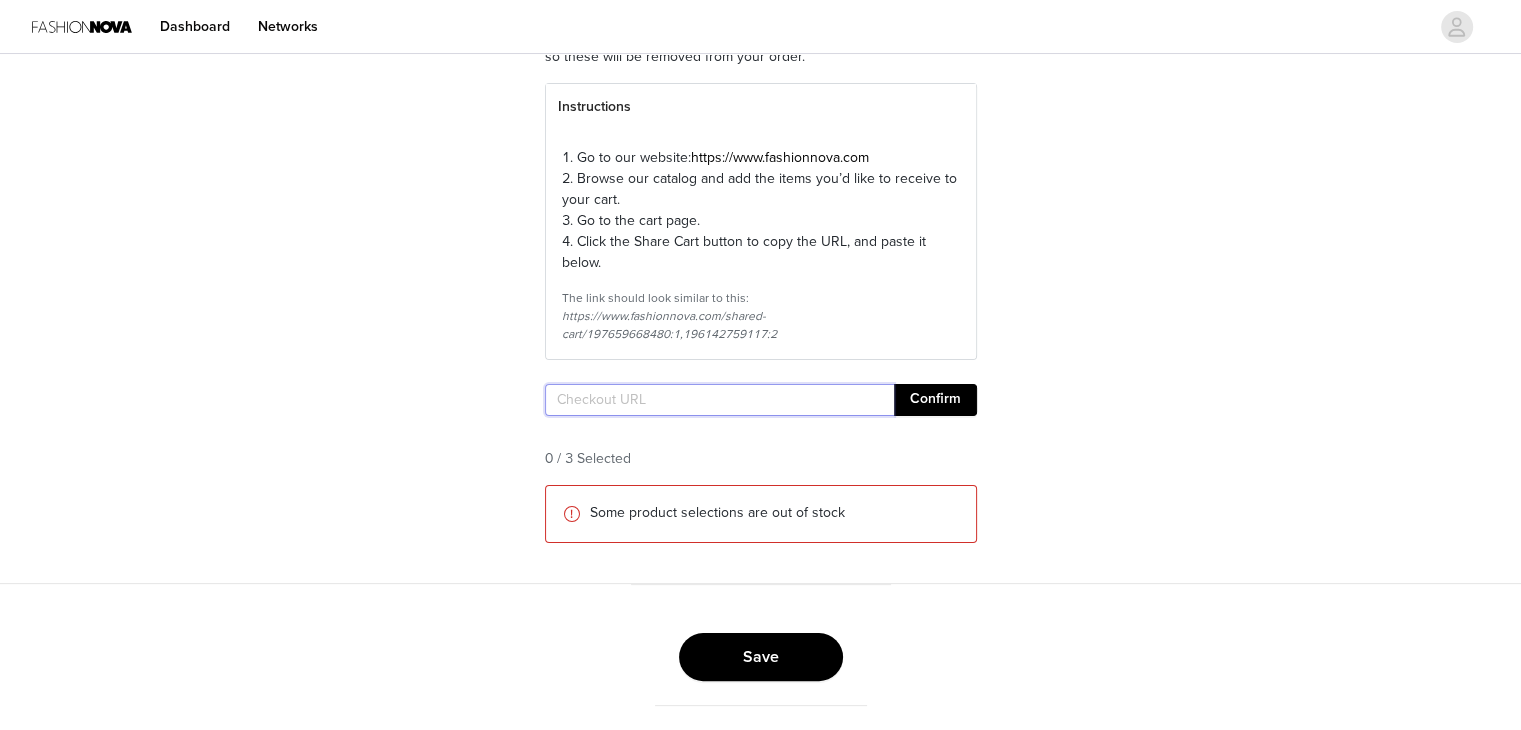 click at bounding box center [719, 400] 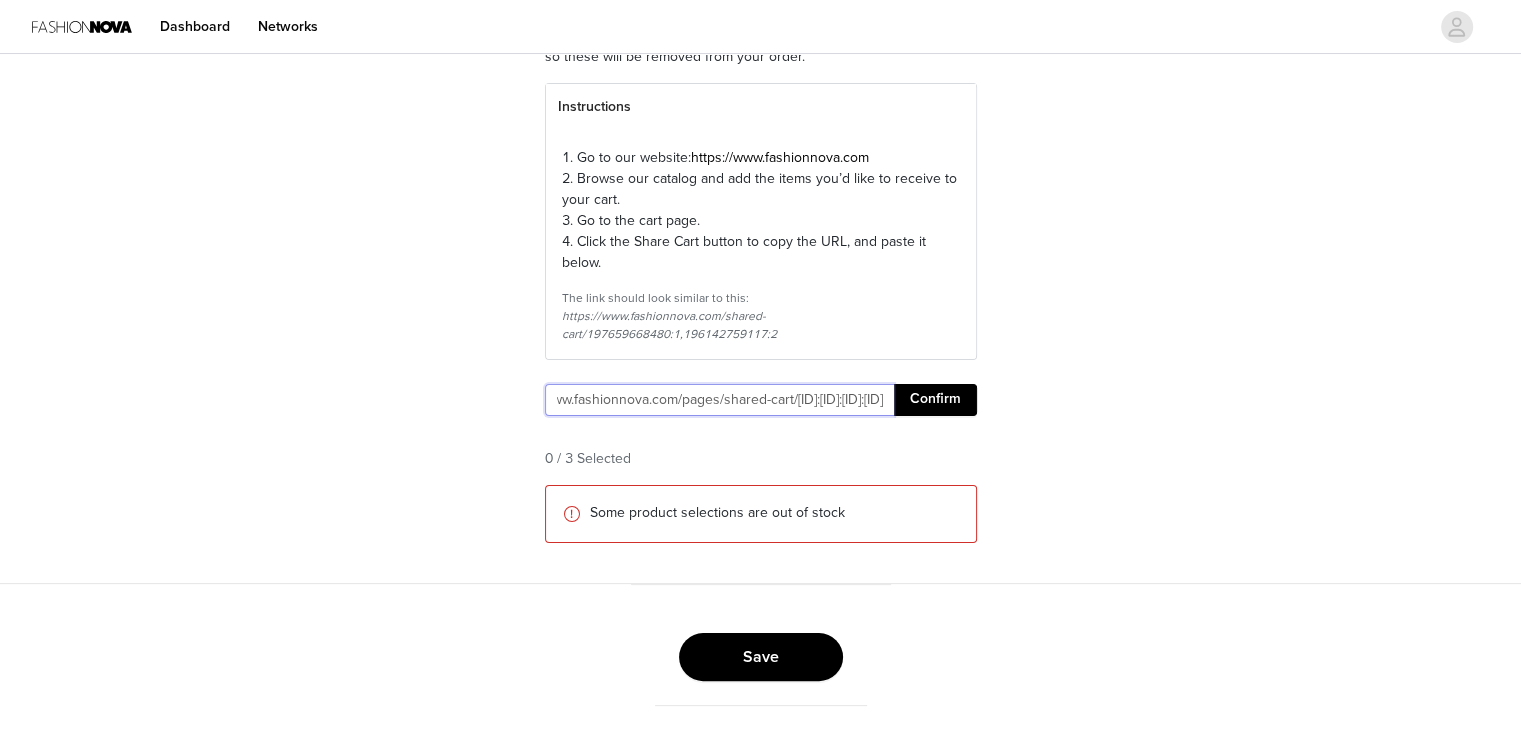 type on "https://www.fashionnova.com/pages/shared-cart/39291352285308:1,39291785642108:1,39290620674172:1,39294881693820:1" 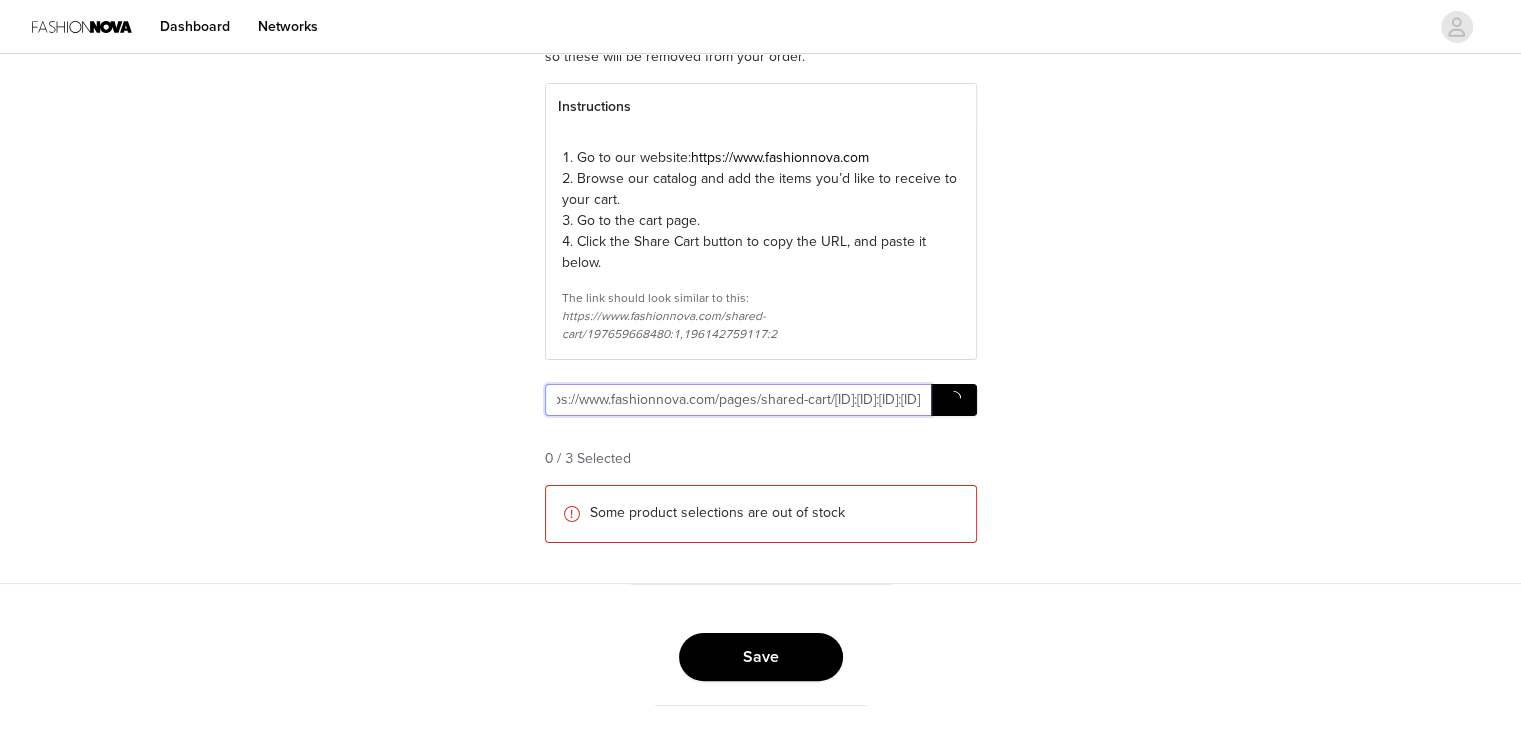 scroll, scrollTop: 0, scrollLeft: 459, axis: horizontal 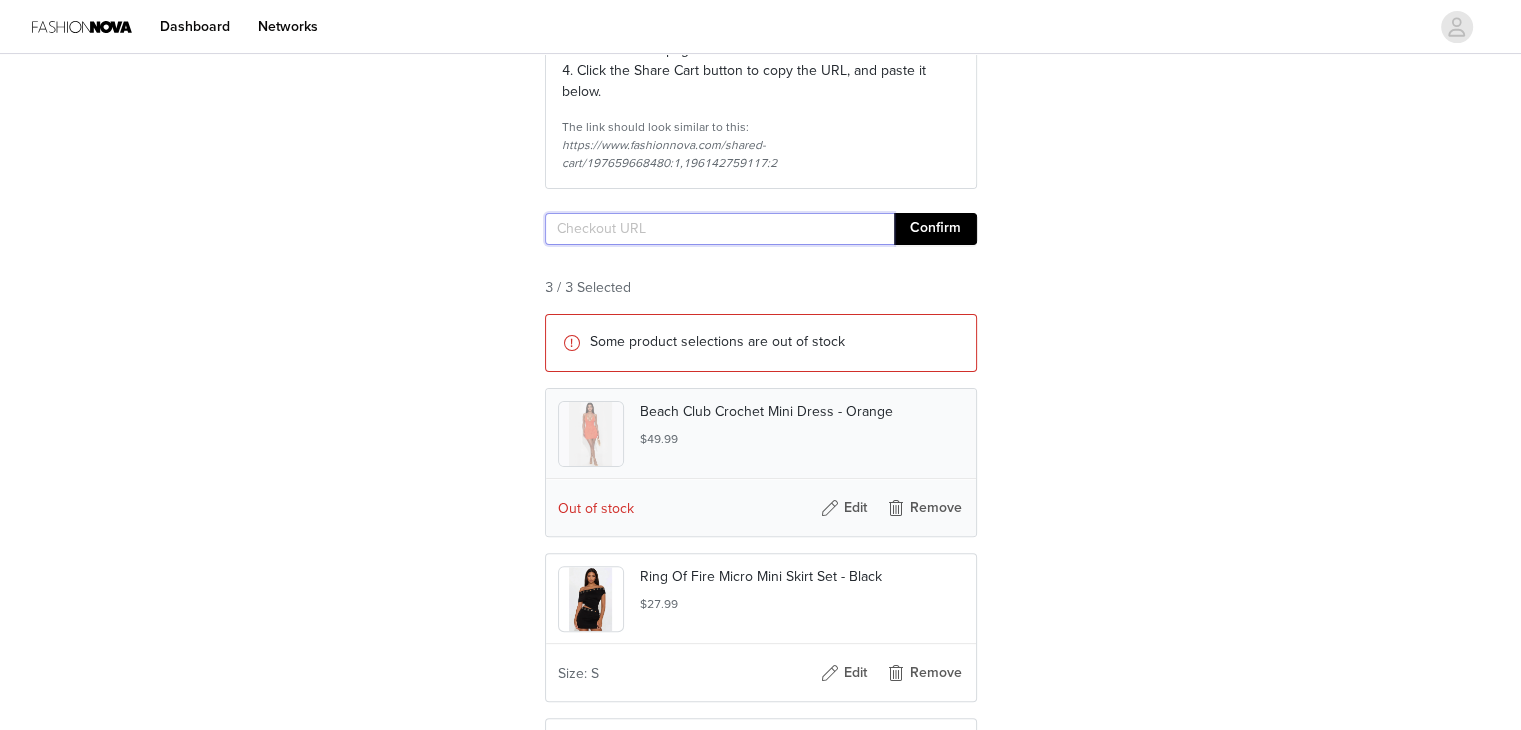 click at bounding box center [719, 229] 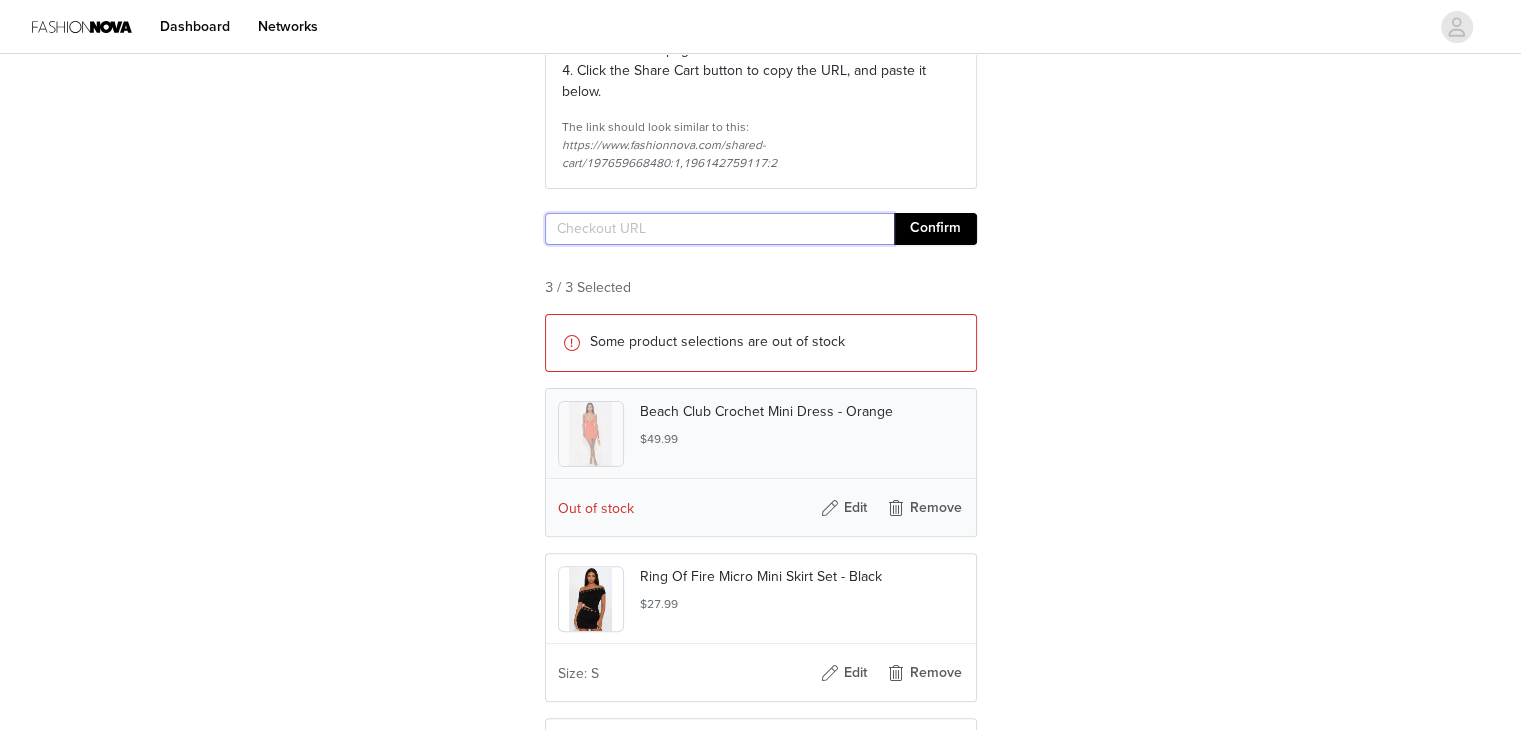 paste on "https://www.fashionnova.com/pages/shared-cart/39291352285308:1,39290620674172:1,39294881693820:1" 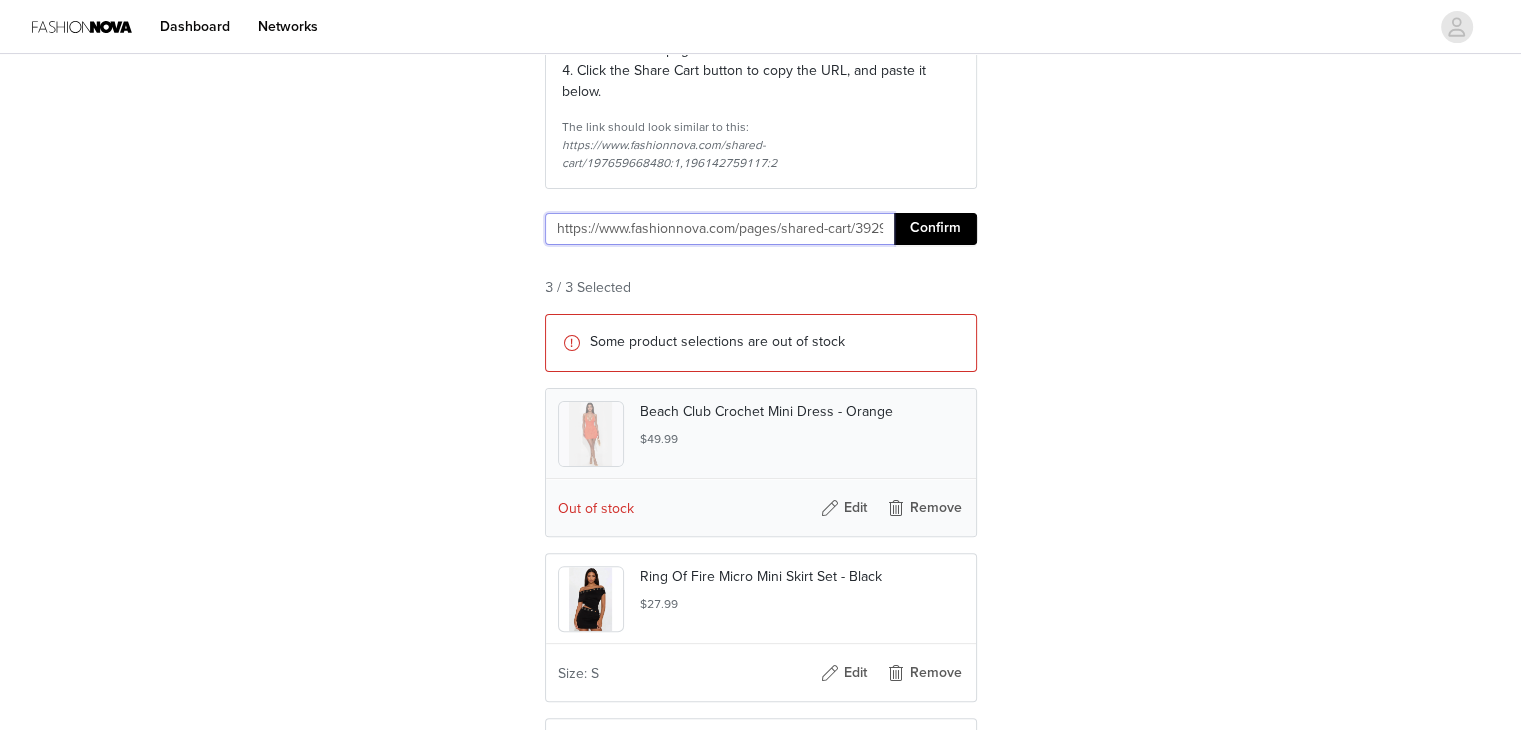 scroll, scrollTop: 0, scrollLeft: 363, axis: horizontal 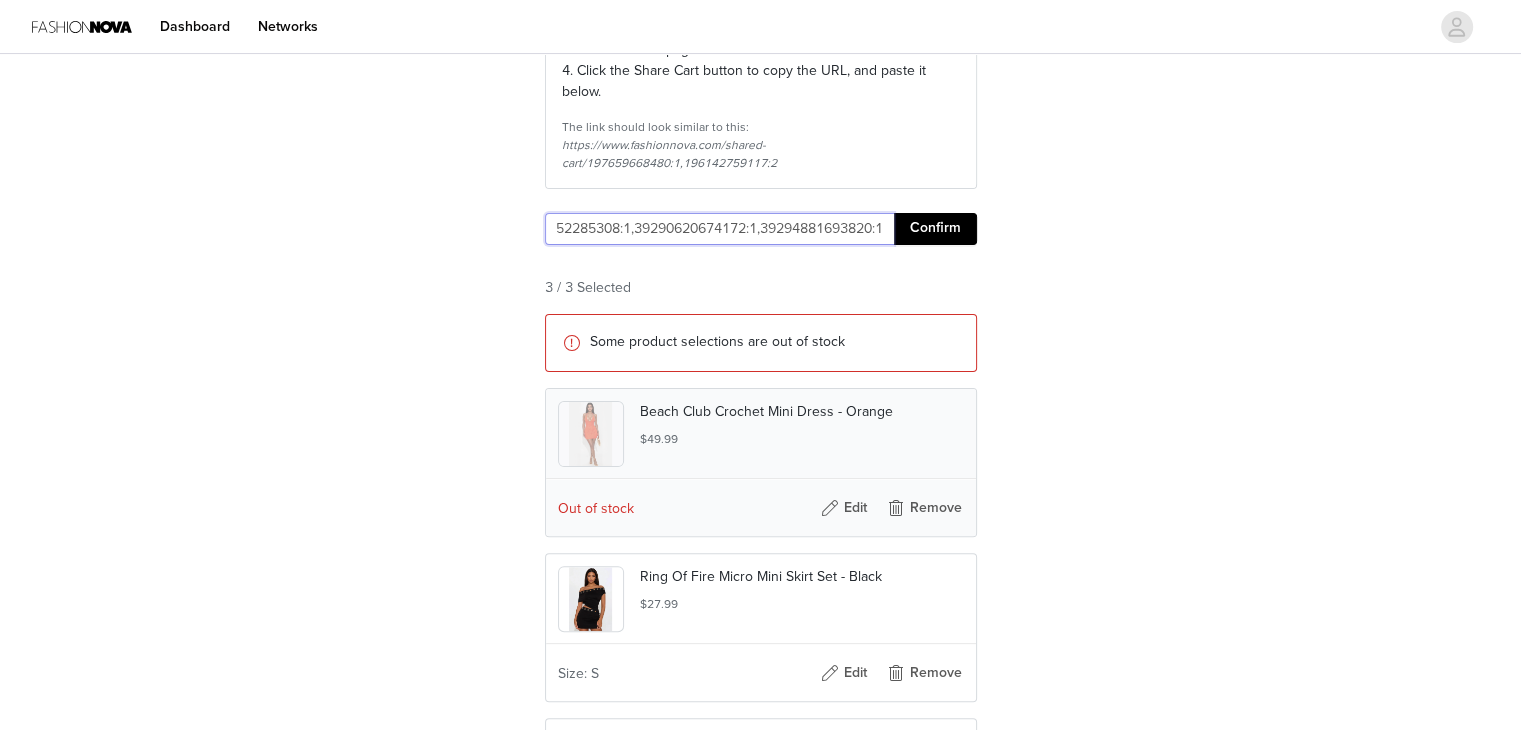 type on "https://www.fashionnova.com/pages/shared-cart/39291352285308:1,39290620674172:1,39294881693820:1" 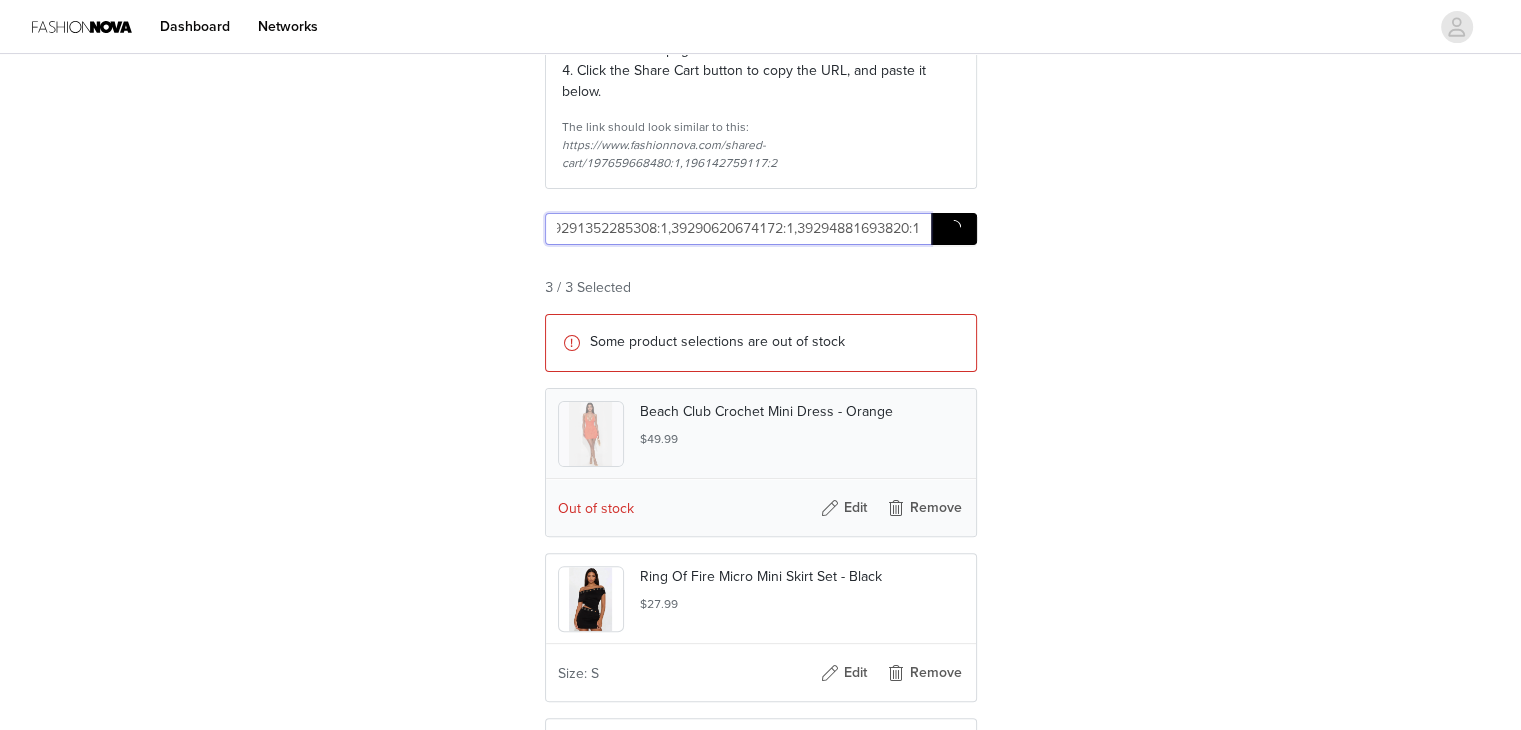 scroll, scrollTop: 0, scrollLeft: 327, axis: horizontal 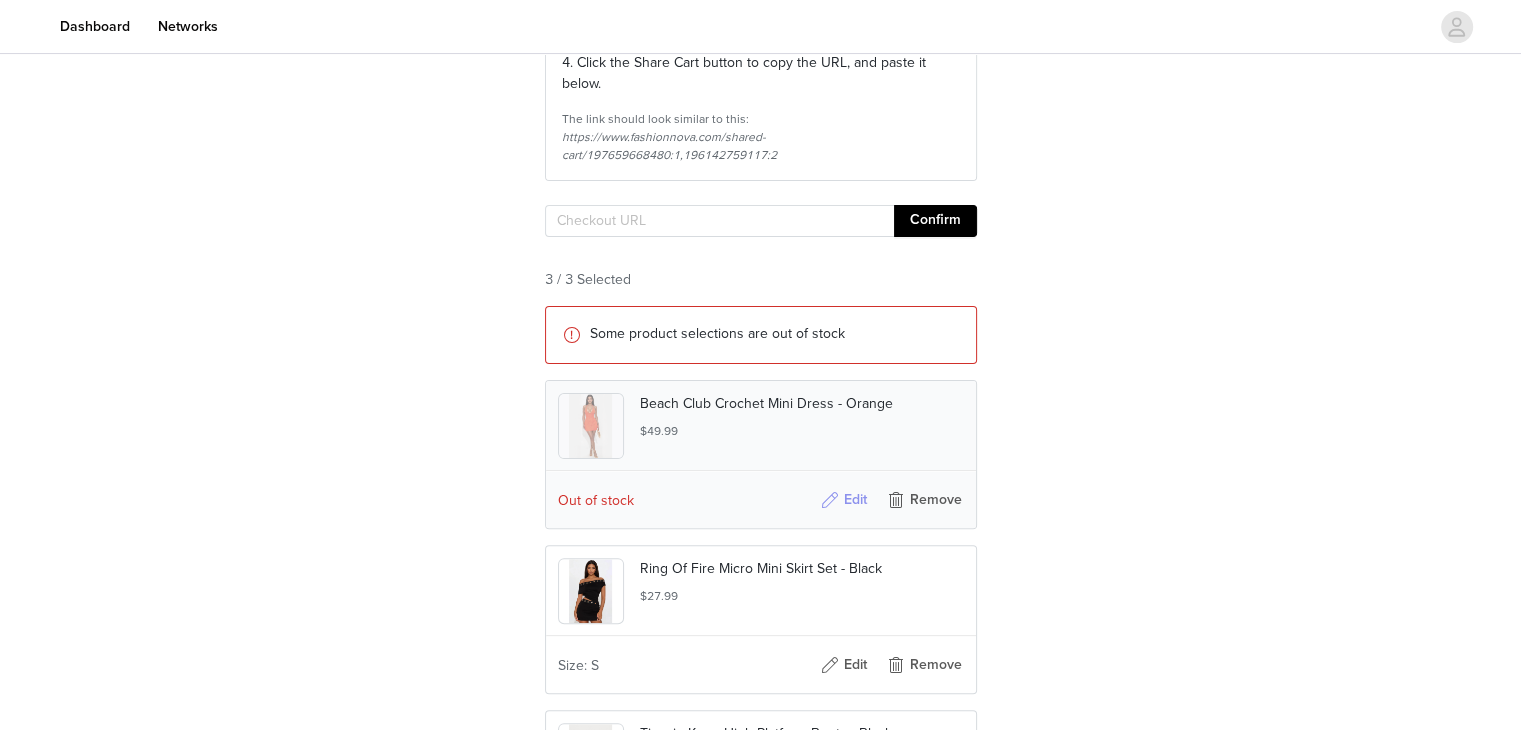 click on "Edit" at bounding box center (844, 500) 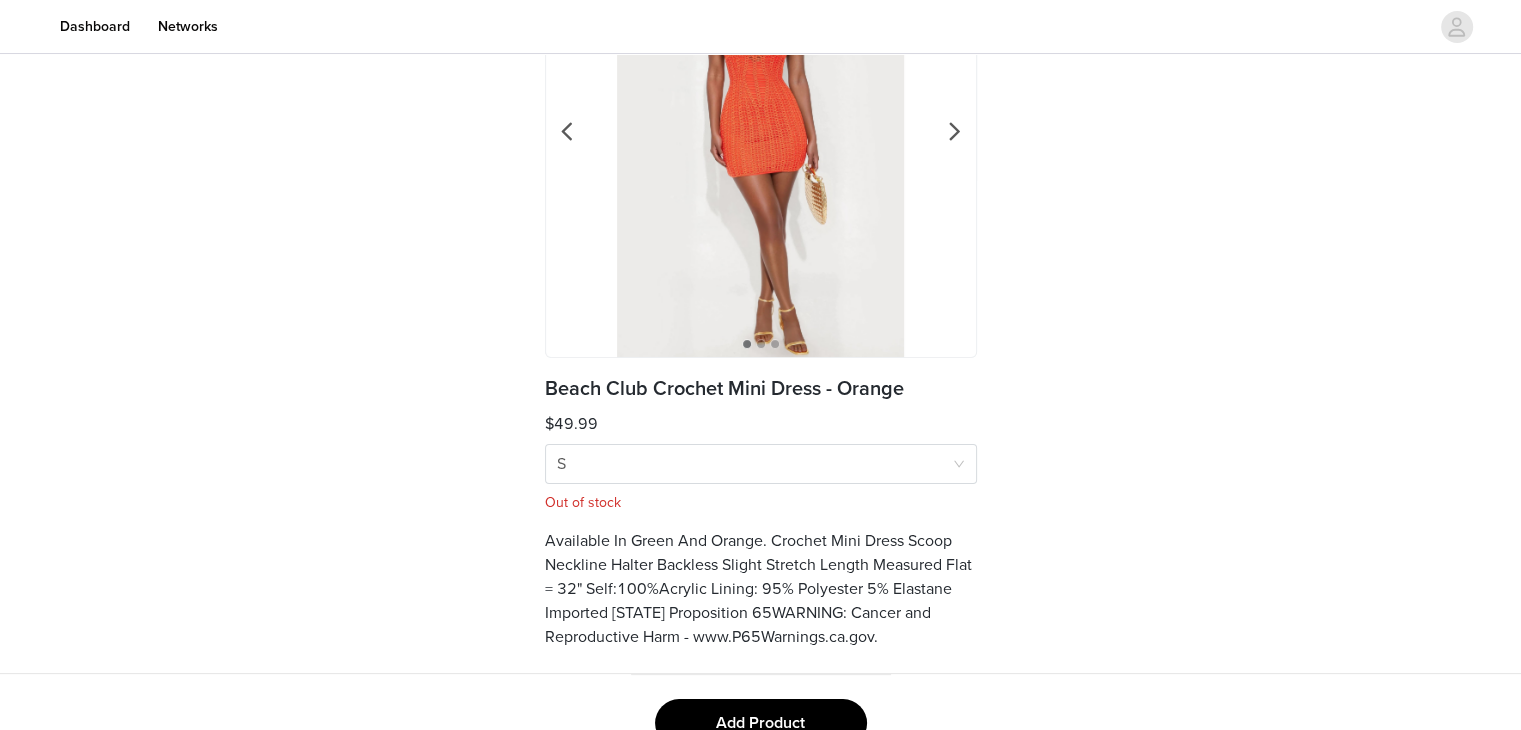 scroll, scrollTop: 244, scrollLeft: 0, axis: vertical 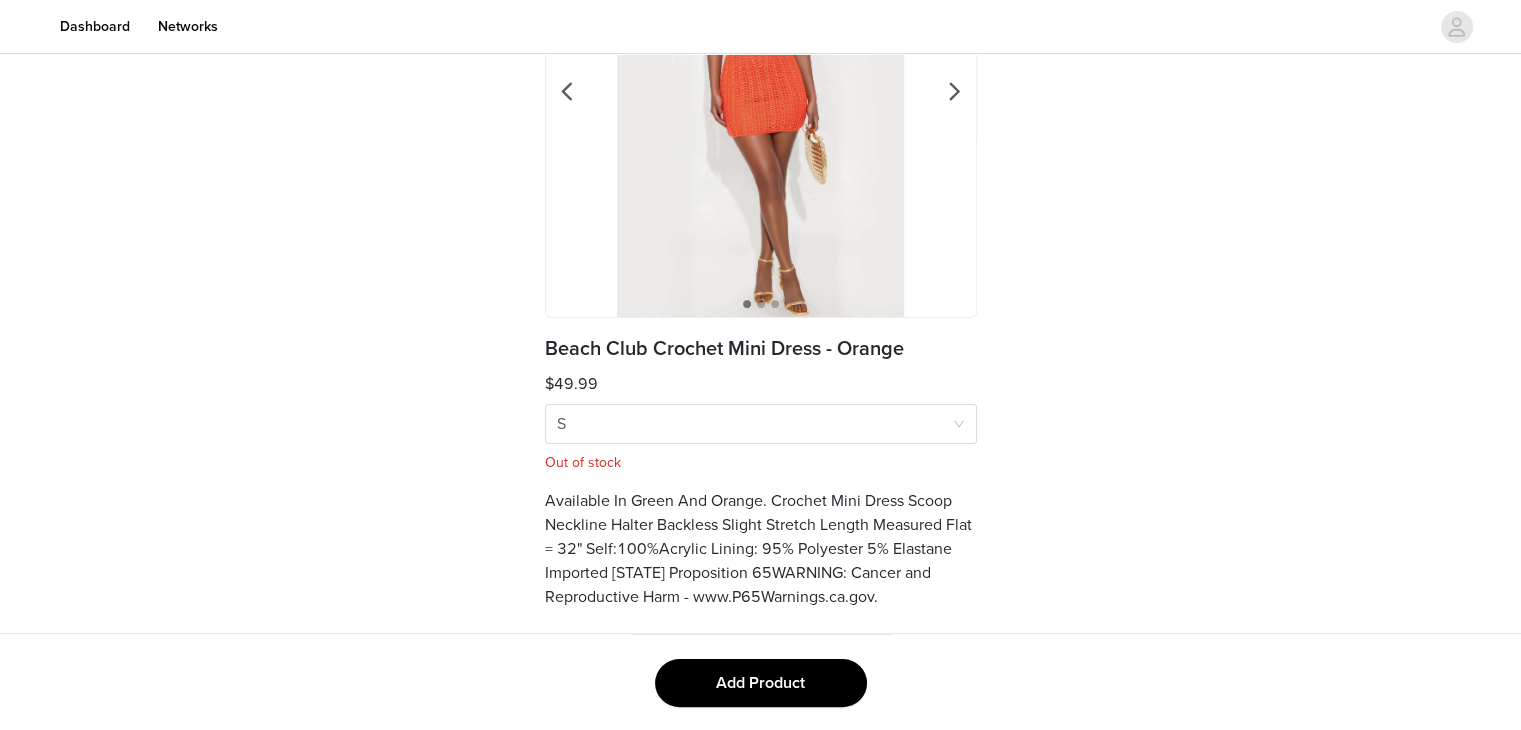 click on "Add Product" at bounding box center (761, 683) 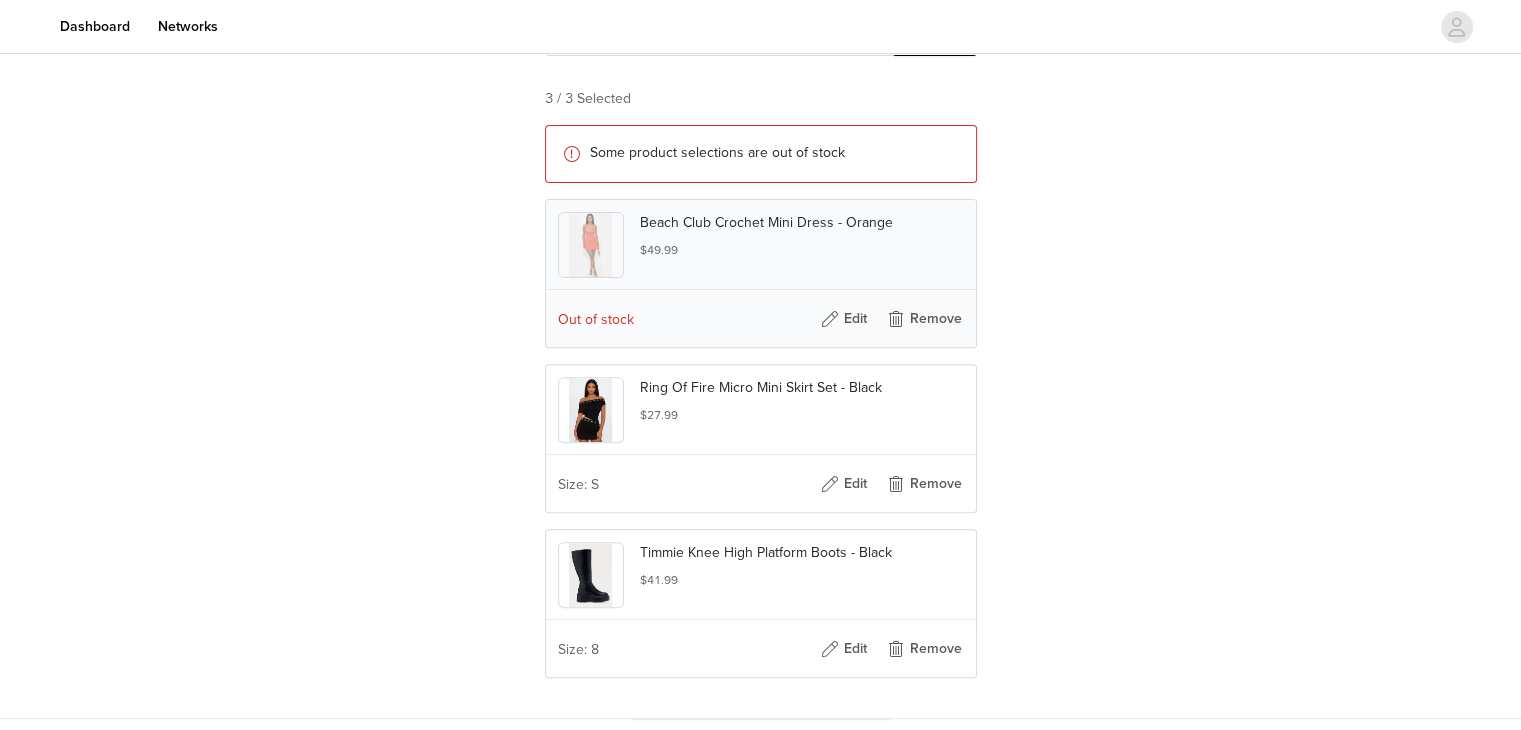 scroll, scrollTop: 632, scrollLeft: 0, axis: vertical 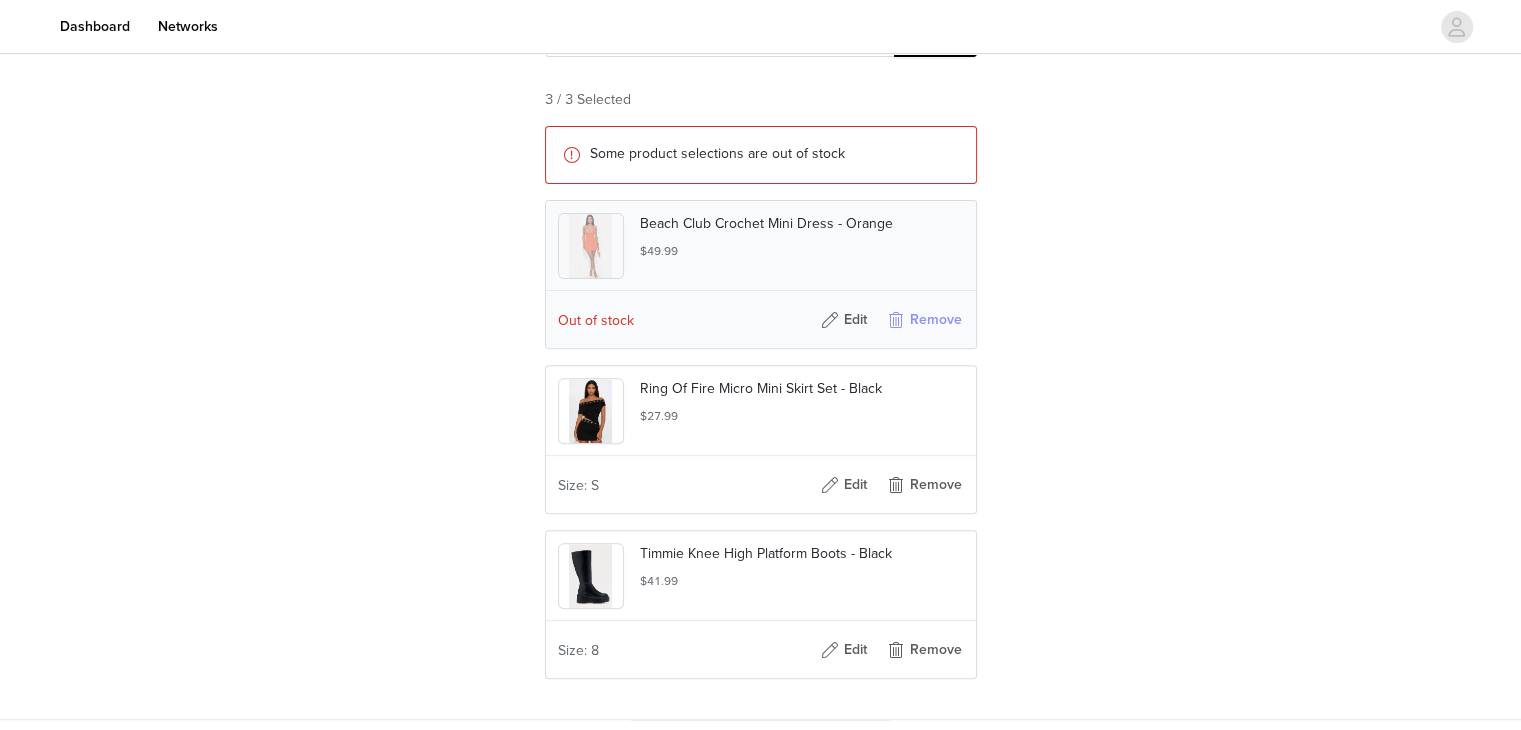 click on "Remove" at bounding box center [924, 320] 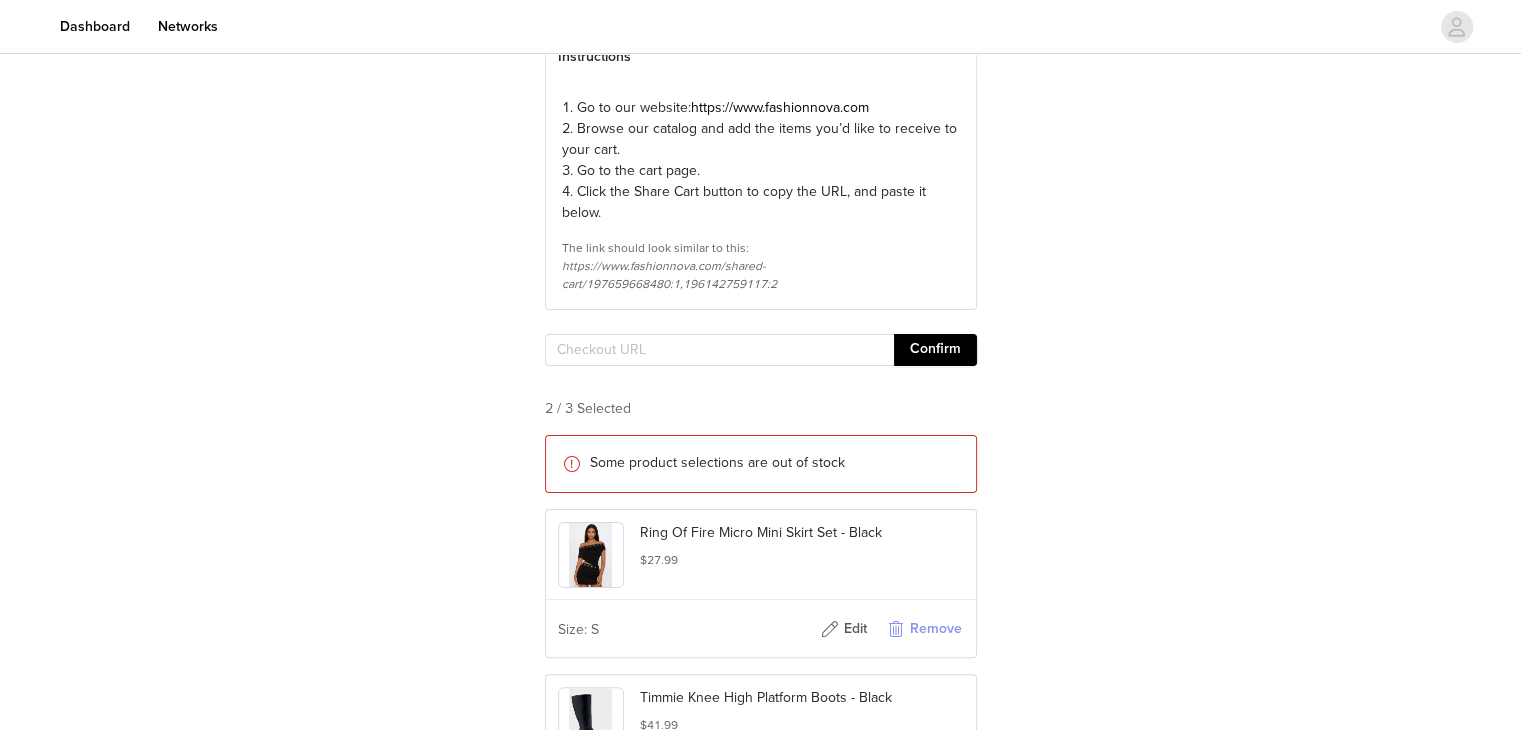 scroll, scrollTop: 305, scrollLeft: 0, axis: vertical 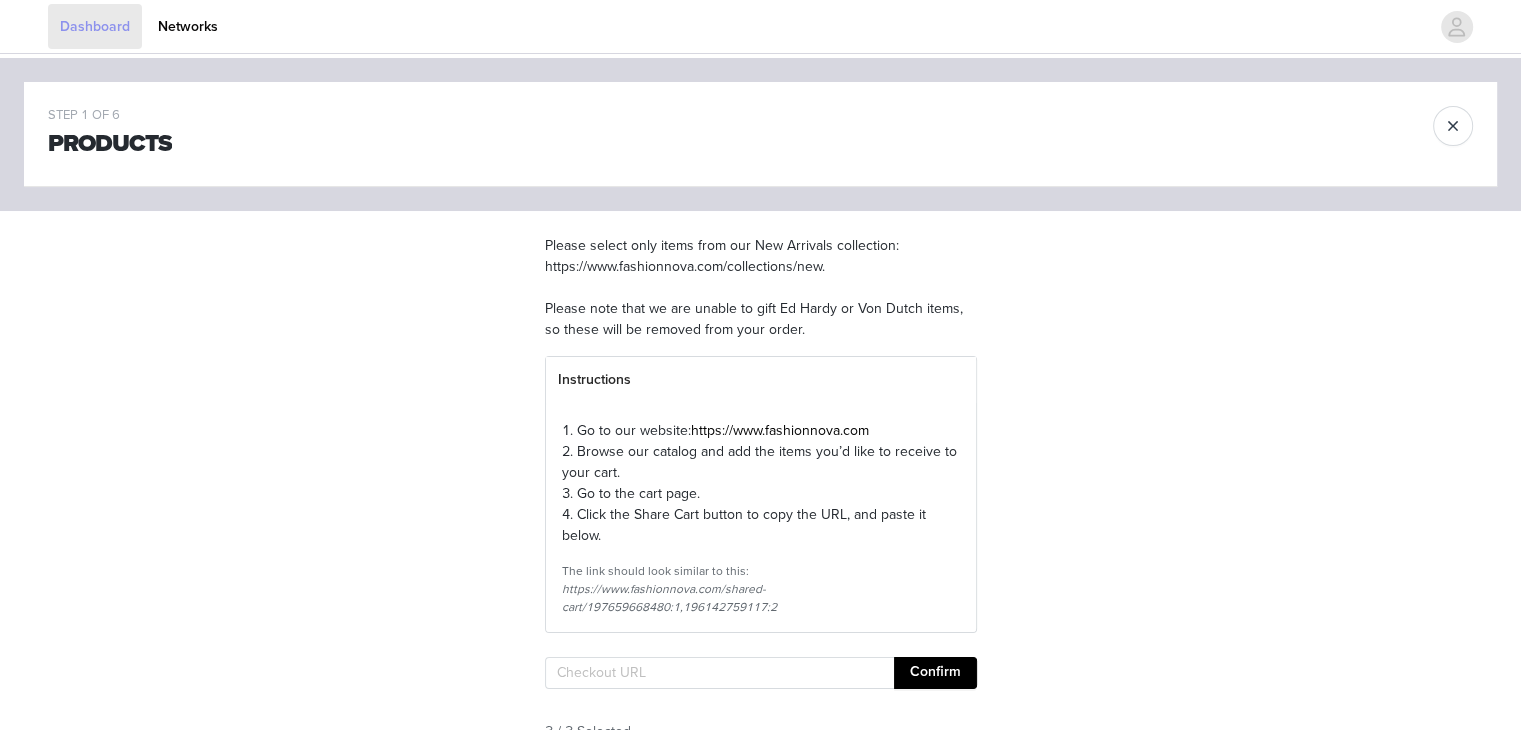click on "Dashboard" at bounding box center [95, 26] 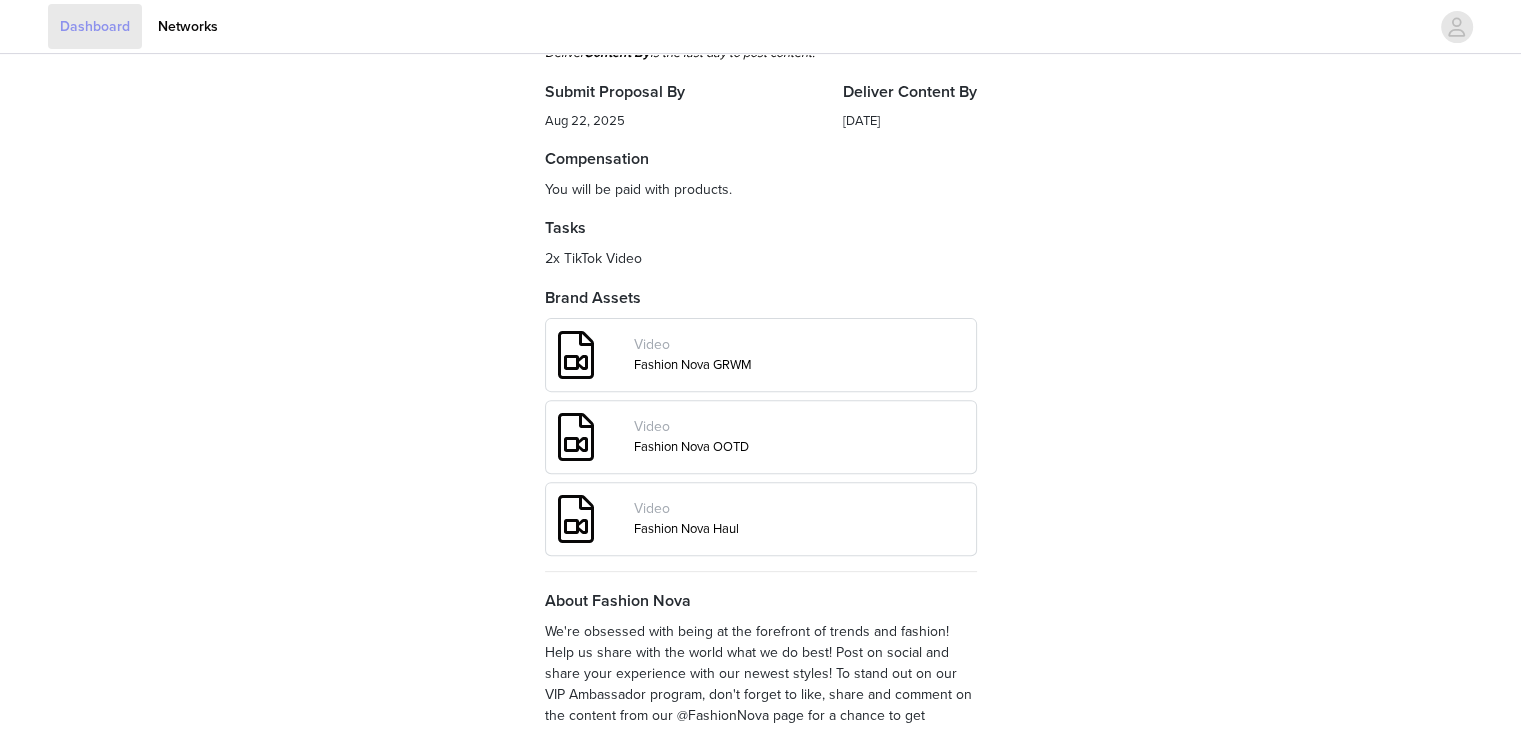 scroll, scrollTop: 791, scrollLeft: 0, axis: vertical 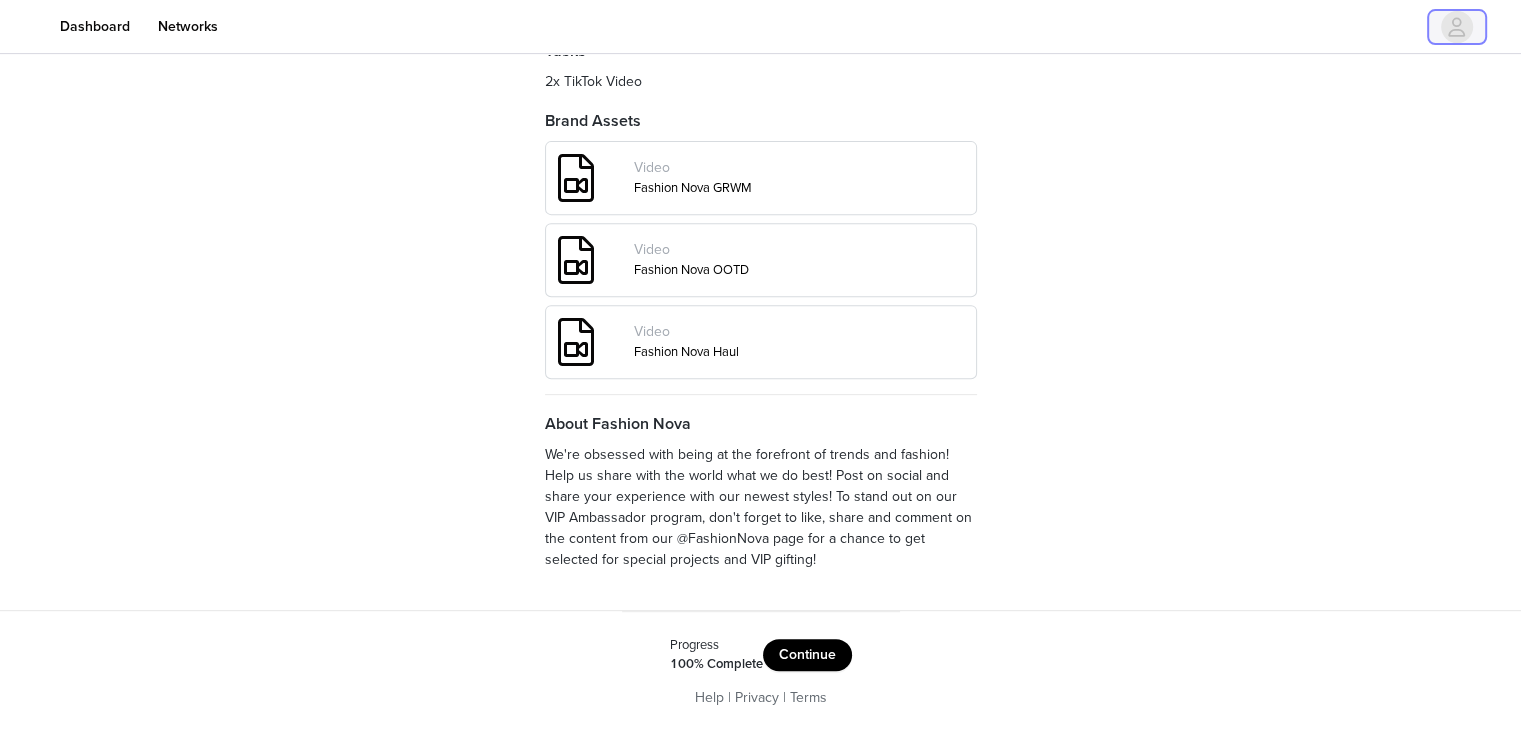 click at bounding box center [1457, 27] 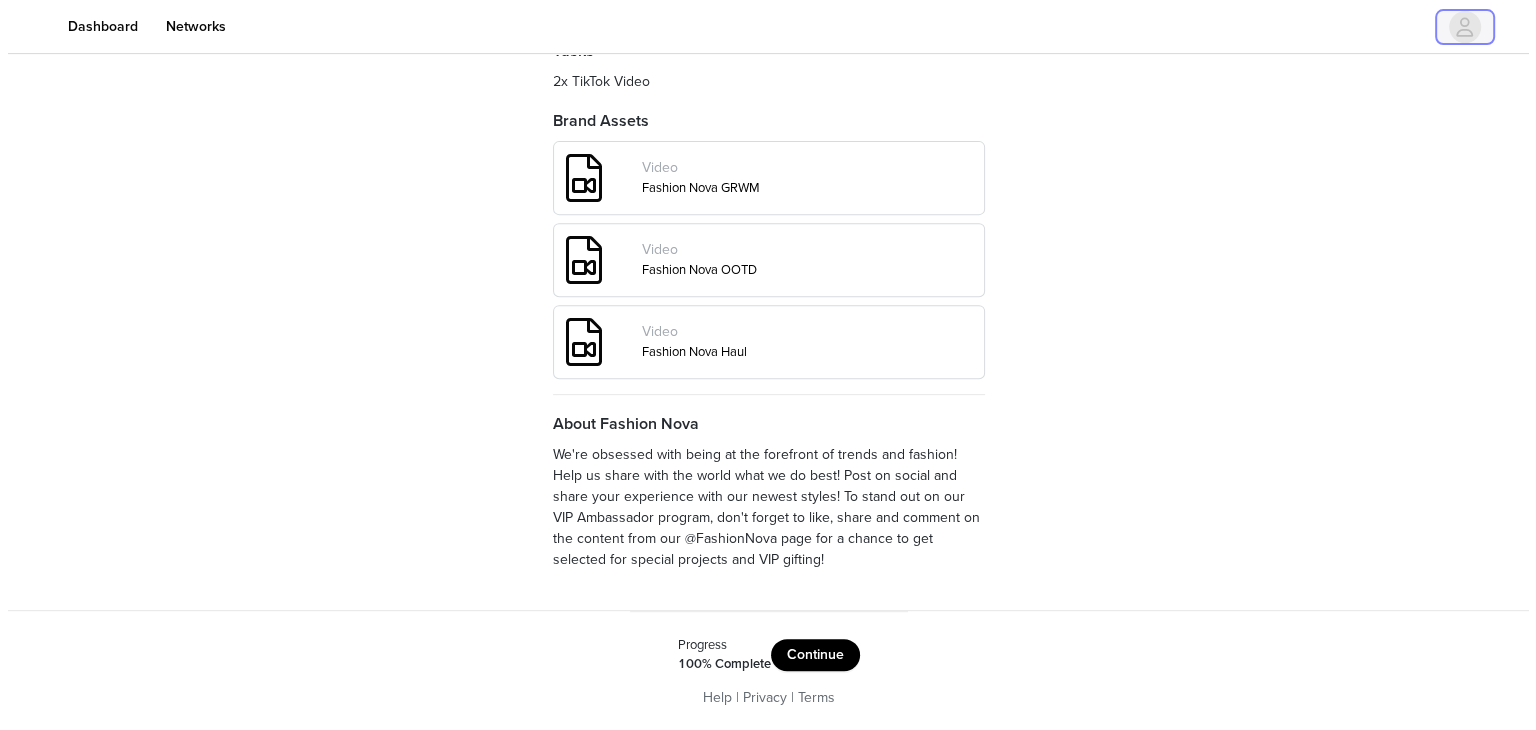 scroll, scrollTop: 0, scrollLeft: 0, axis: both 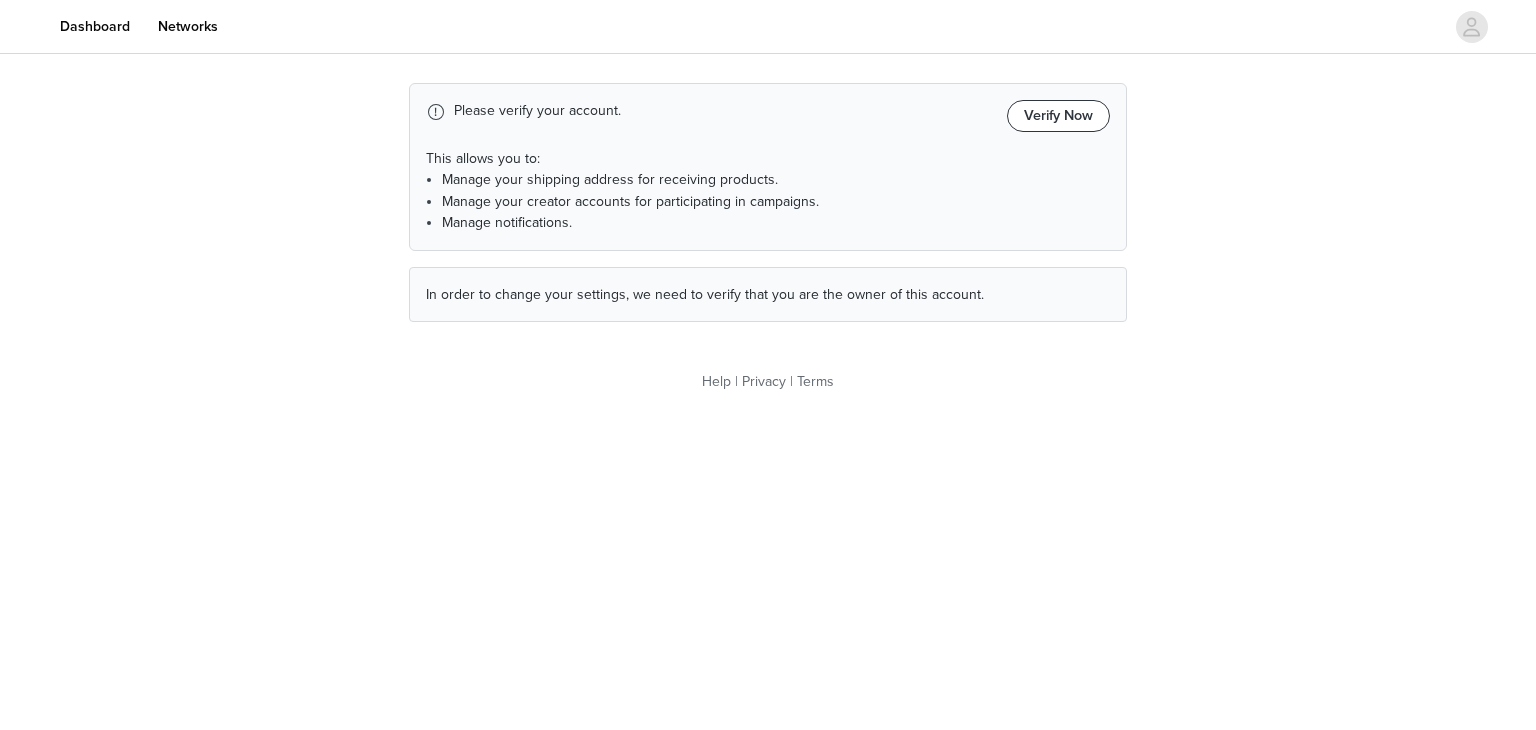 click on "Verify Now" at bounding box center [1058, 116] 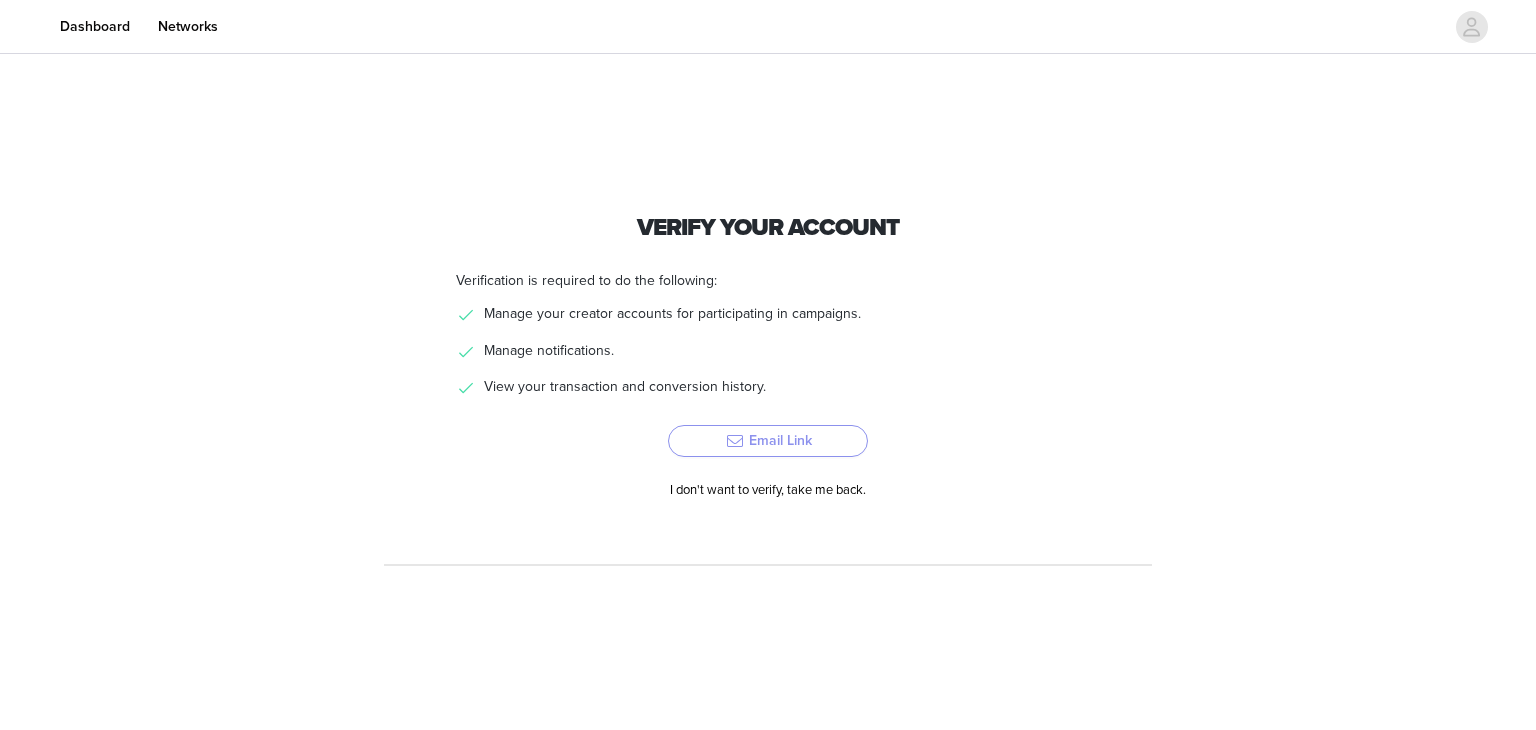 click on "Email Link" at bounding box center (768, 441) 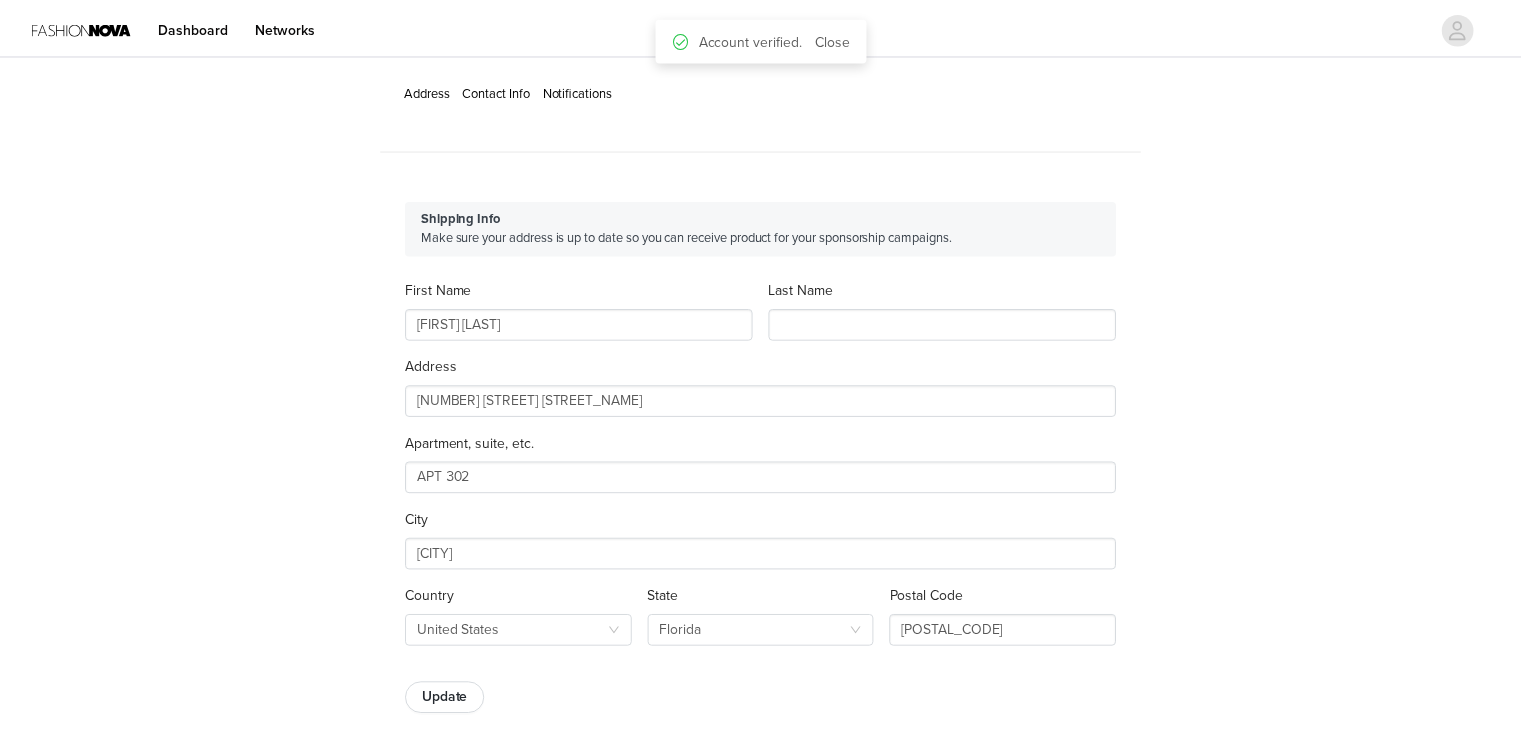 scroll, scrollTop: 0, scrollLeft: 0, axis: both 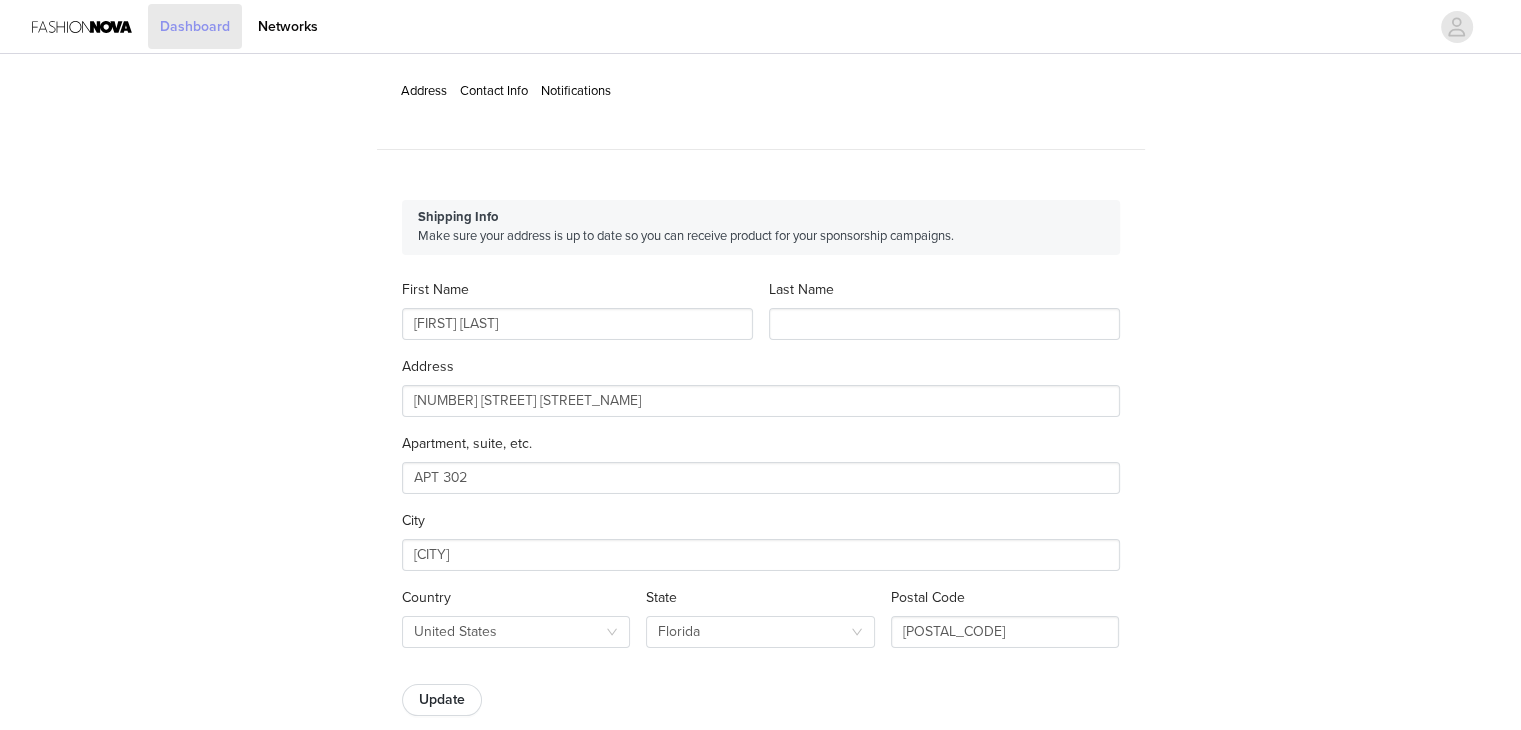 click on "Dashboard" at bounding box center [195, 26] 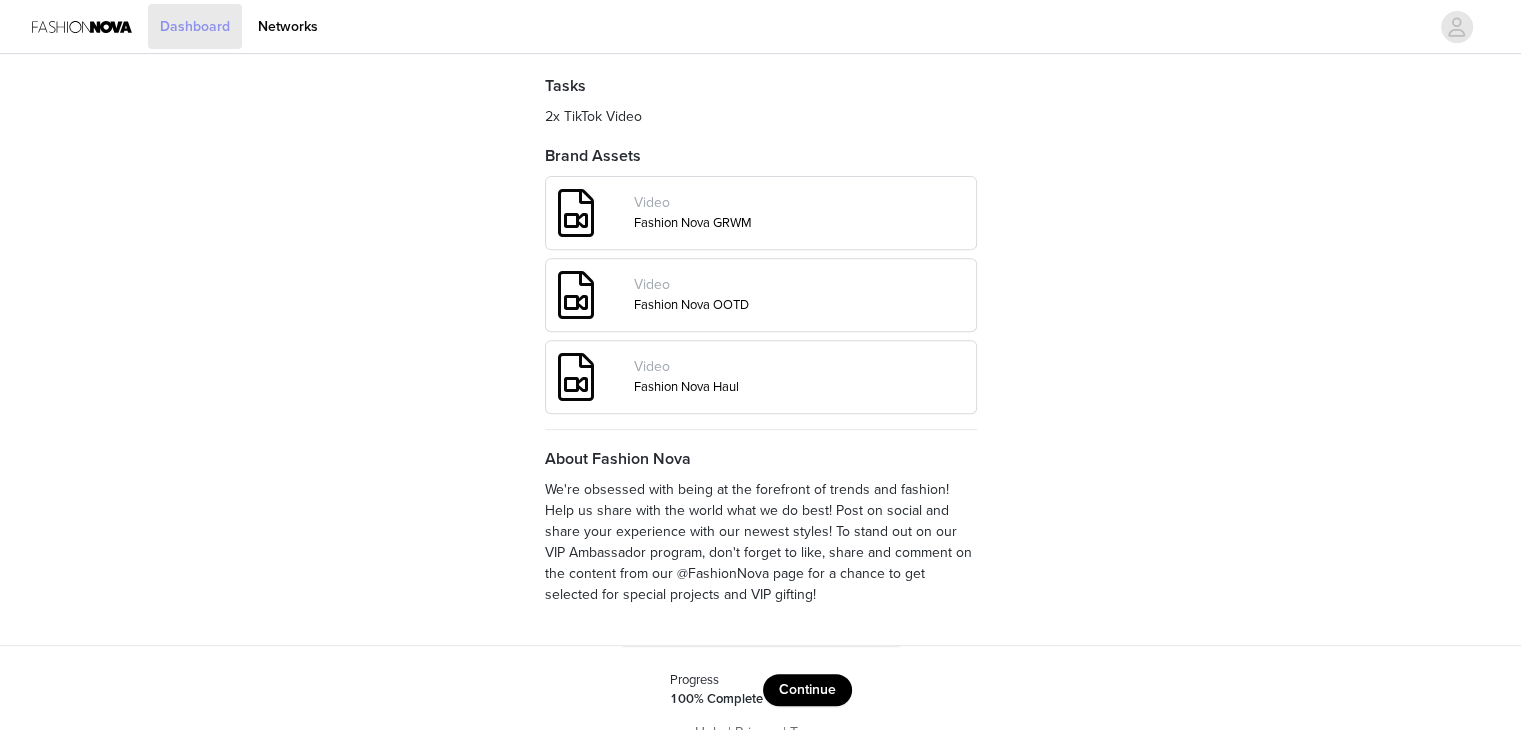 scroll, scrollTop: 791, scrollLeft: 0, axis: vertical 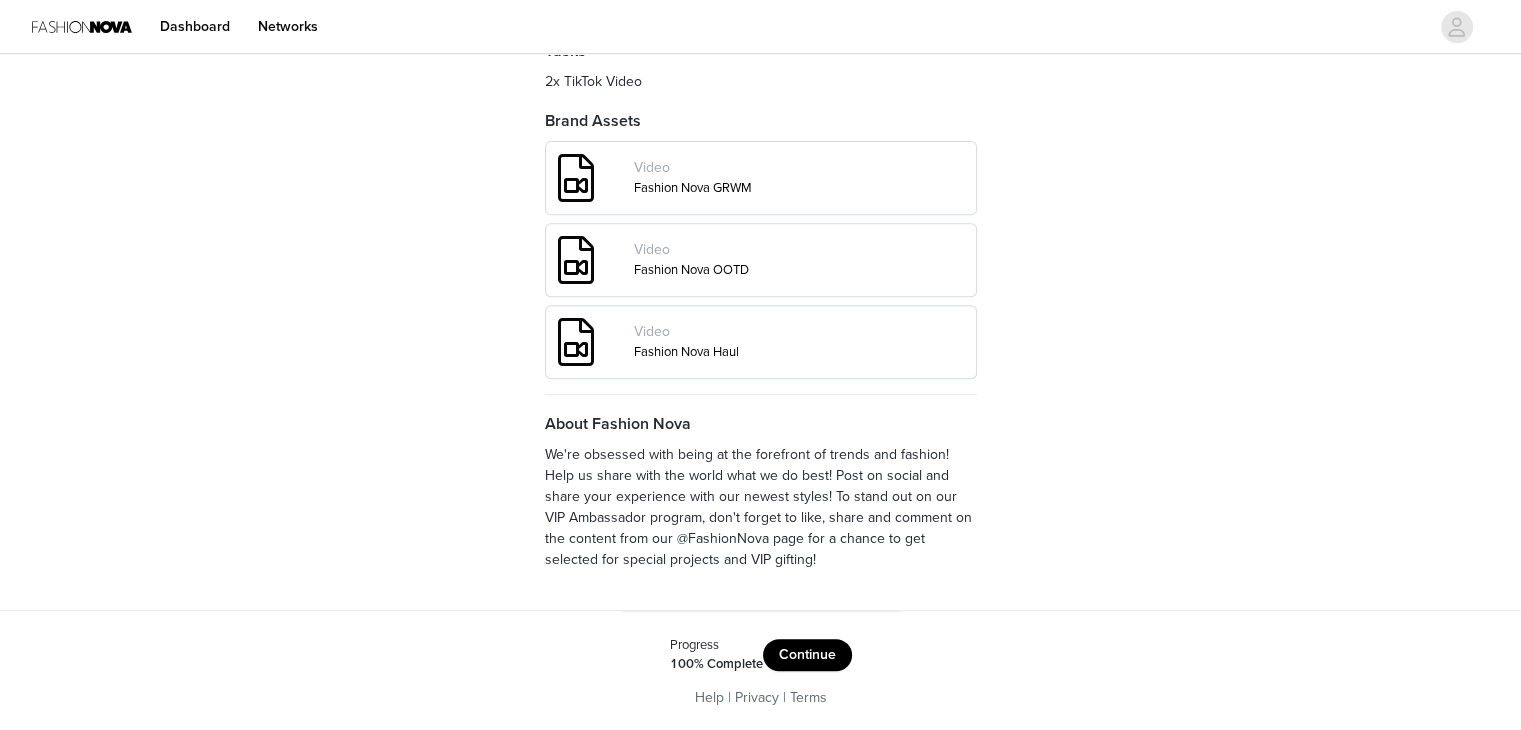 click on "Continue" at bounding box center [807, 655] 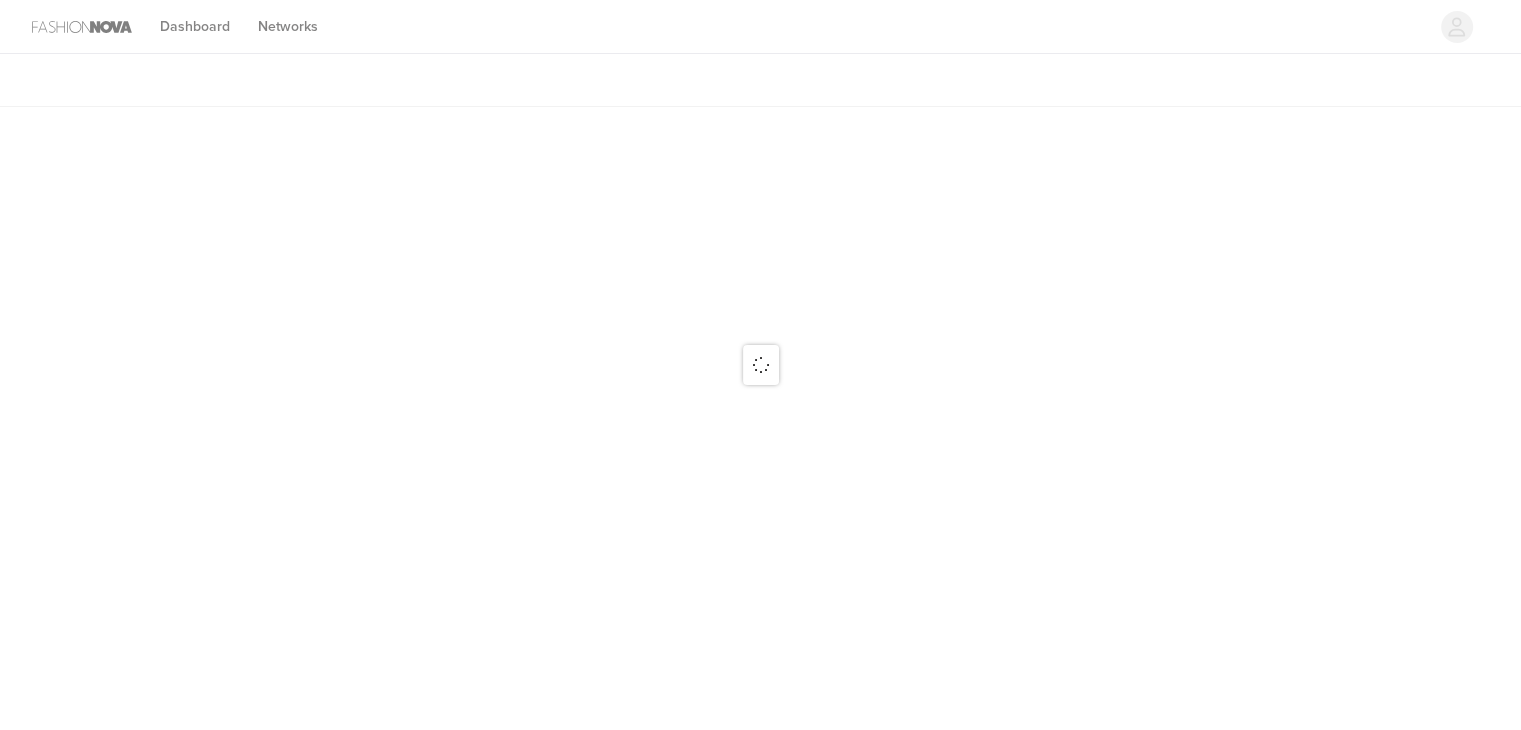 scroll, scrollTop: 0, scrollLeft: 0, axis: both 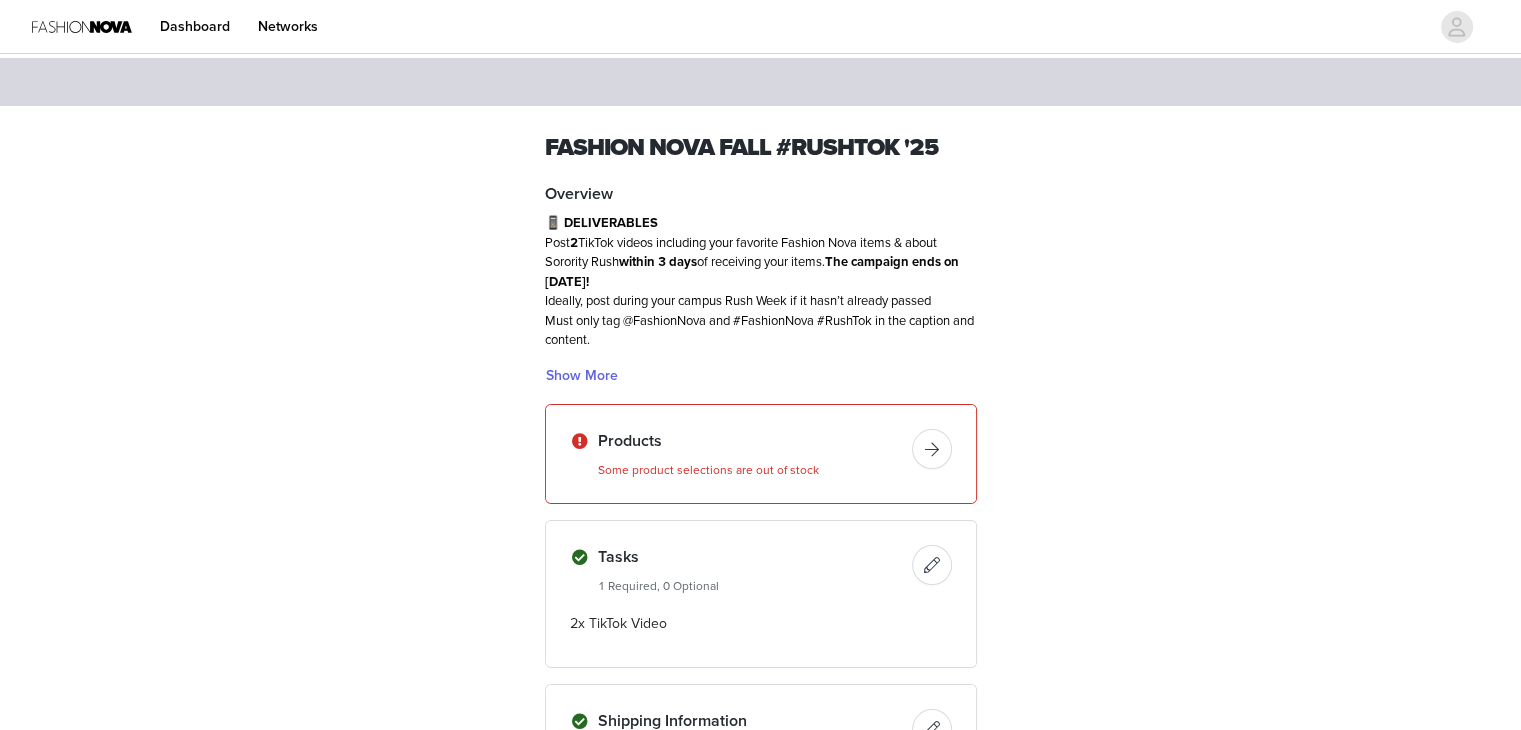 click at bounding box center (932, 449) 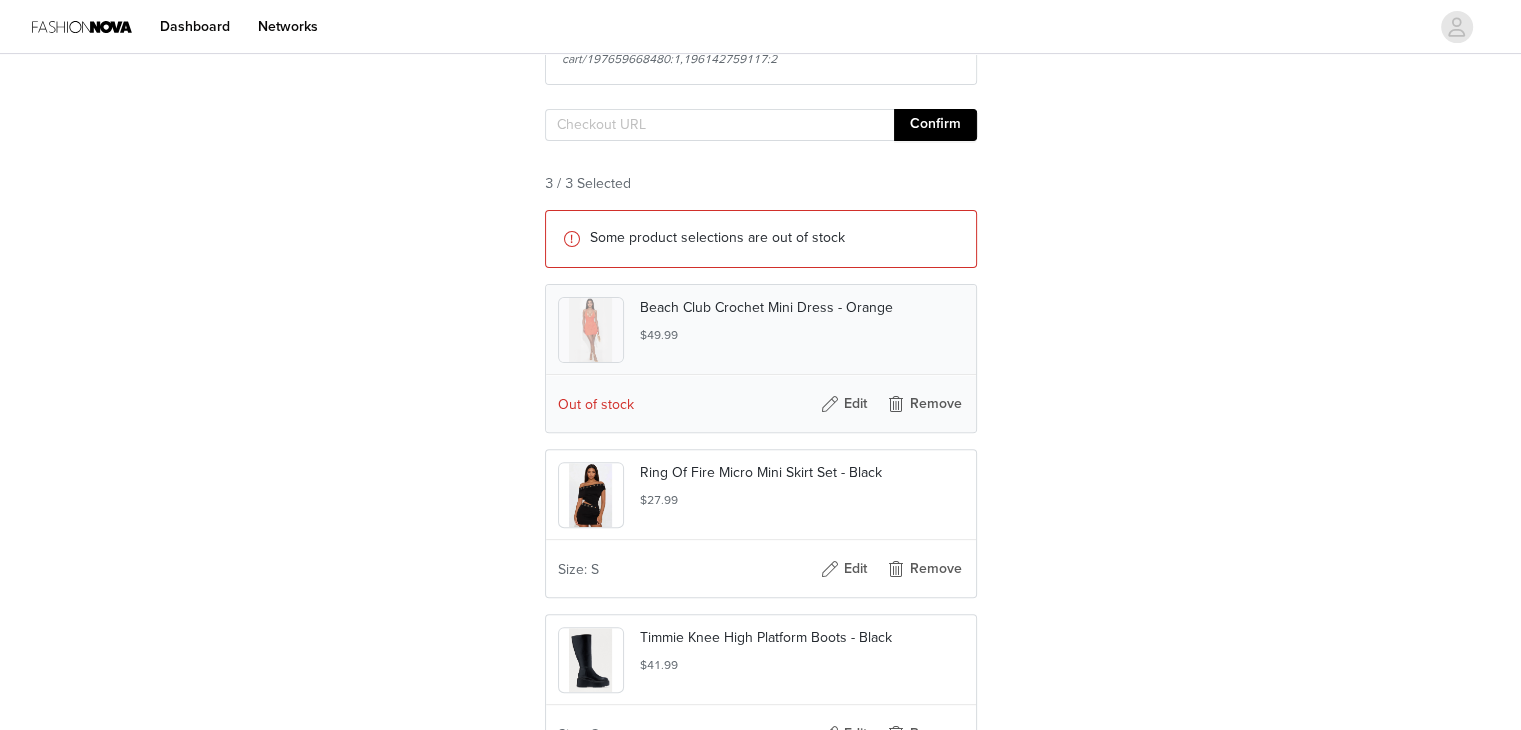 scroll, scrollTop: 548, scrollLeft: 0, axis: vertical 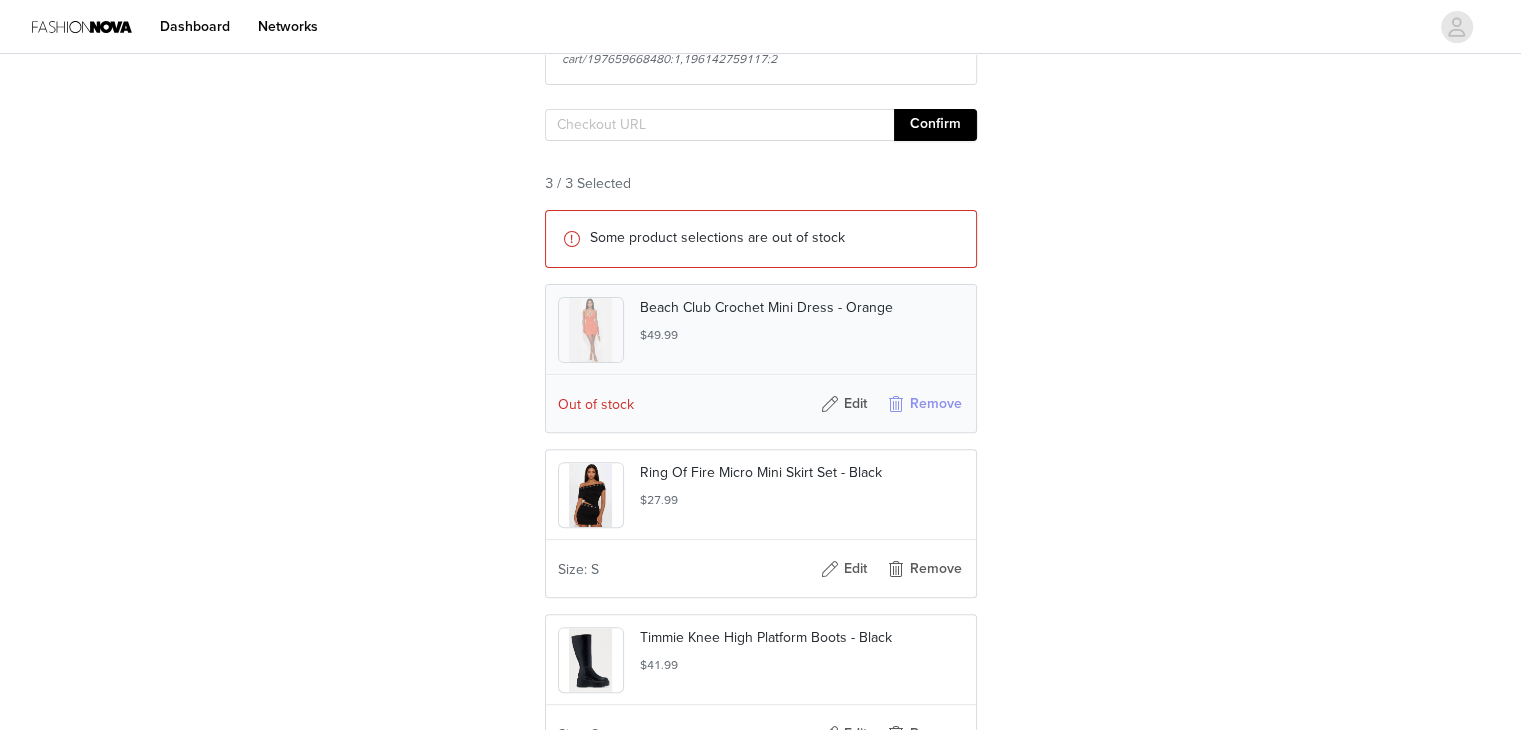 click on "Remove" at bounding box center [924, 404] 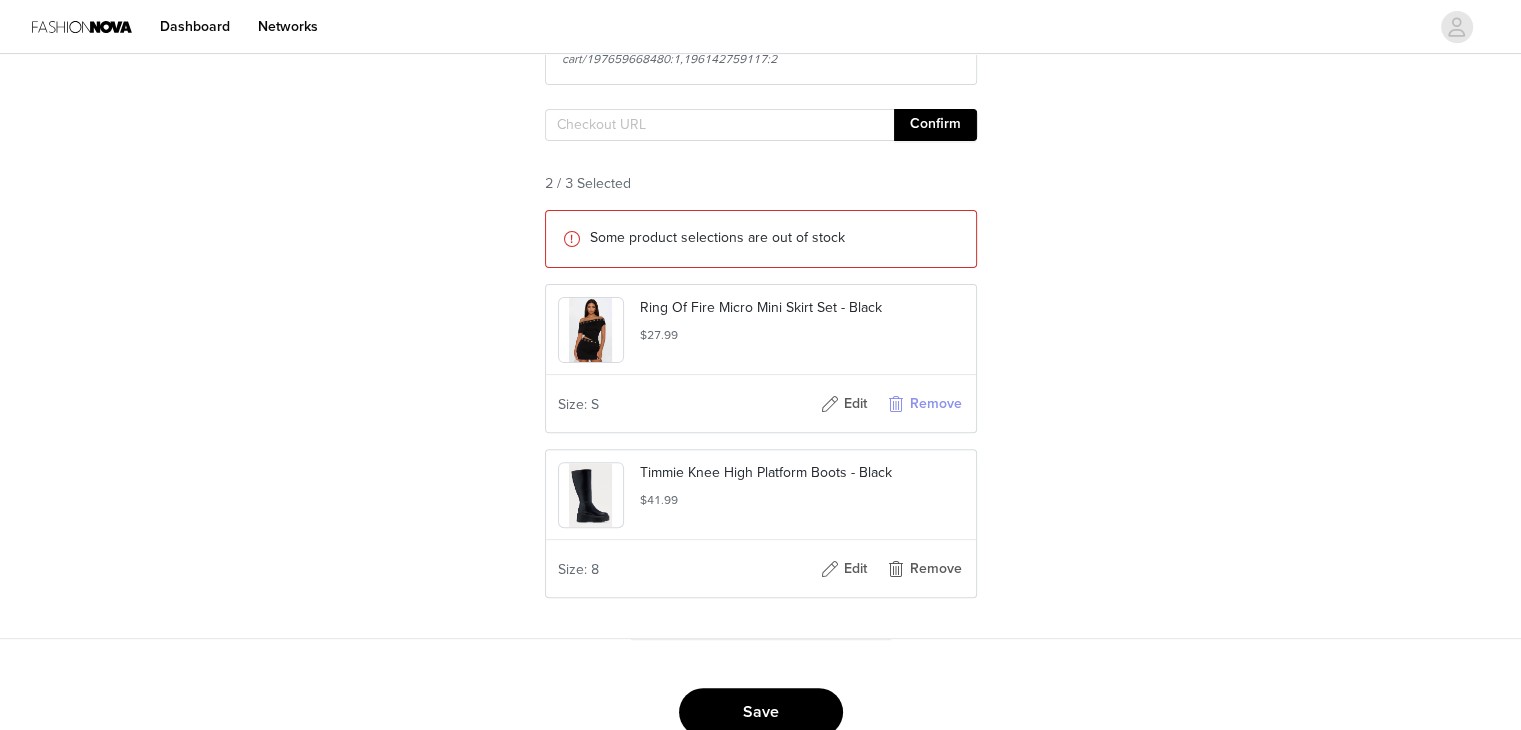 click on "Remove" at bounding box center (924, 404) 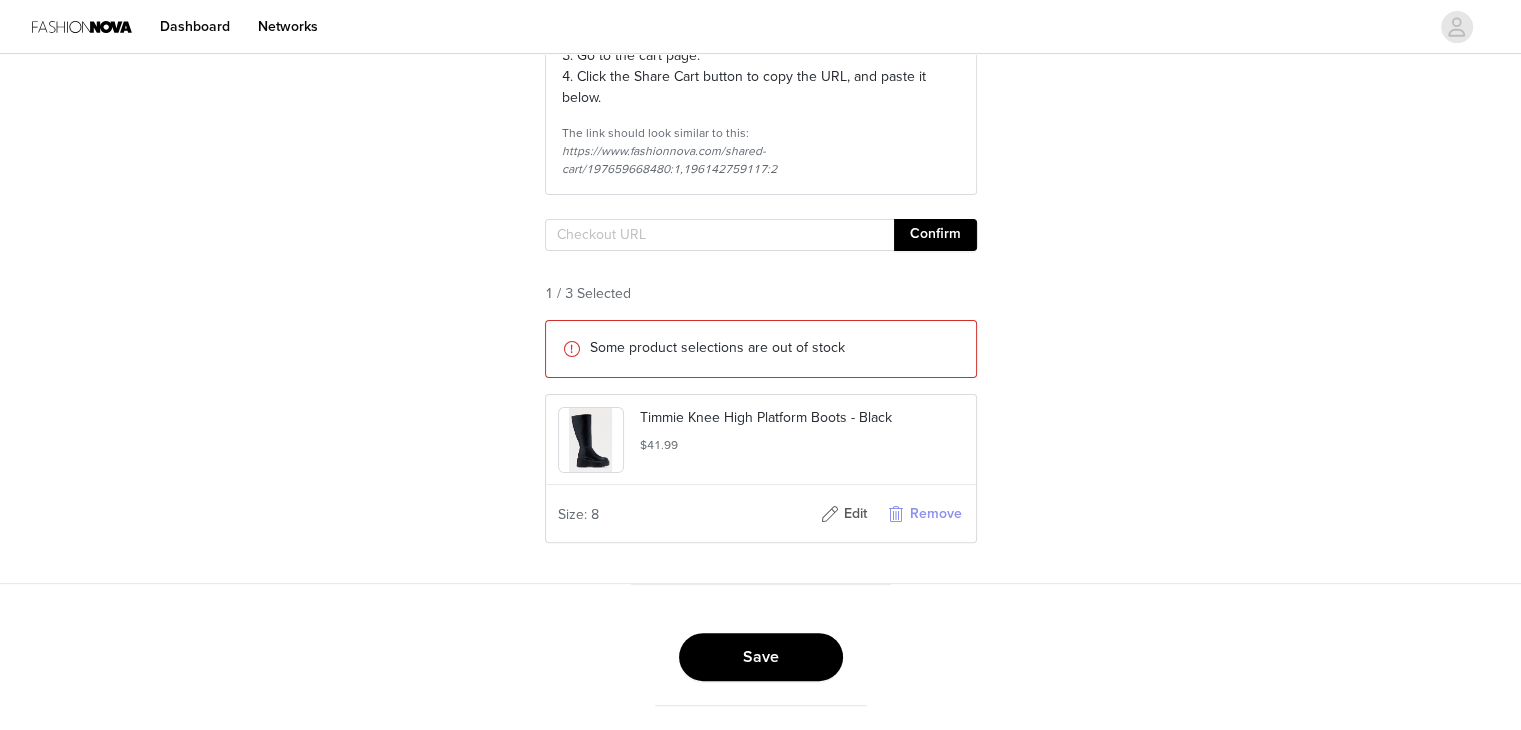 click on "Remove" at bounding box center (924, 514) 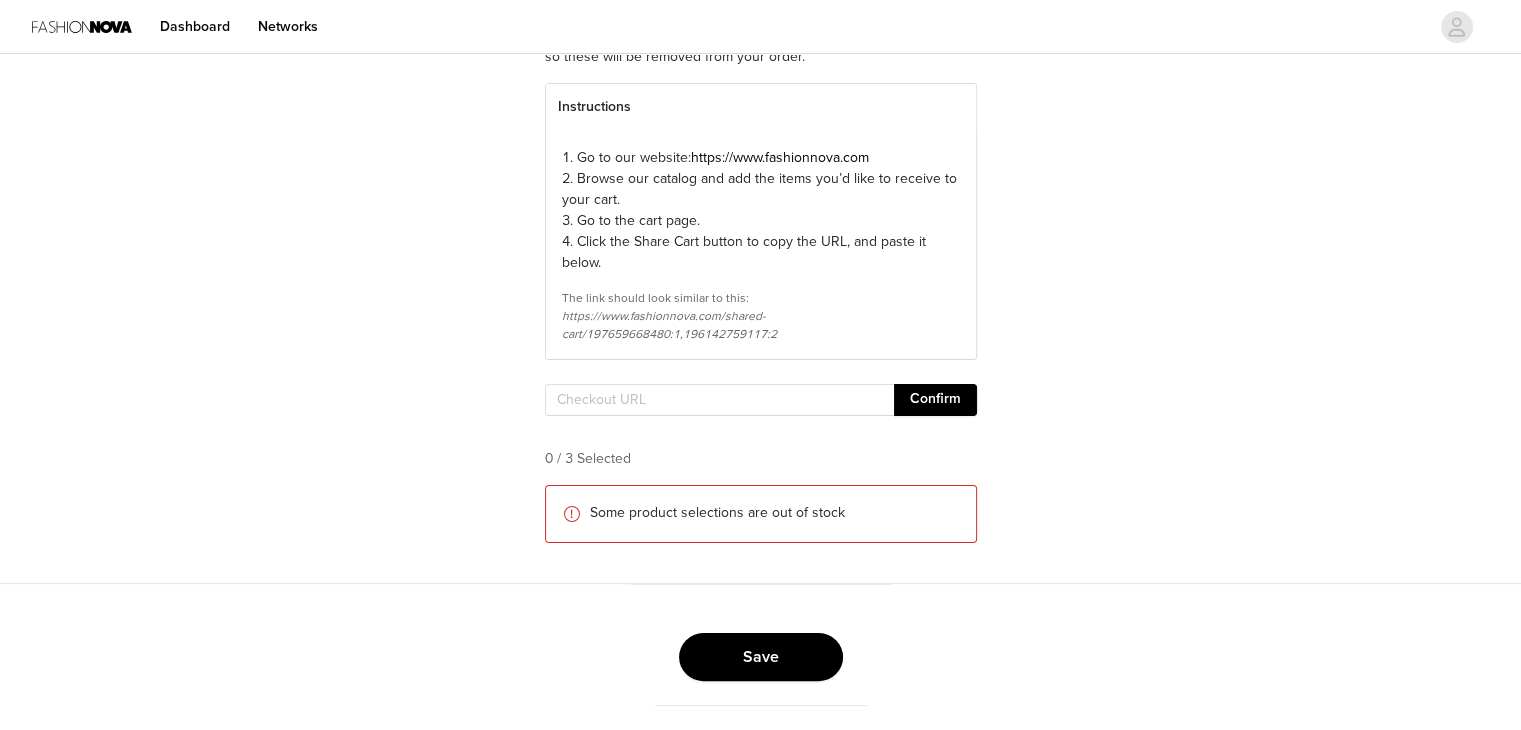 scroll, scrollTop: 292, scrollLeft: 0, axis: vertical 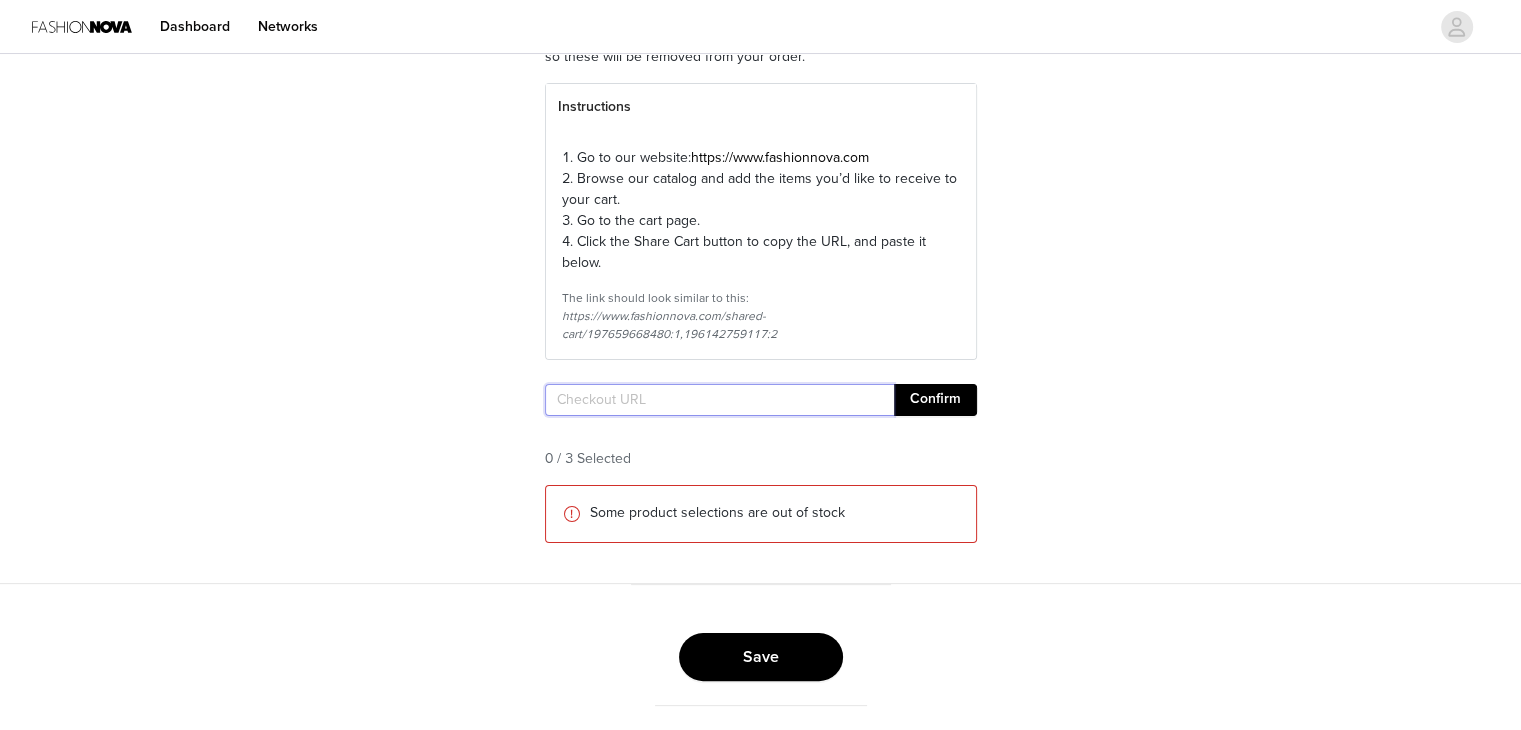click at bounding box center (719, 400) 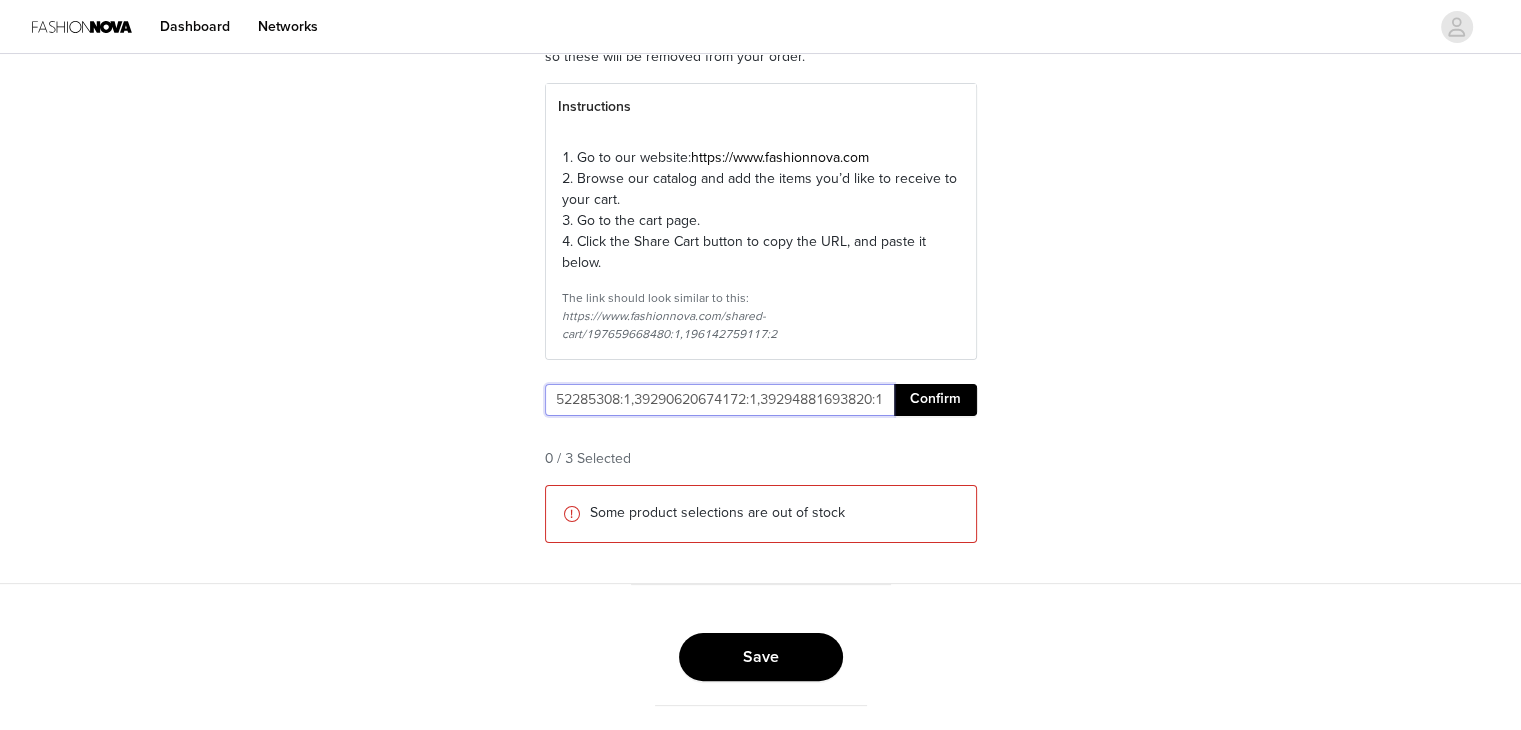 type on "https://www.fashionnova.com/pages/shared-cart/39291352285308:1,39290620674172:1,39294881693820:1" 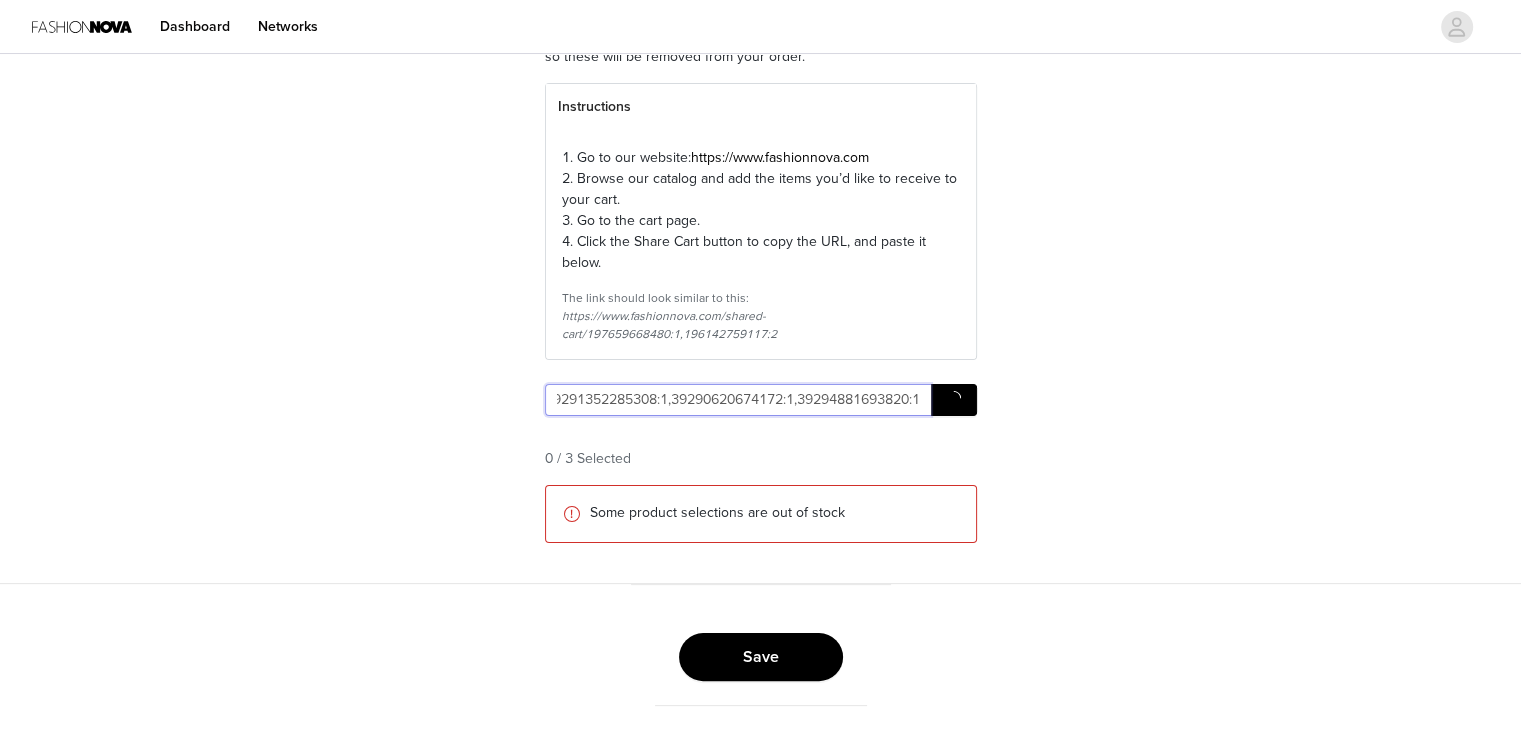 scroll, scrollTop: 0, scrollLeft: 327, axis: horizontal 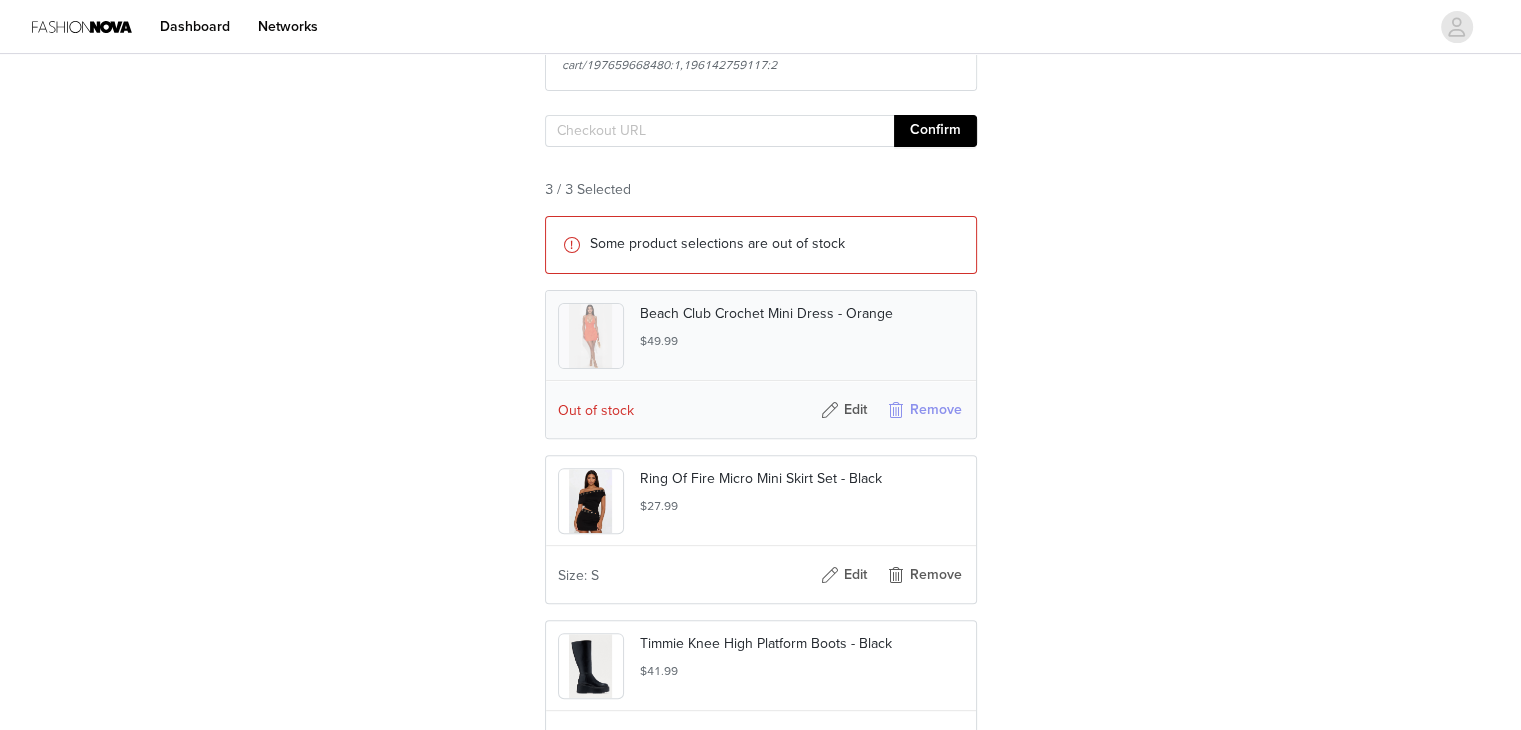 click on "Remove" at bounding box center [924, 410] 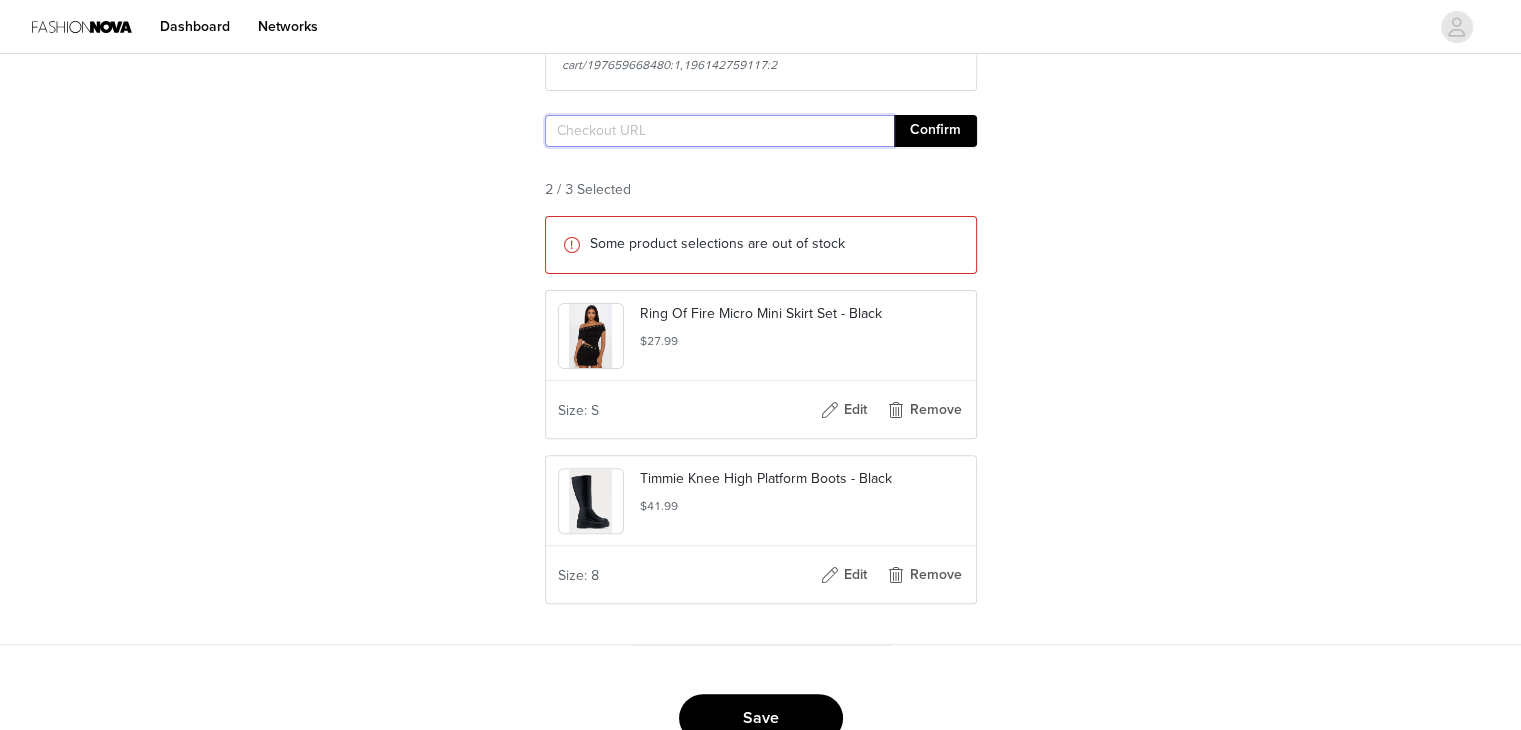 click at bounding box center (719, 131) 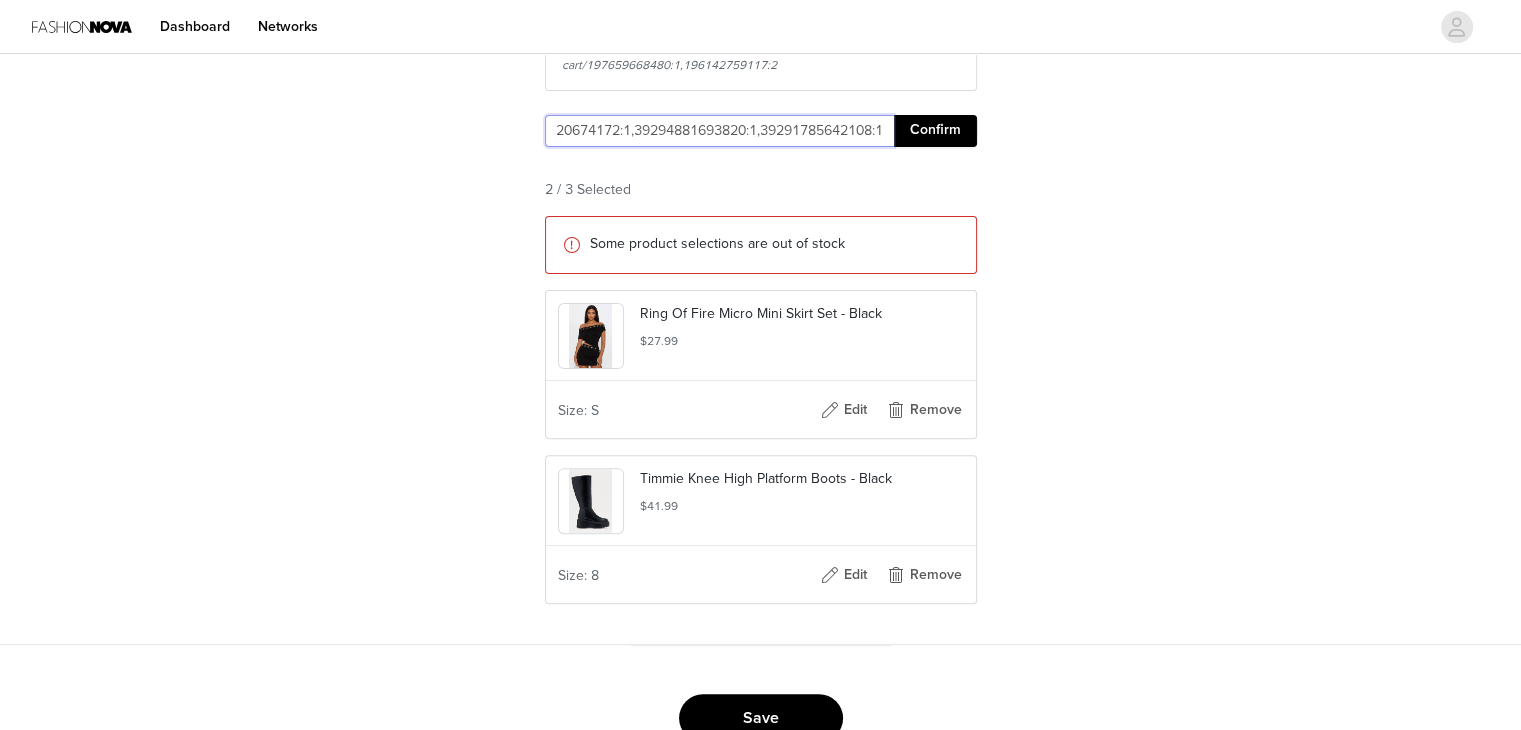 type on "https://www.fashionnova.com/pages/shared-cart/39290620674172:1,39294881693820:1,39291785642108:1" 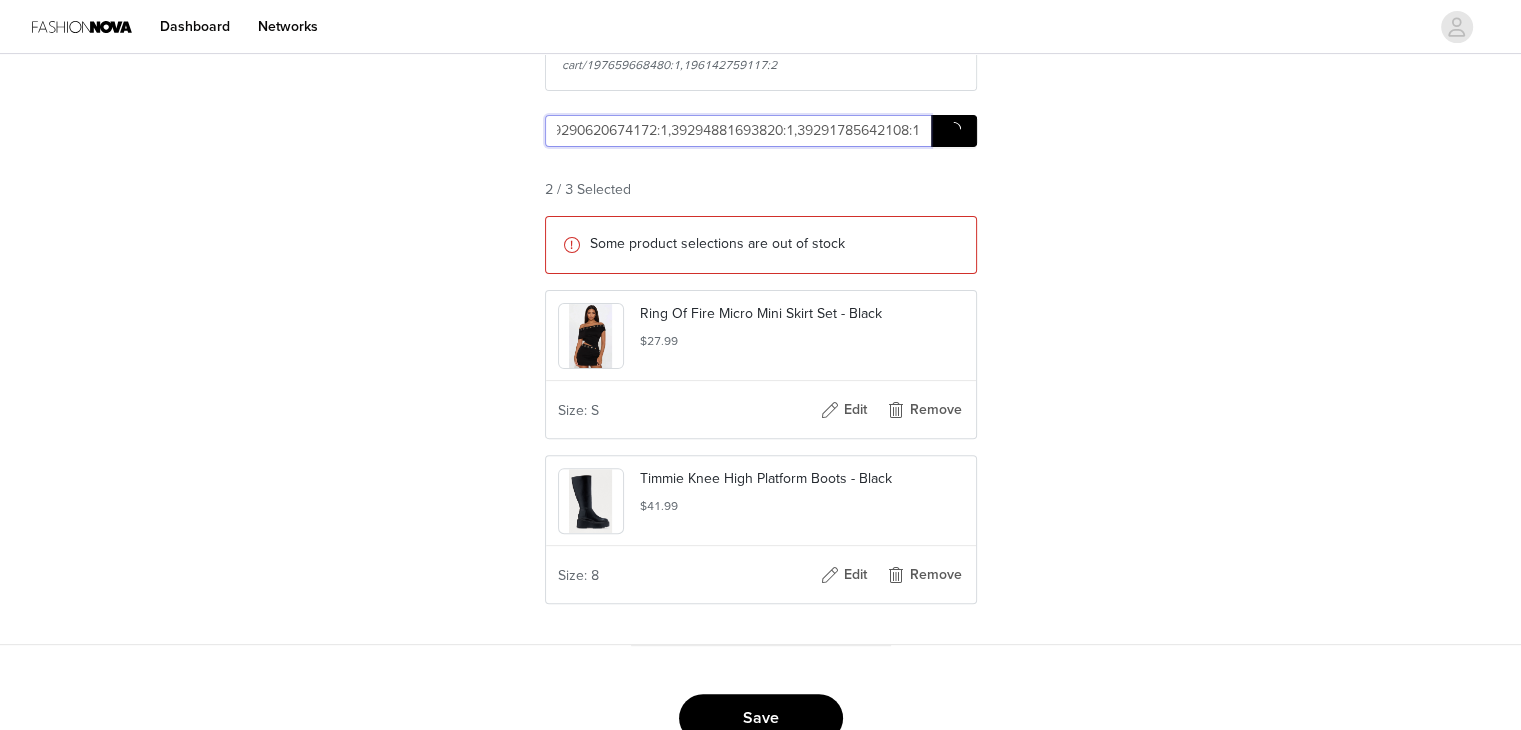 scroll, scrollTop: 0, scrollLeft: 327, axis: horizontal 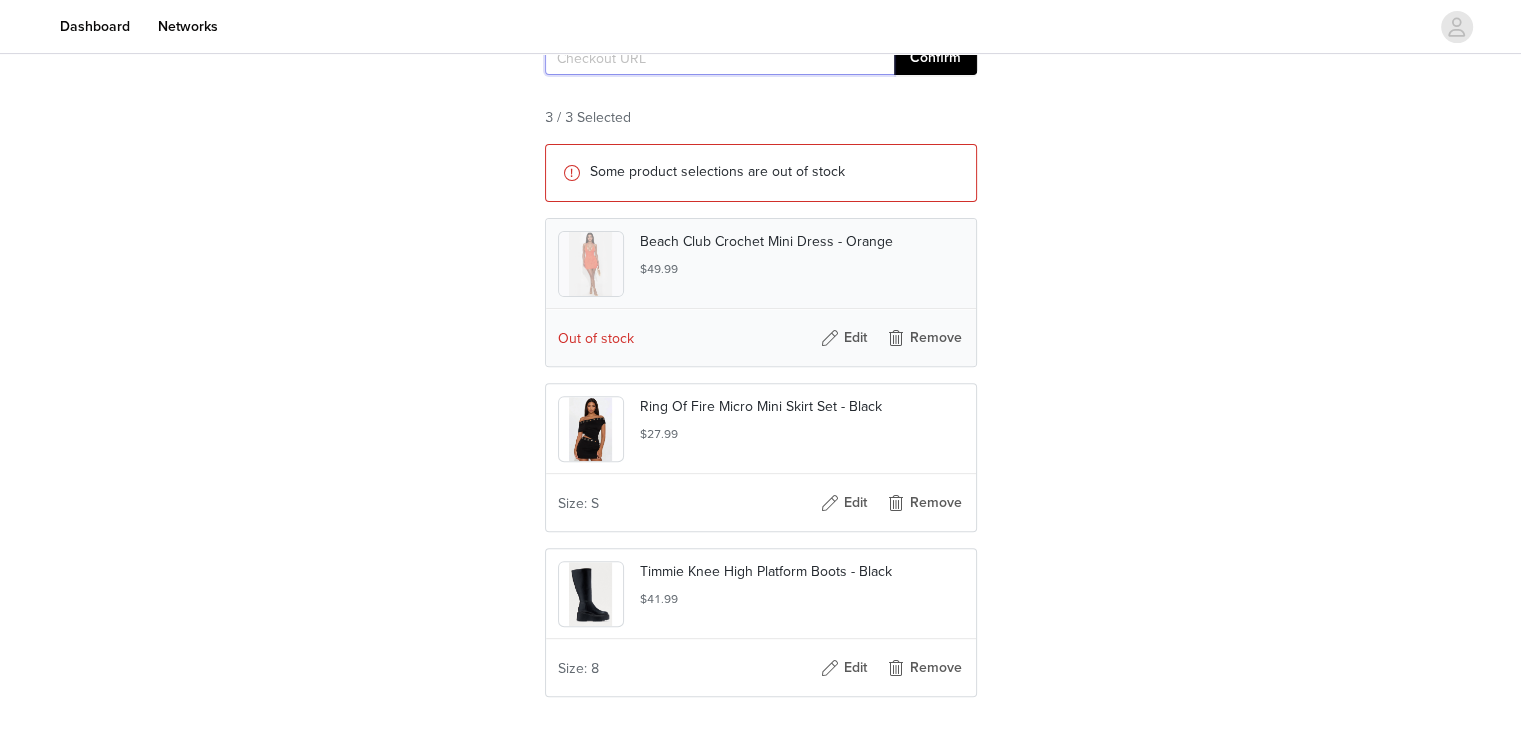 click at bounding box center [719, 59] 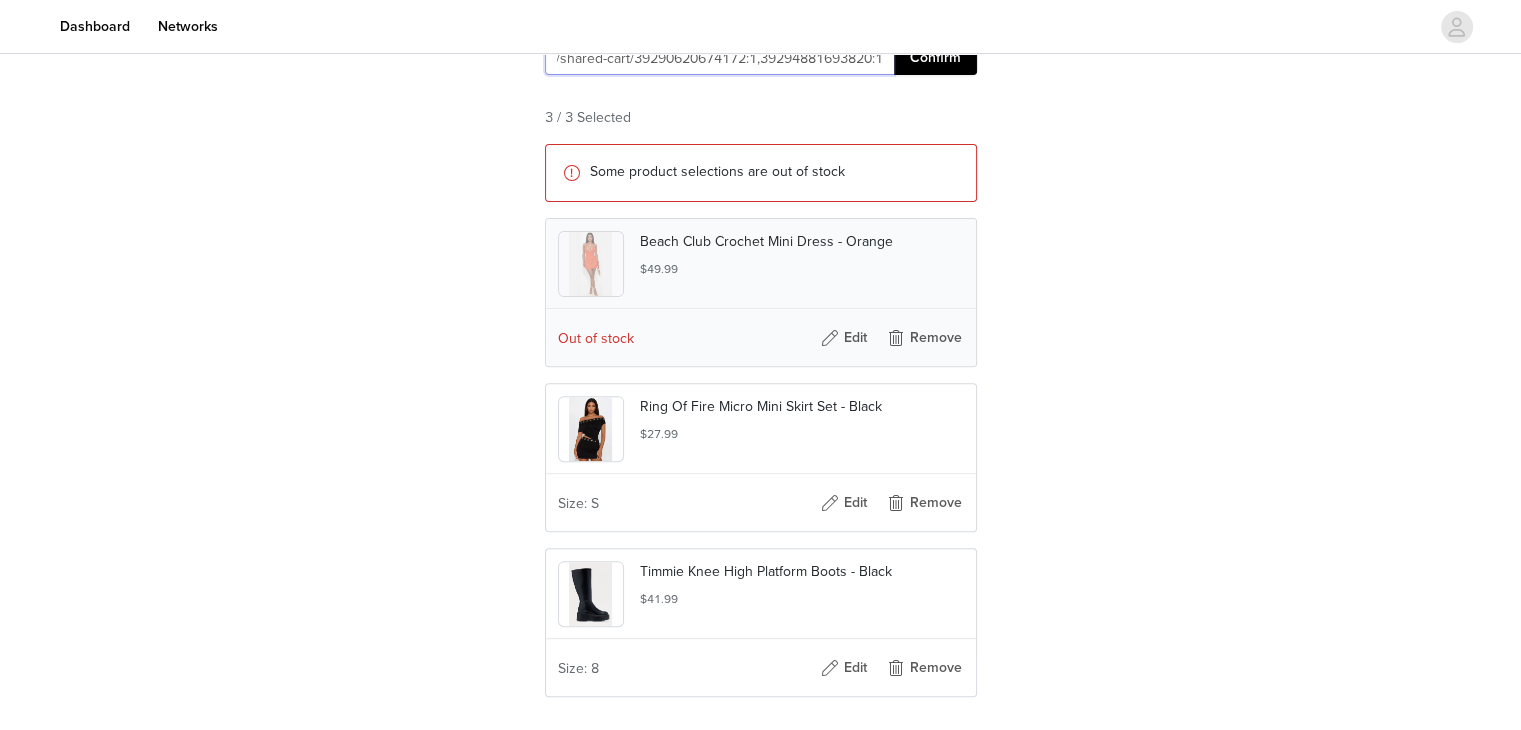 type on "https://www.fashionnova.com/pages/shared-cart/39290620674172:1,39294881693820:1" 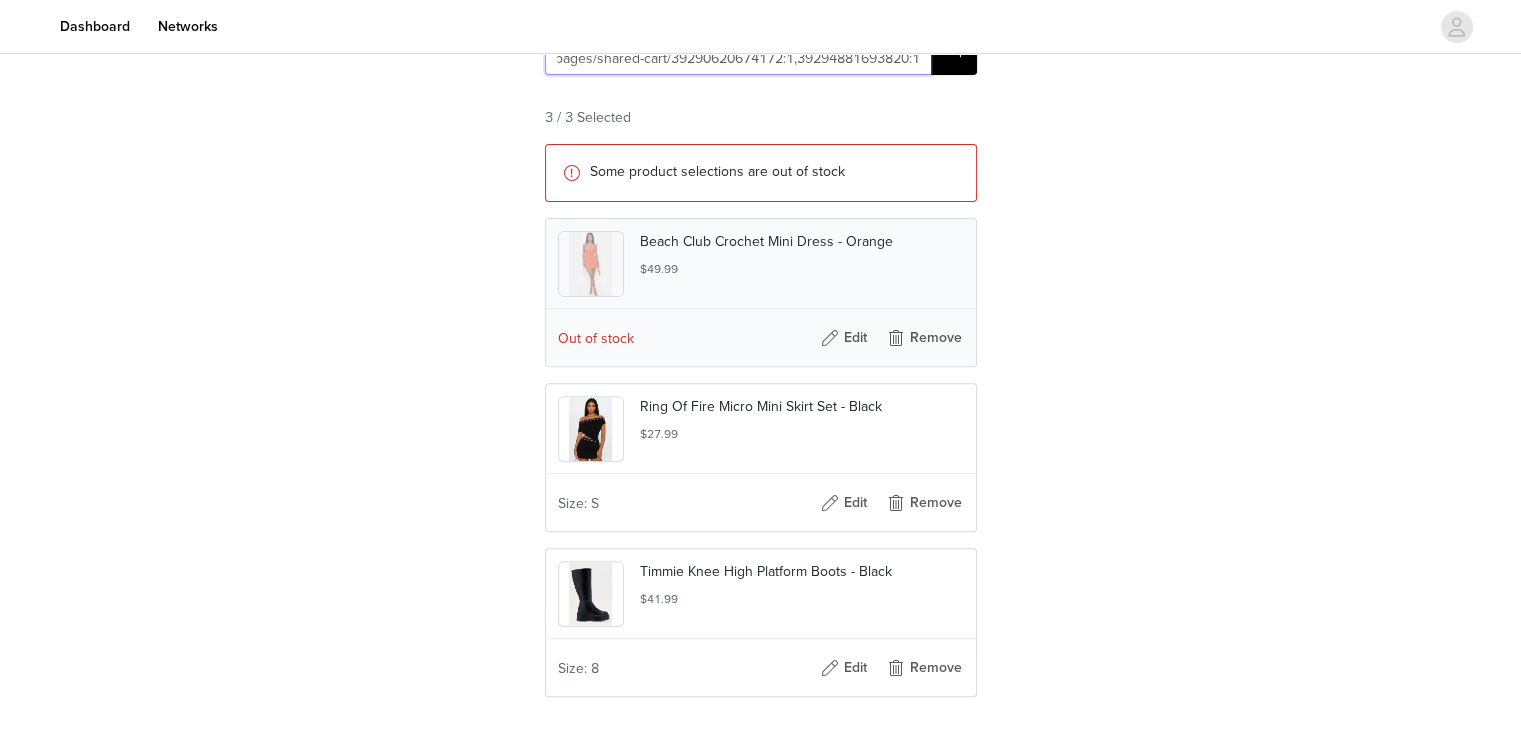 scroll, scrollTop: 0, scrollLeft: 195, axis: horizontal 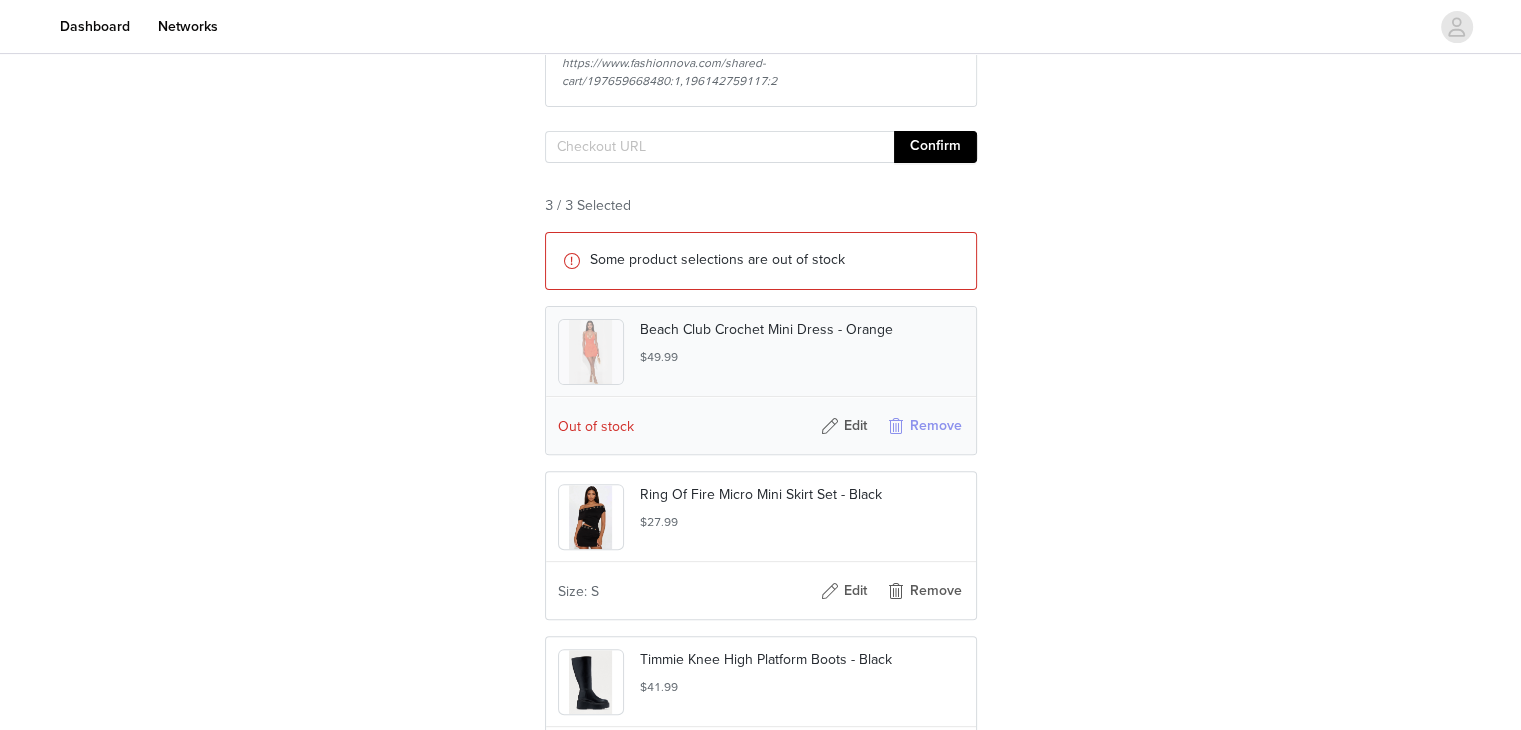 click on "Remove" at bounding box center [924, 426] 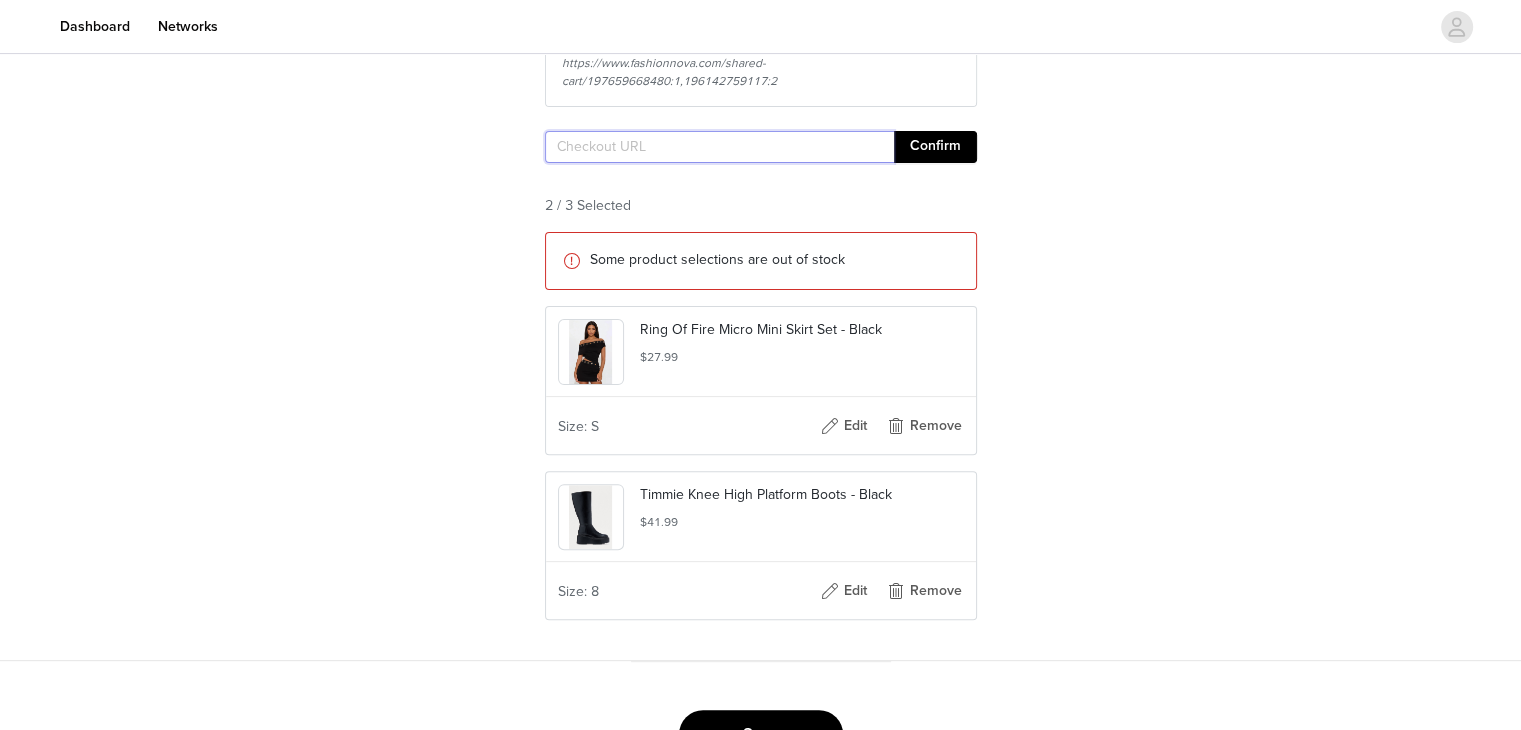 click at bounding box center (719, 147) 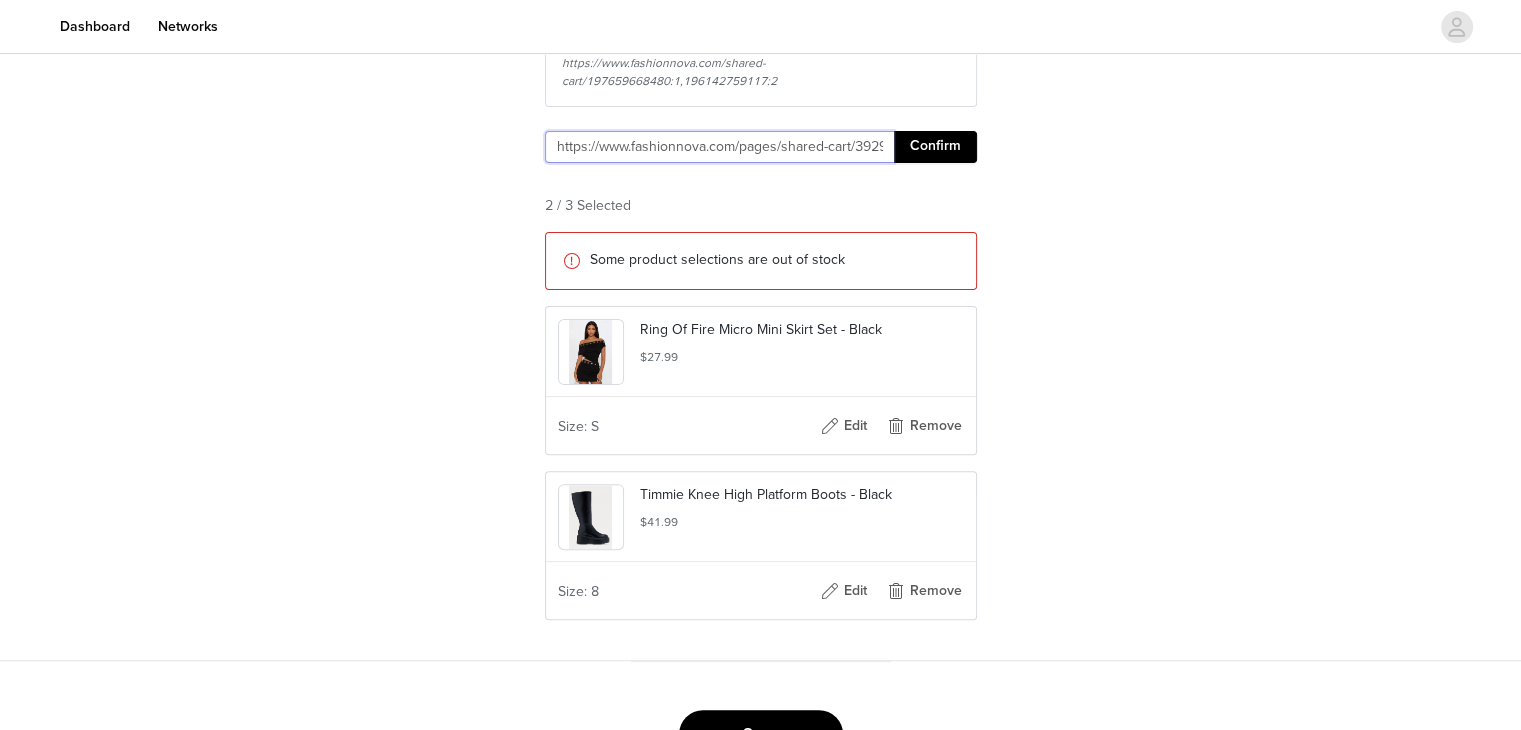 scroll, scrollTop: 0, scrollLeft: 363, axis: horizontal 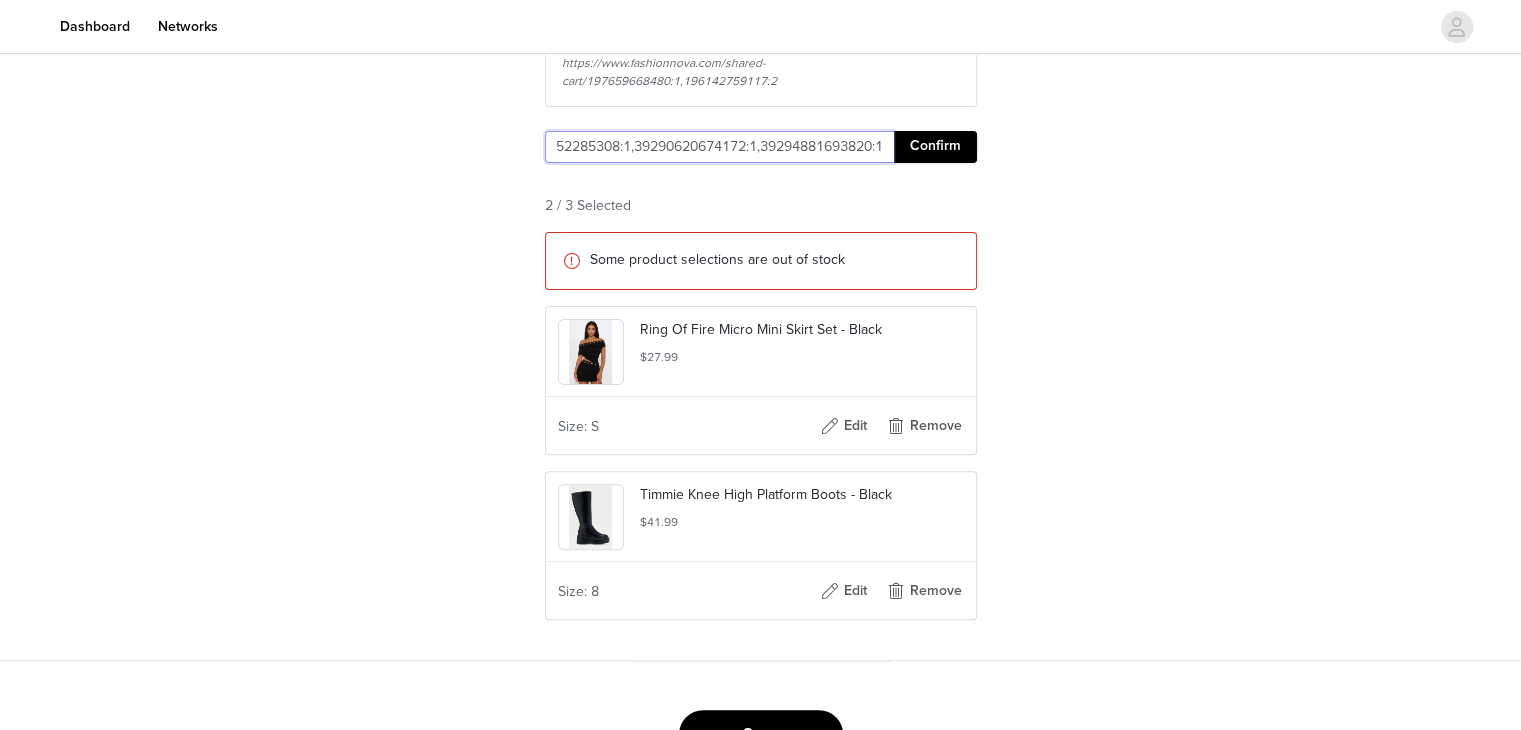 type on "https://www.fashionnova.com/pages/shared-cart/39291352285308:1,39290620674172:1,39294881693820:1" 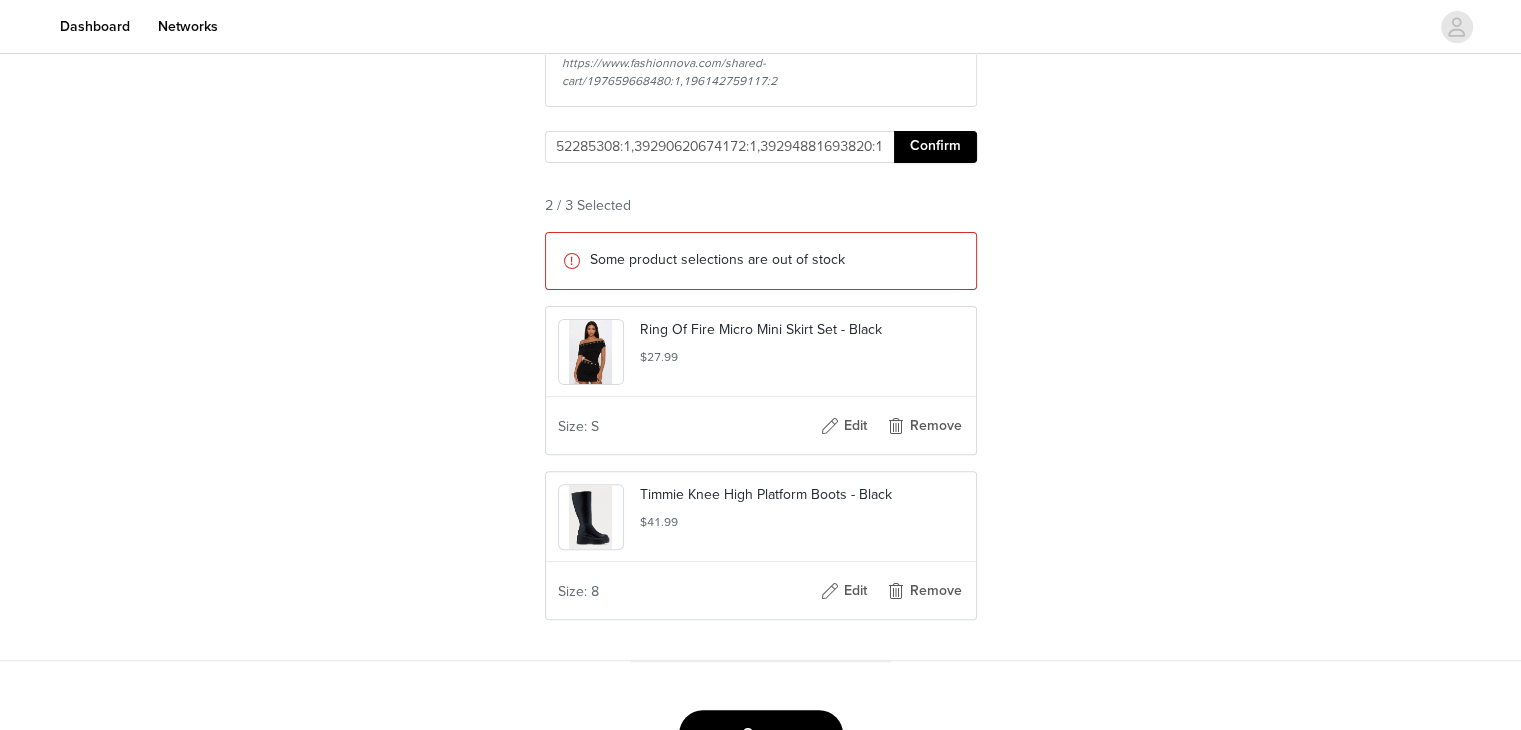 scroll, scrollTop: 0, scrollLeft: 0, axis: both 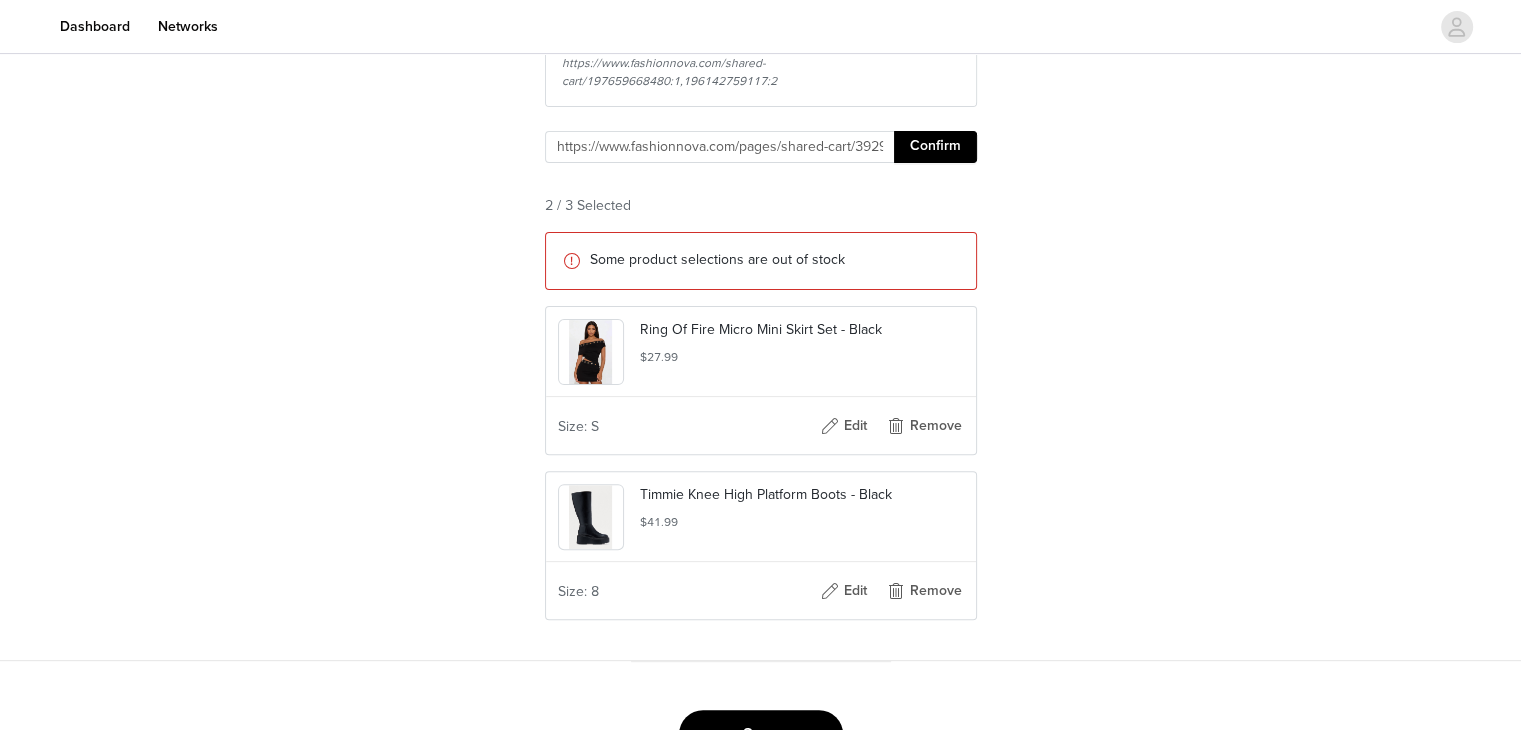 click on "Confirm" at bounding box center (935, 147) 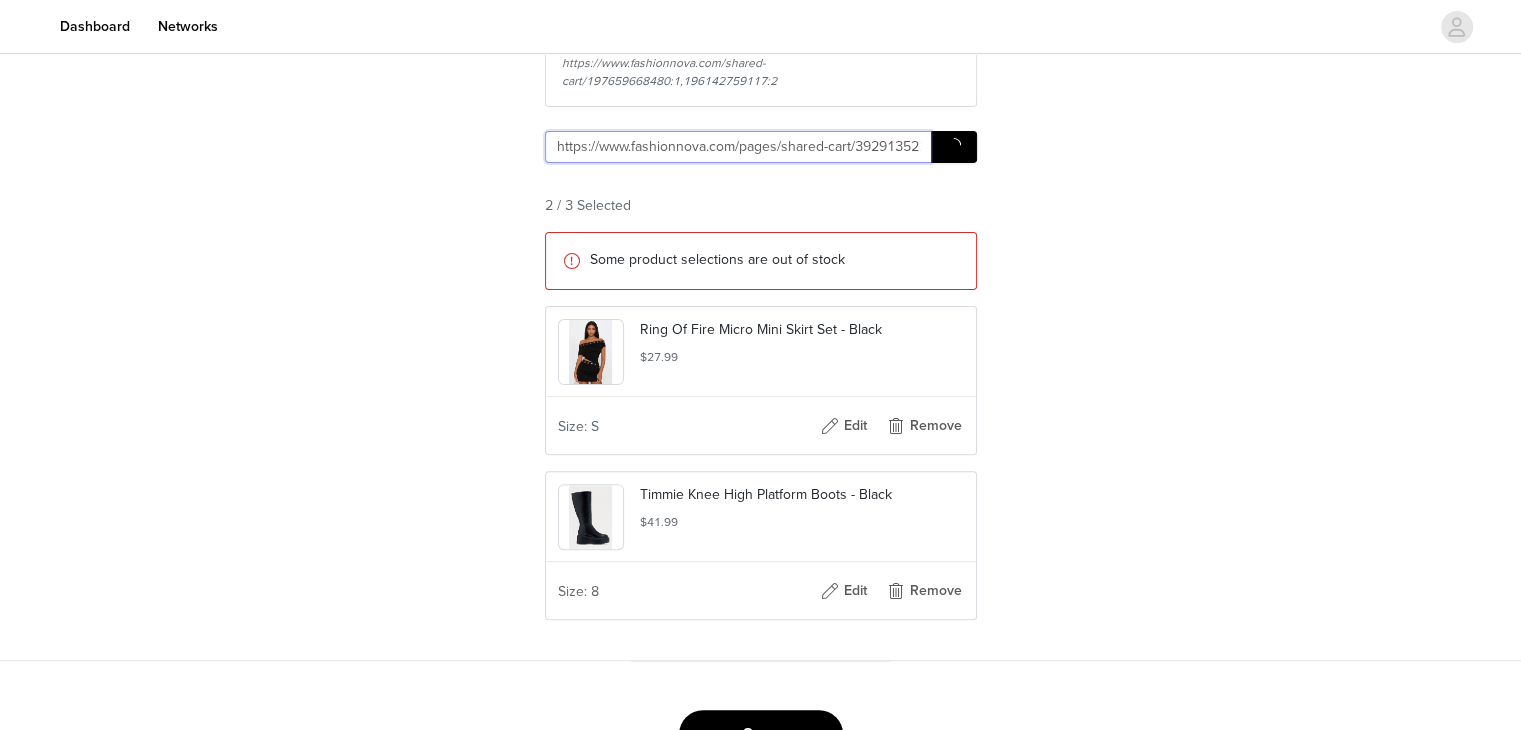 scroll, scrollTop: 0, scrollLeft: 327, axis: horizontal 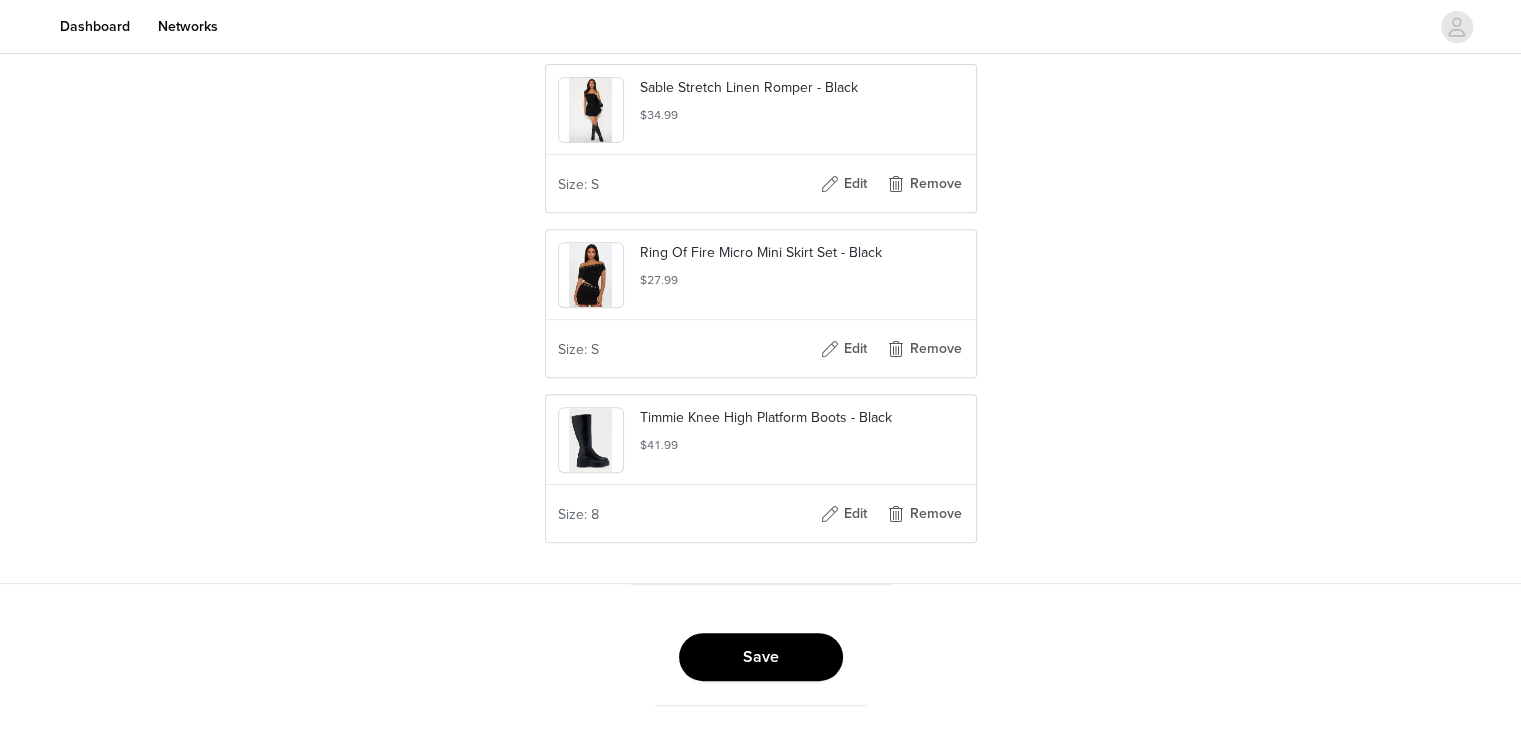 click on "Save" at bounding box center (761, 657) 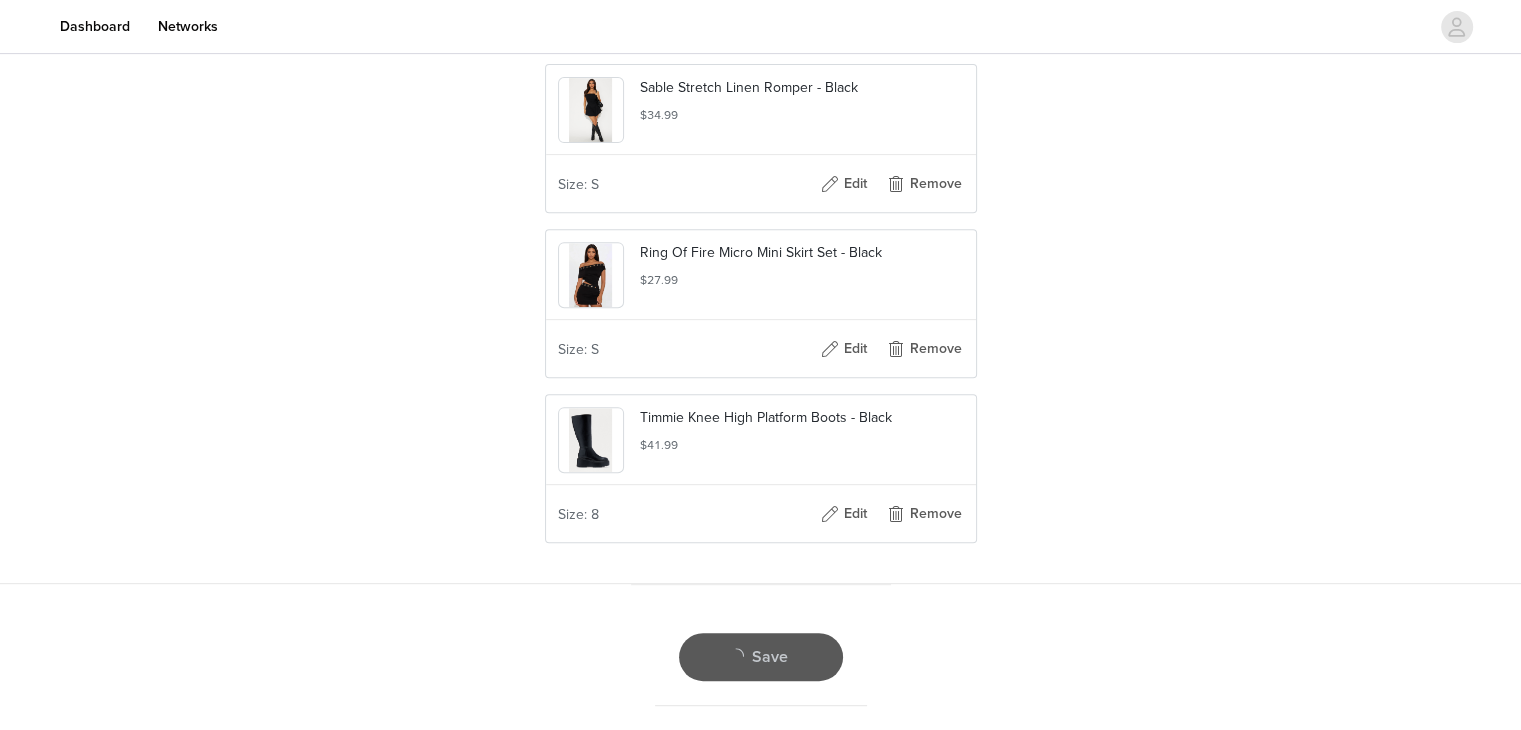 scroll, scrollTop: 712, scrollLeft: 0, axis: vertical 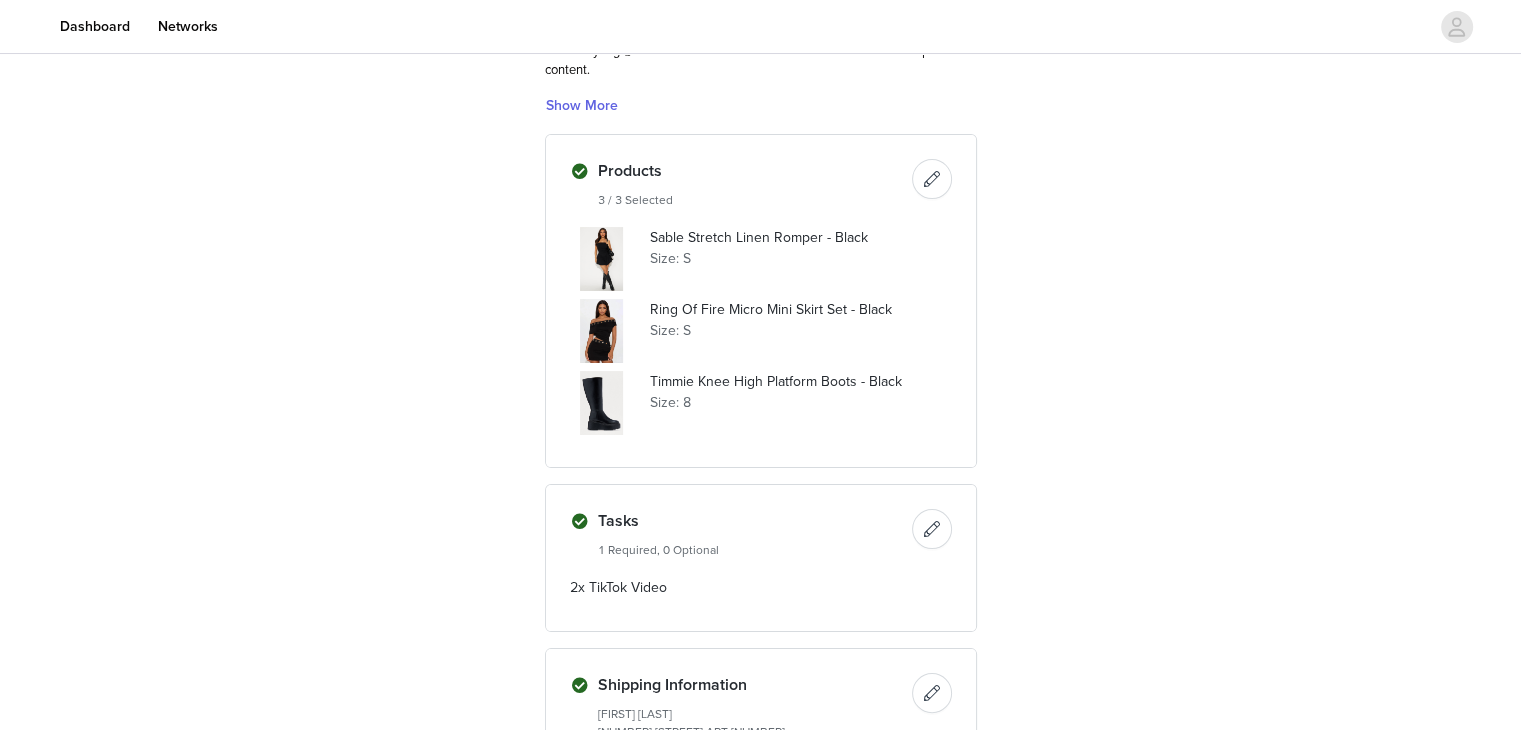 click at bounding box center [932, 179] 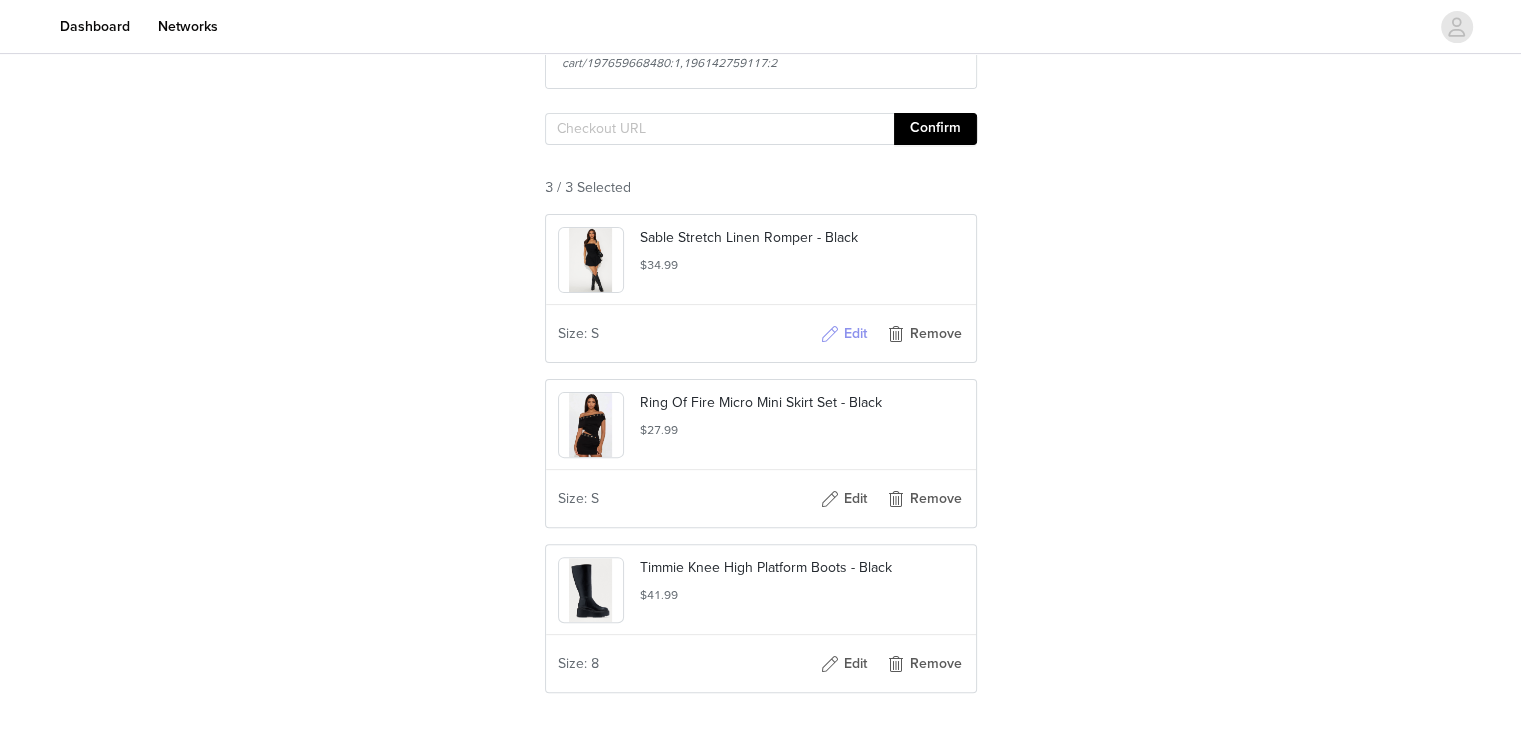 scroll, scrollTop: 539, scrollLeft: 0, axis: vertical 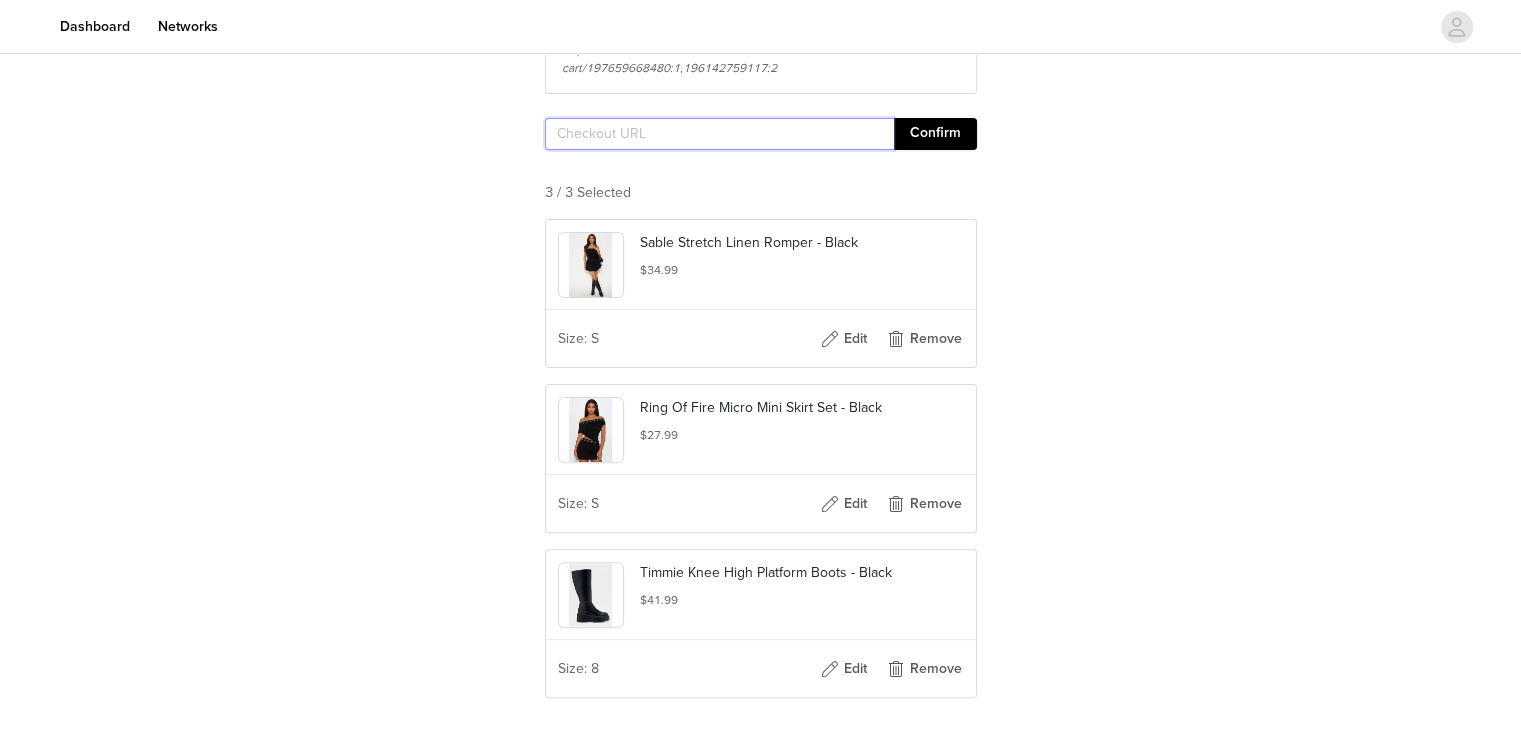 click at bounding box center (719, 134) 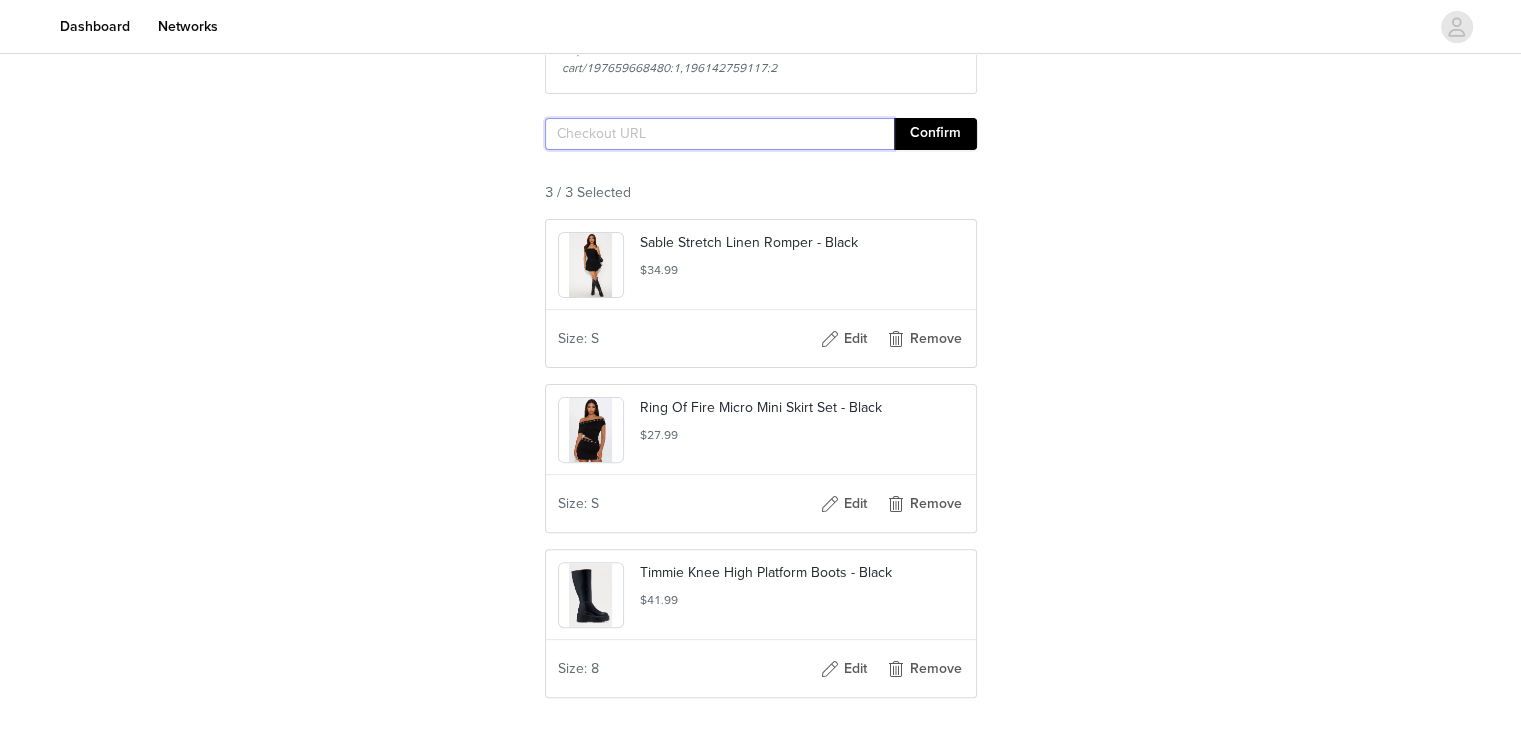 paste on "https://www.fashionnova.com/pages/shared-cart/39291785642108:1,39290620674172:1,39294881693820:1" 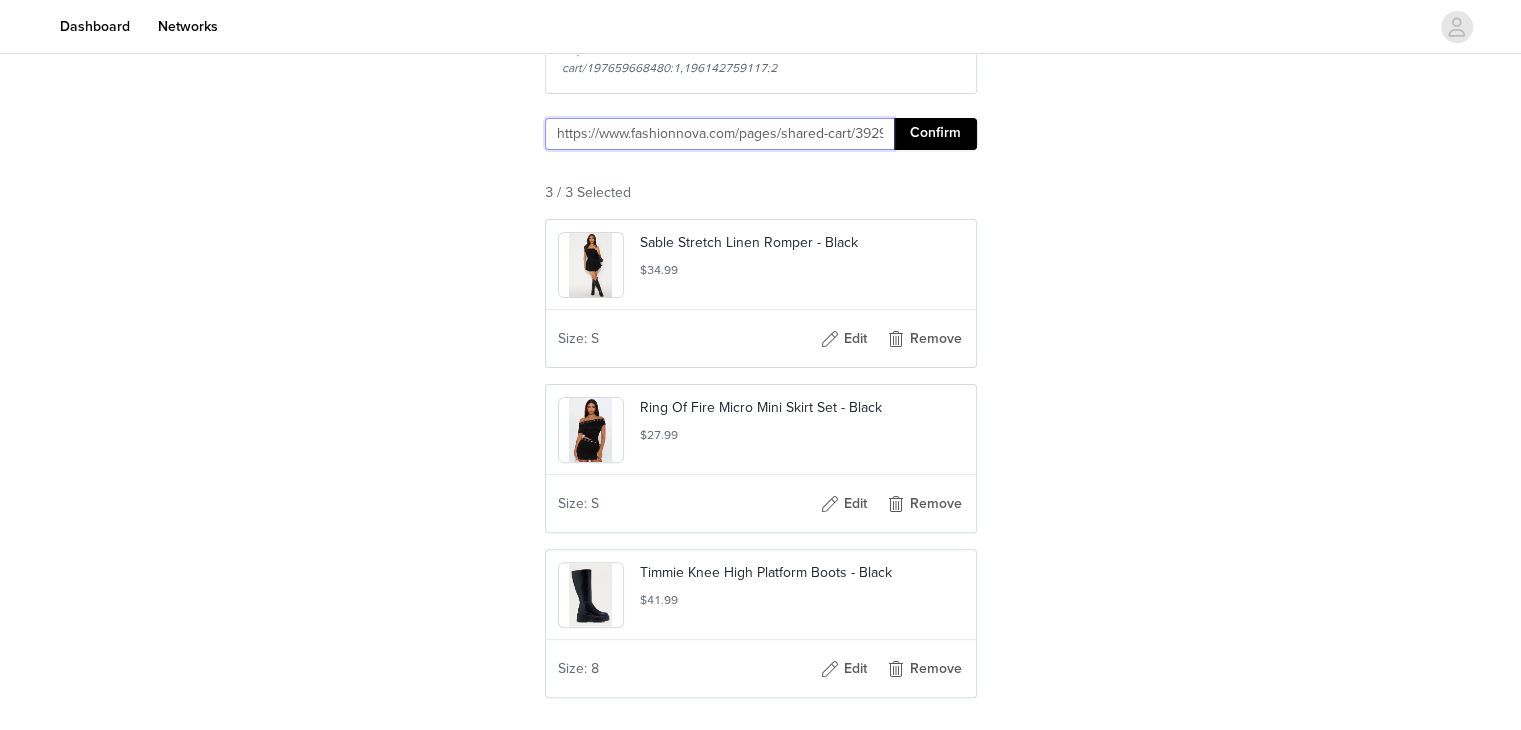 scroll, scrollTop: 0, scrollLeft: 363, axis: horizontal 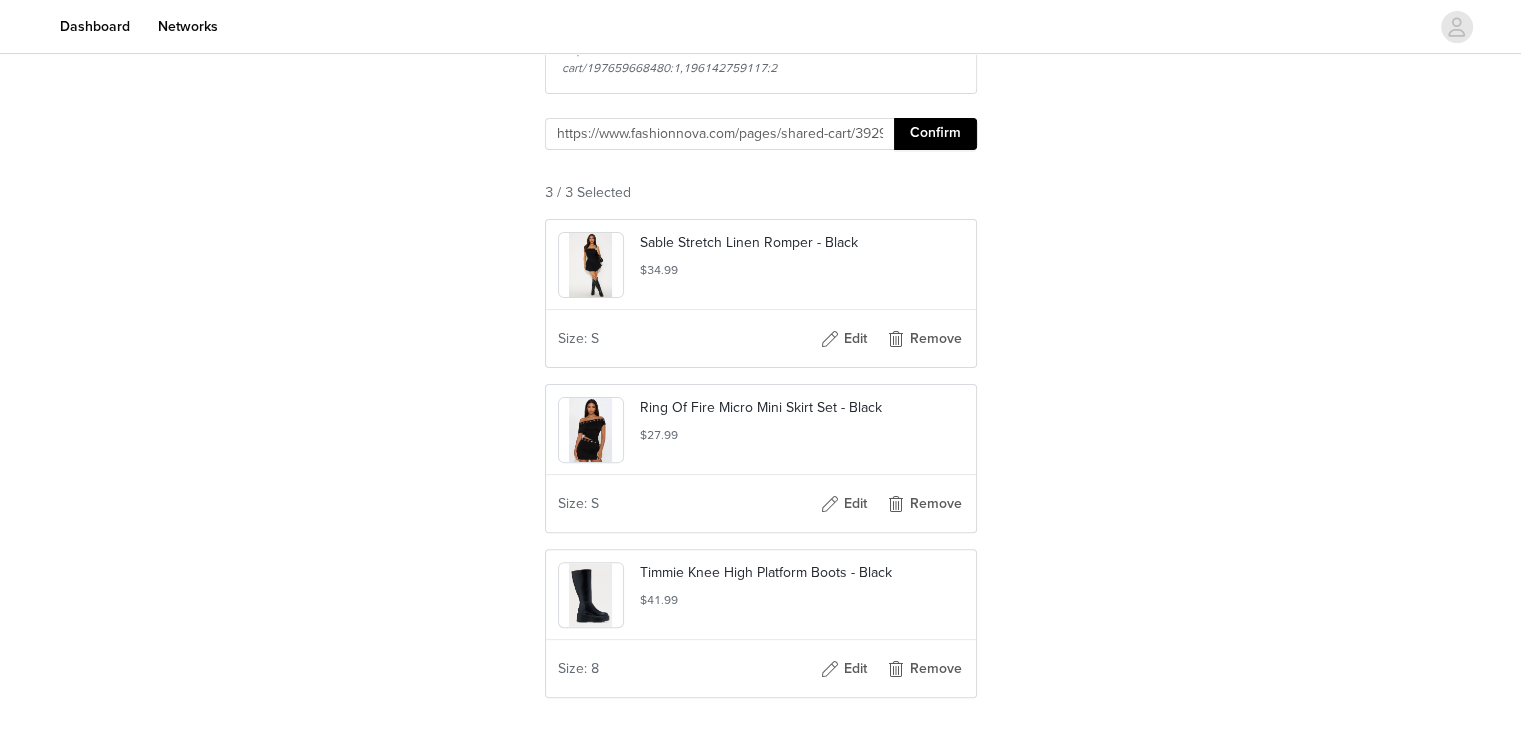 click on "Confirm" at bounding box center (935, 134) 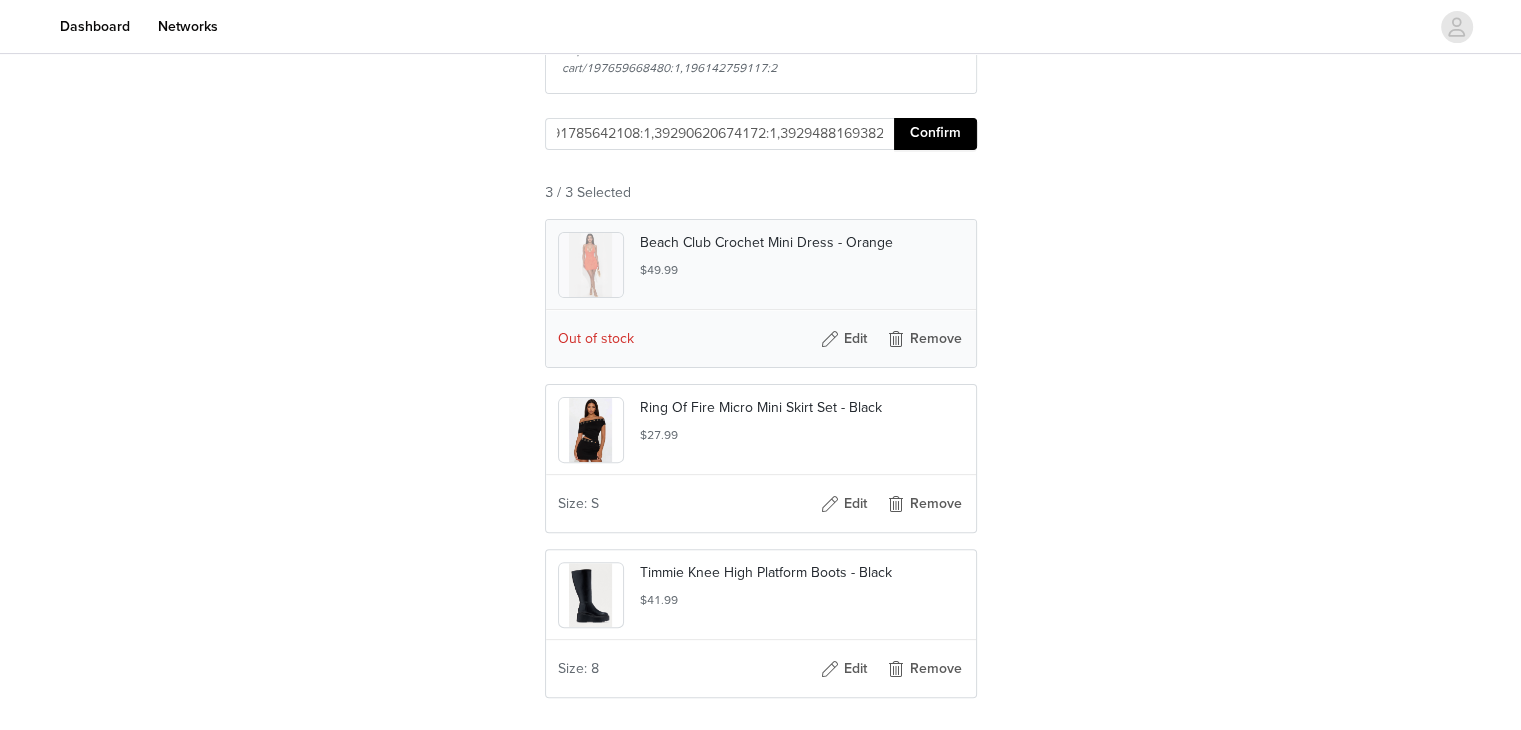 scroll, scrollTop: 0, scrollLeft: 0, axis: both 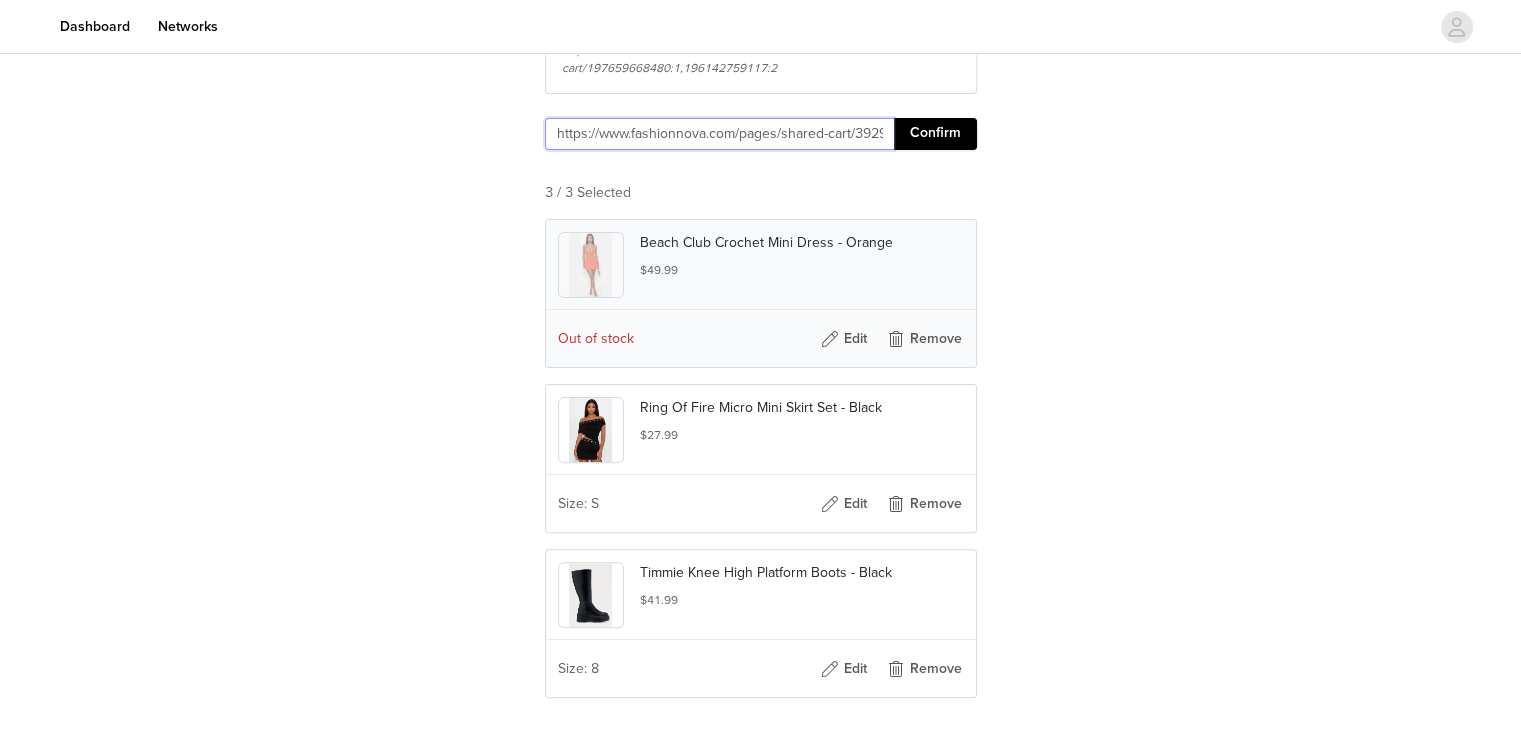 click on "https://www.fashionnova.com/pages/shared-cart/39291785642108:1,39290620674172:1,39294881693820:1" at bounding box center [719, 134] 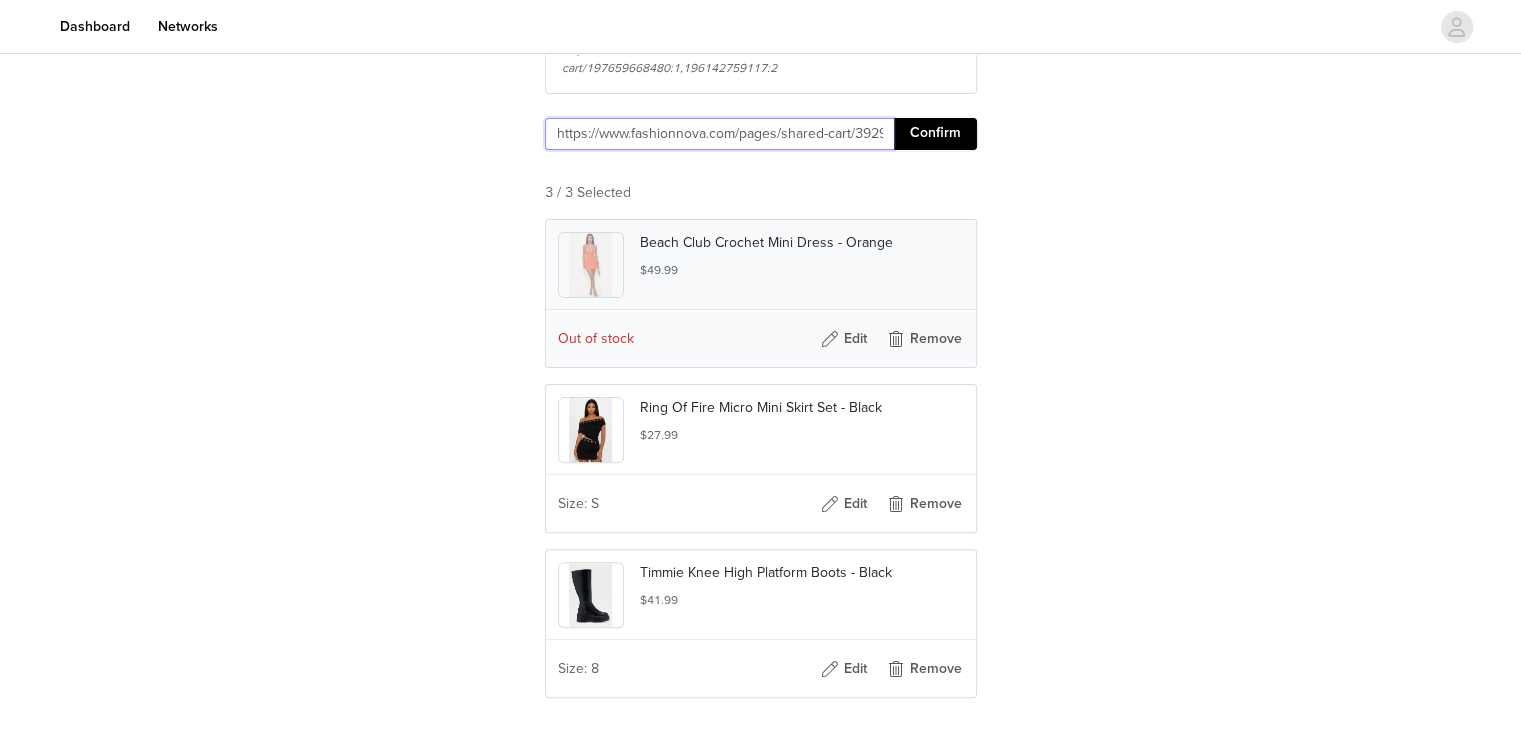 scroll, scrollTop: 0, scrollLeft: 363, axis: horizontal 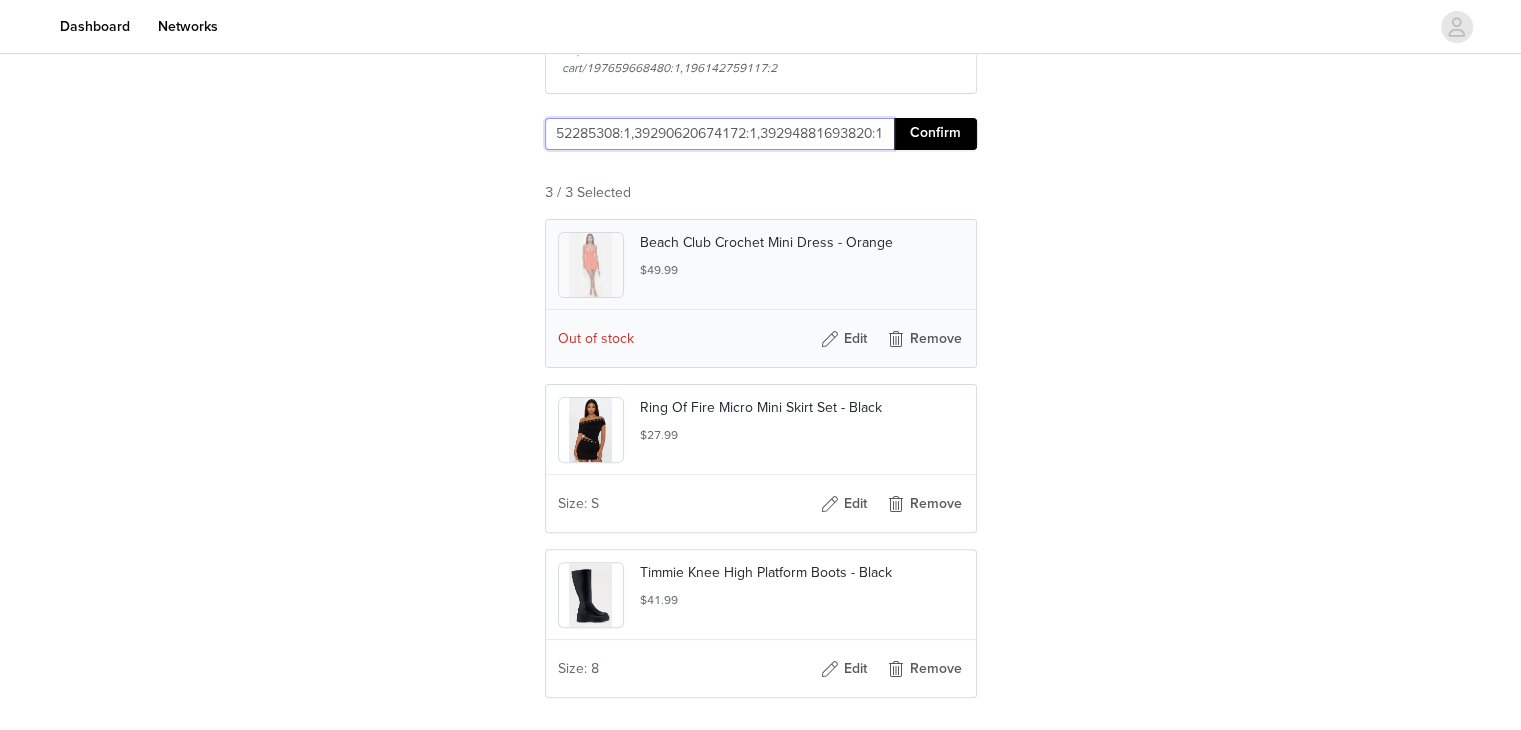 type on "https://www.fashionnova.com/pages/shared-cart/39291352285308:1,39290620674172:1,39294881693820:1" 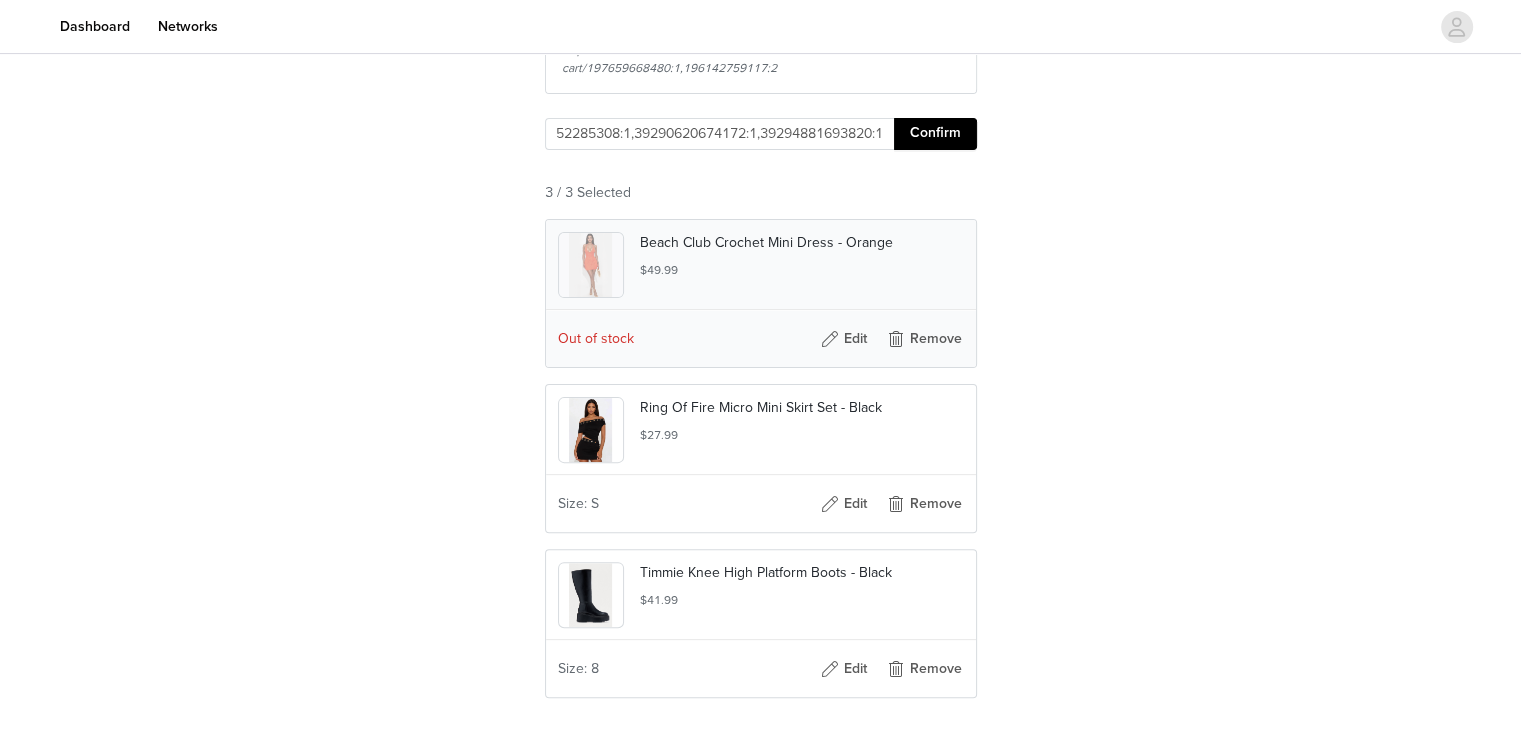 scroll, scrollTop: 0, scrollLeft: 0, axis: both 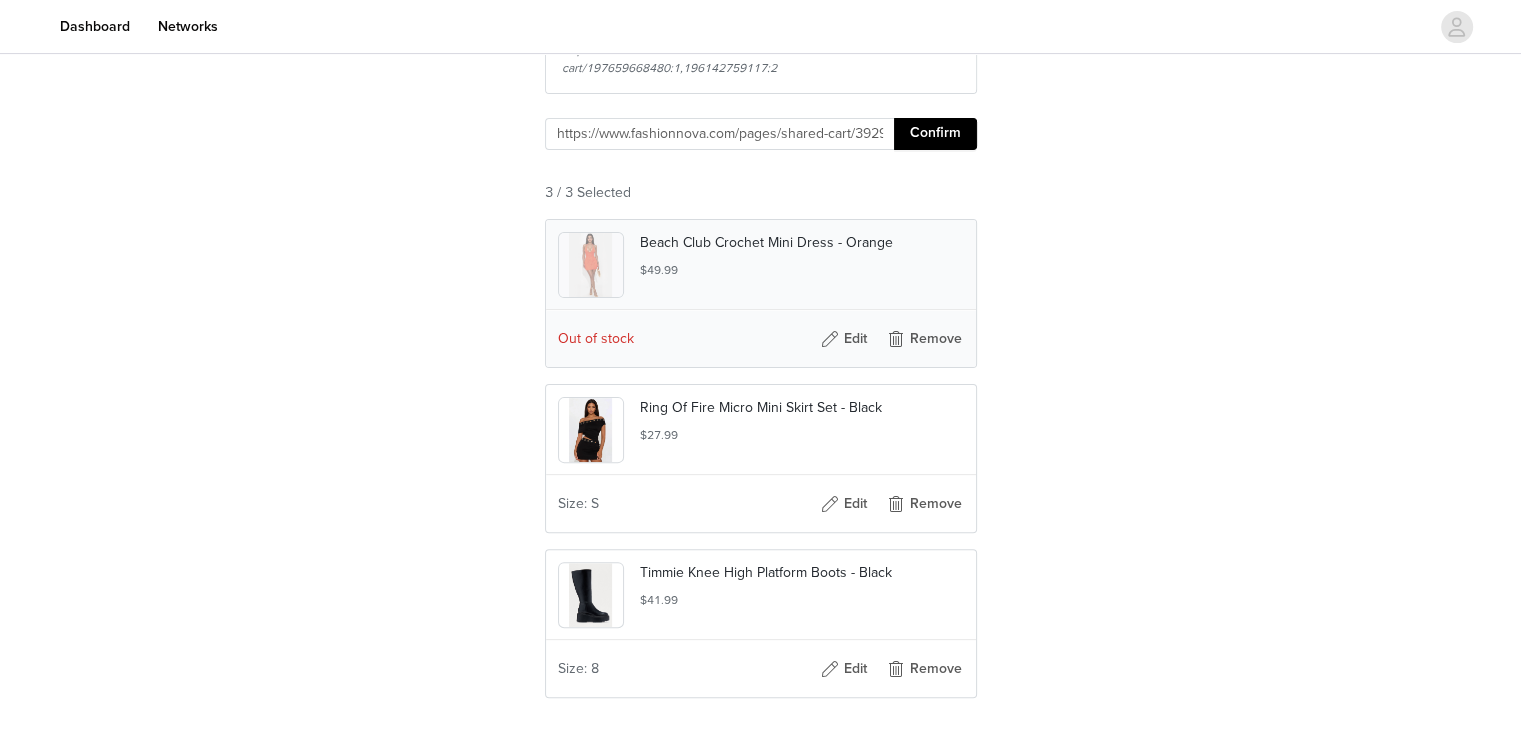 click on "Confirm" at bounding box center [935, 134] 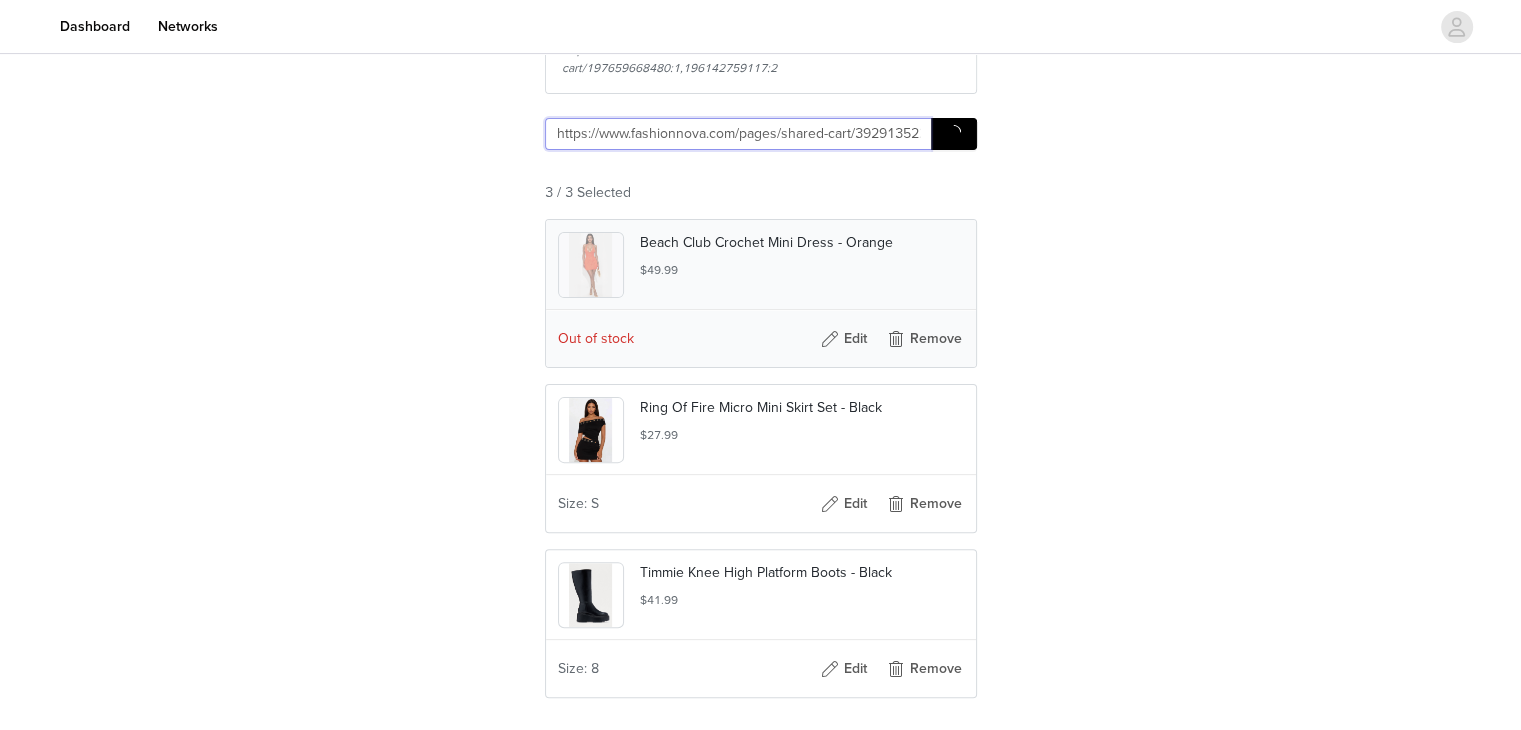 scroll, scrollTop: 0, scrollLeft: 327, axis: horizontal 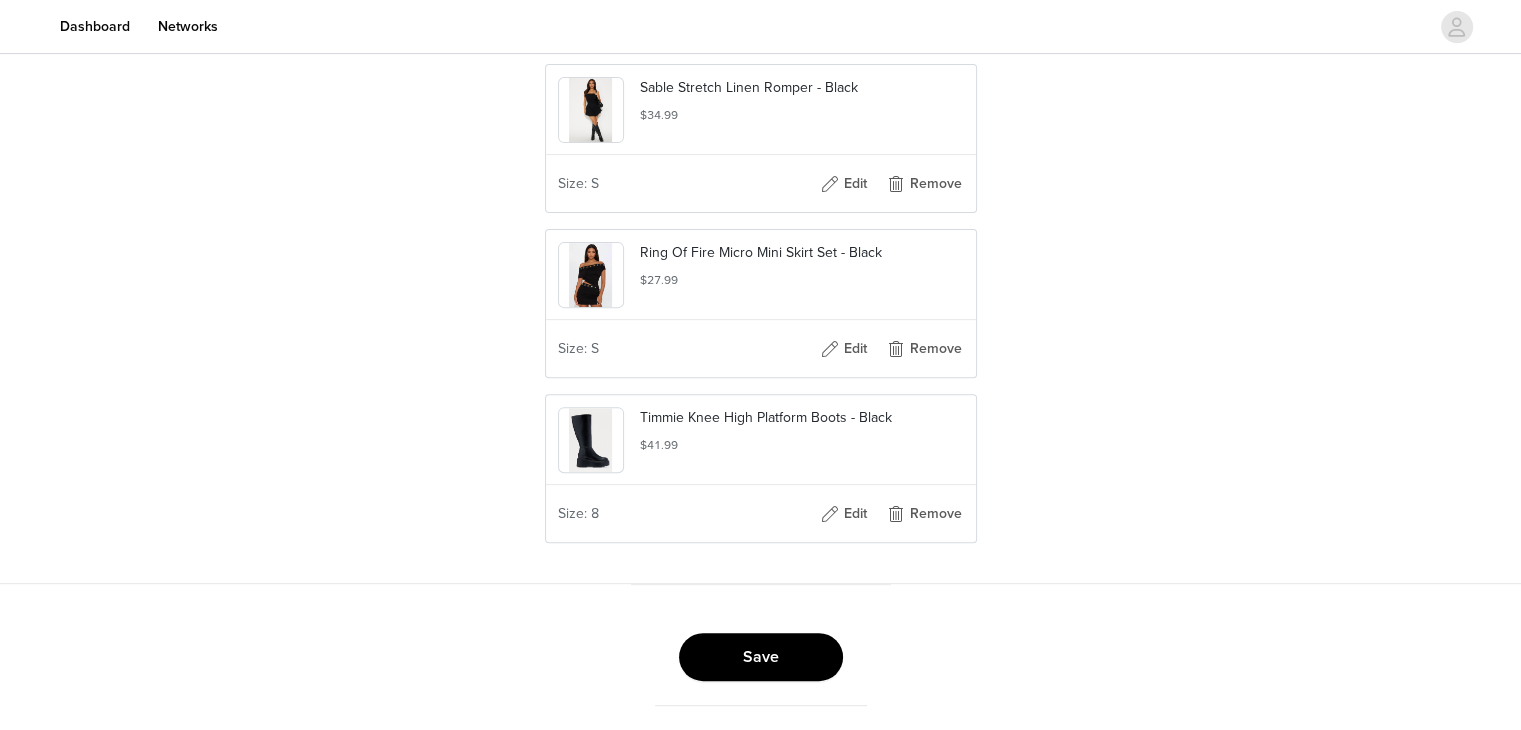 click on "Save" at bounding box center (761, 657) 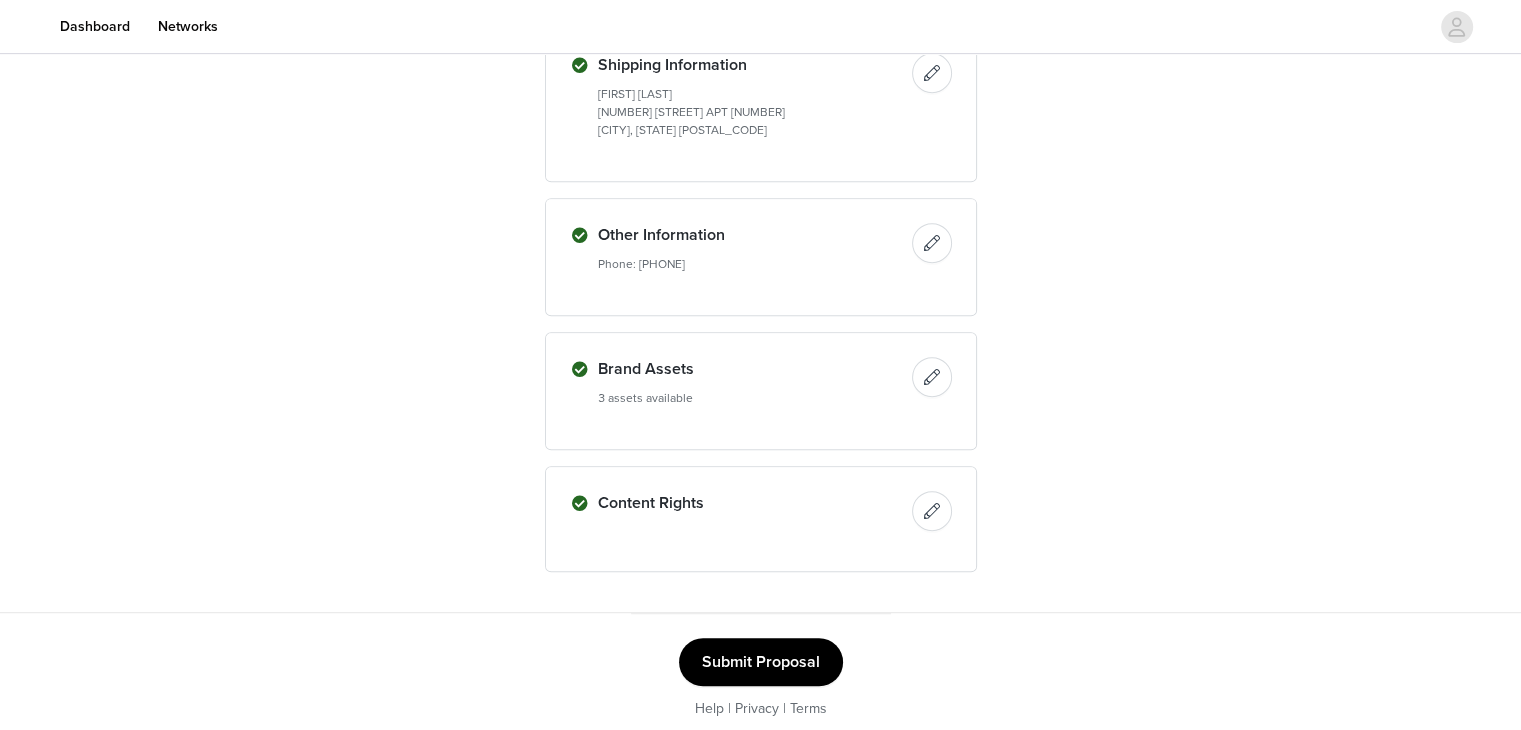 scroll, scrollTop: 899, scrollLeft: 0, axis: vertical 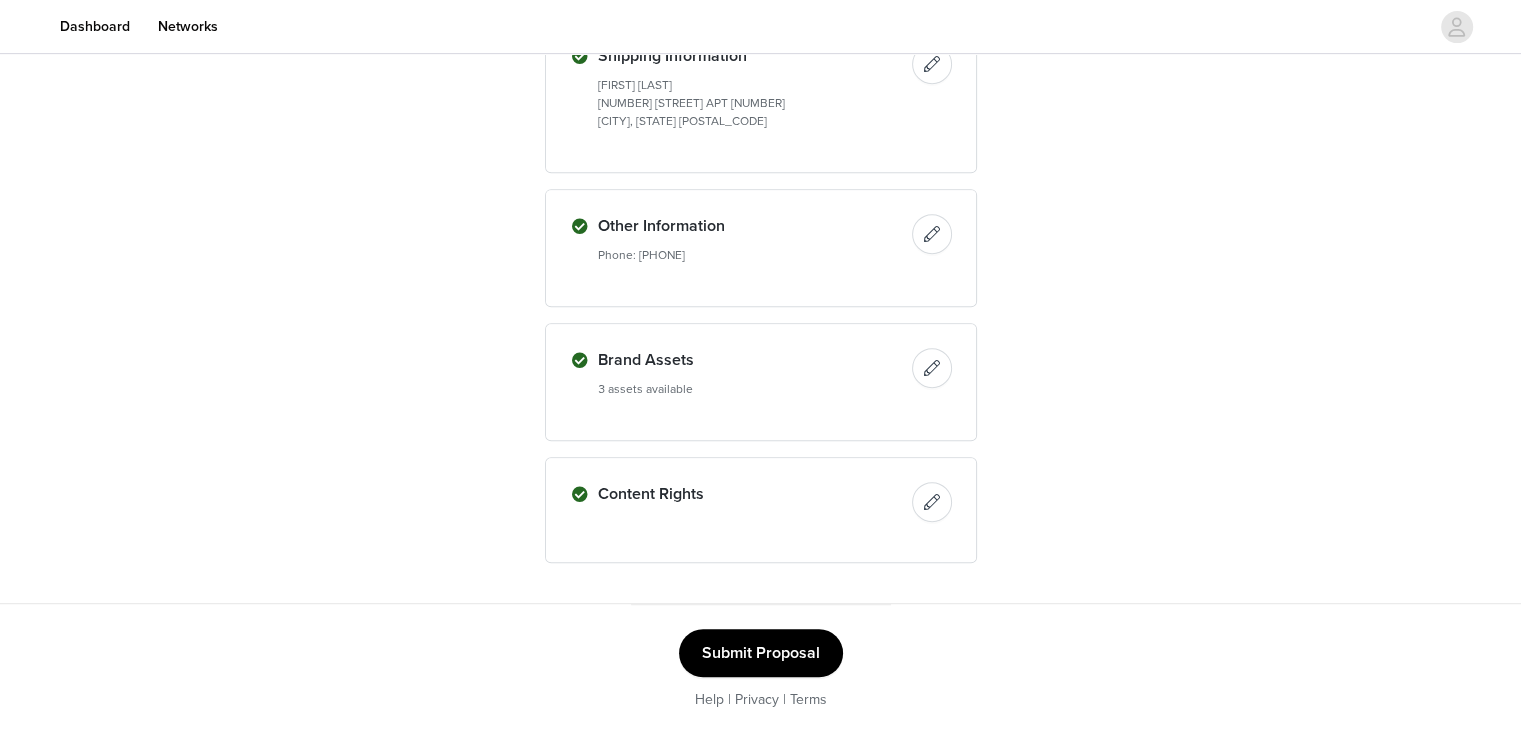 click on "Submit Proposal" at bounding box center [761, 653] 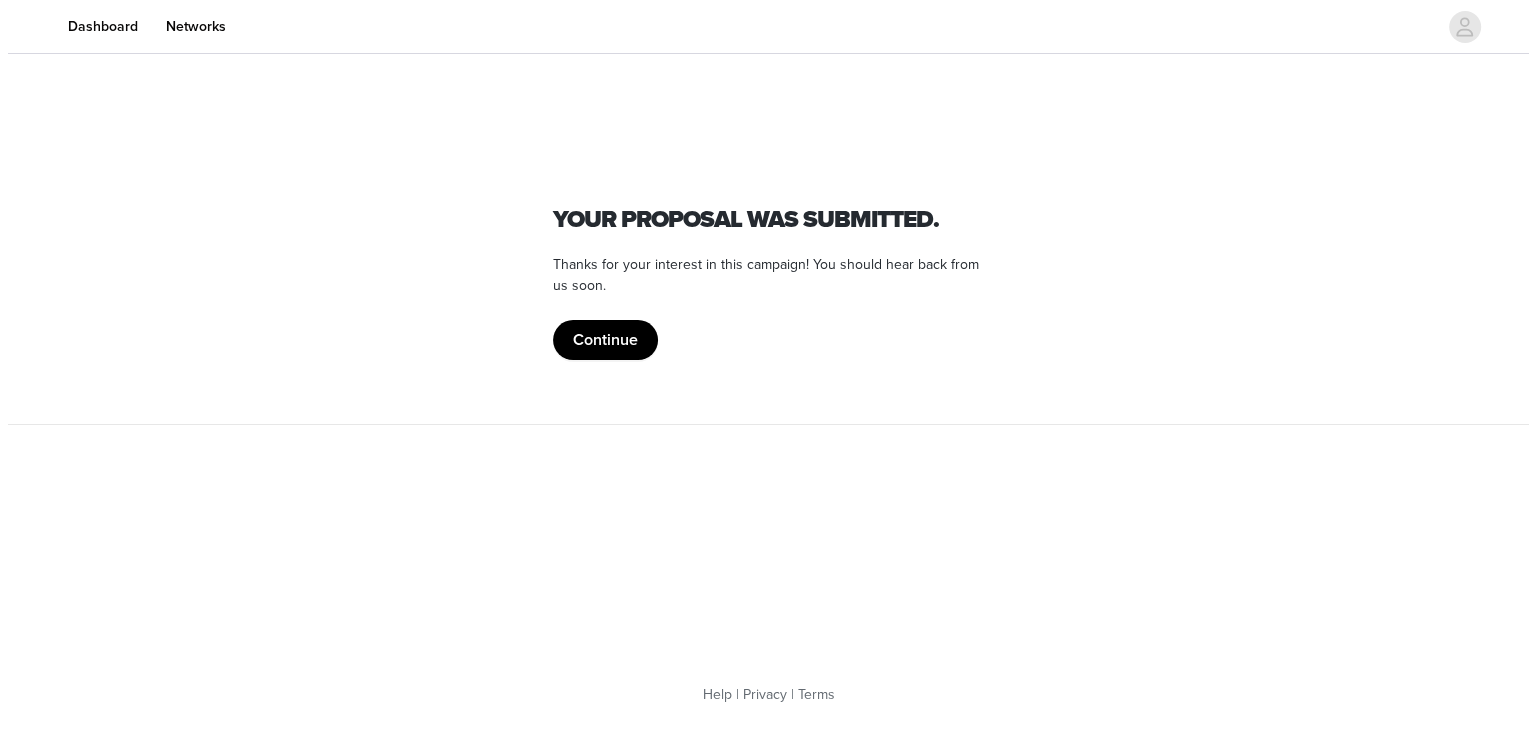 scroll, scrollTop: 0, scrollLeft: 0, axis: both 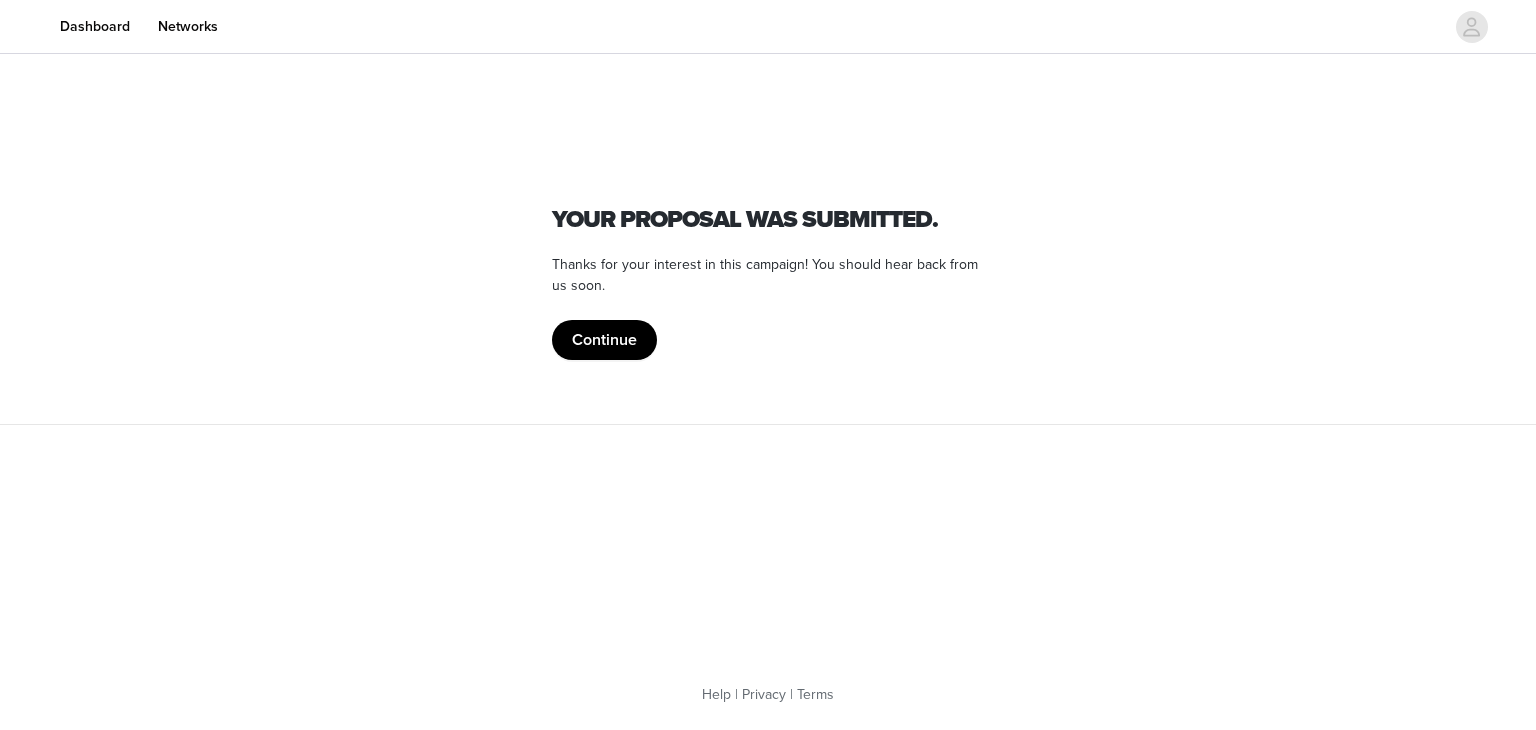 click on "Continue" at bounding box center [604, 340] 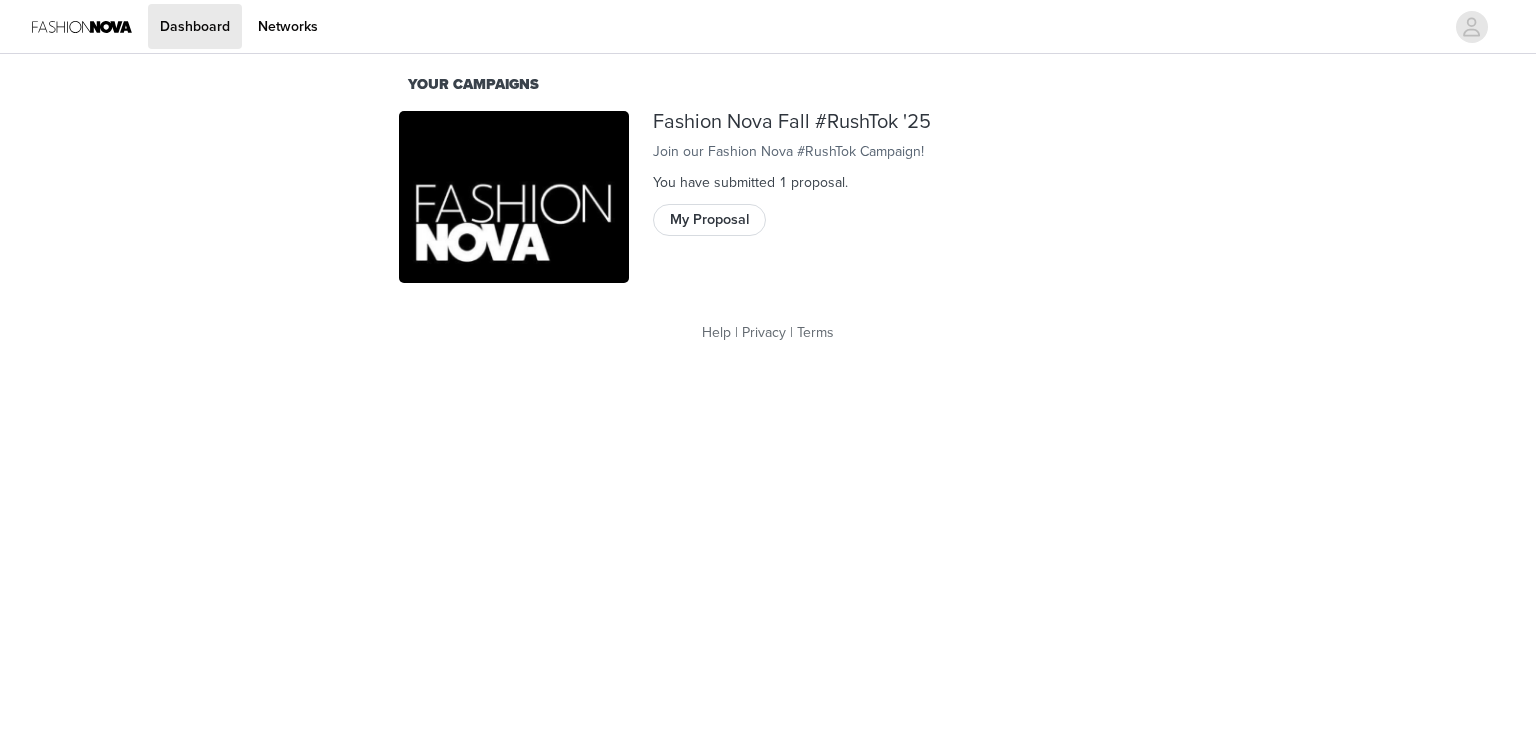 scroll, scrollTop: 0, scrollLeft: 0, axis: both 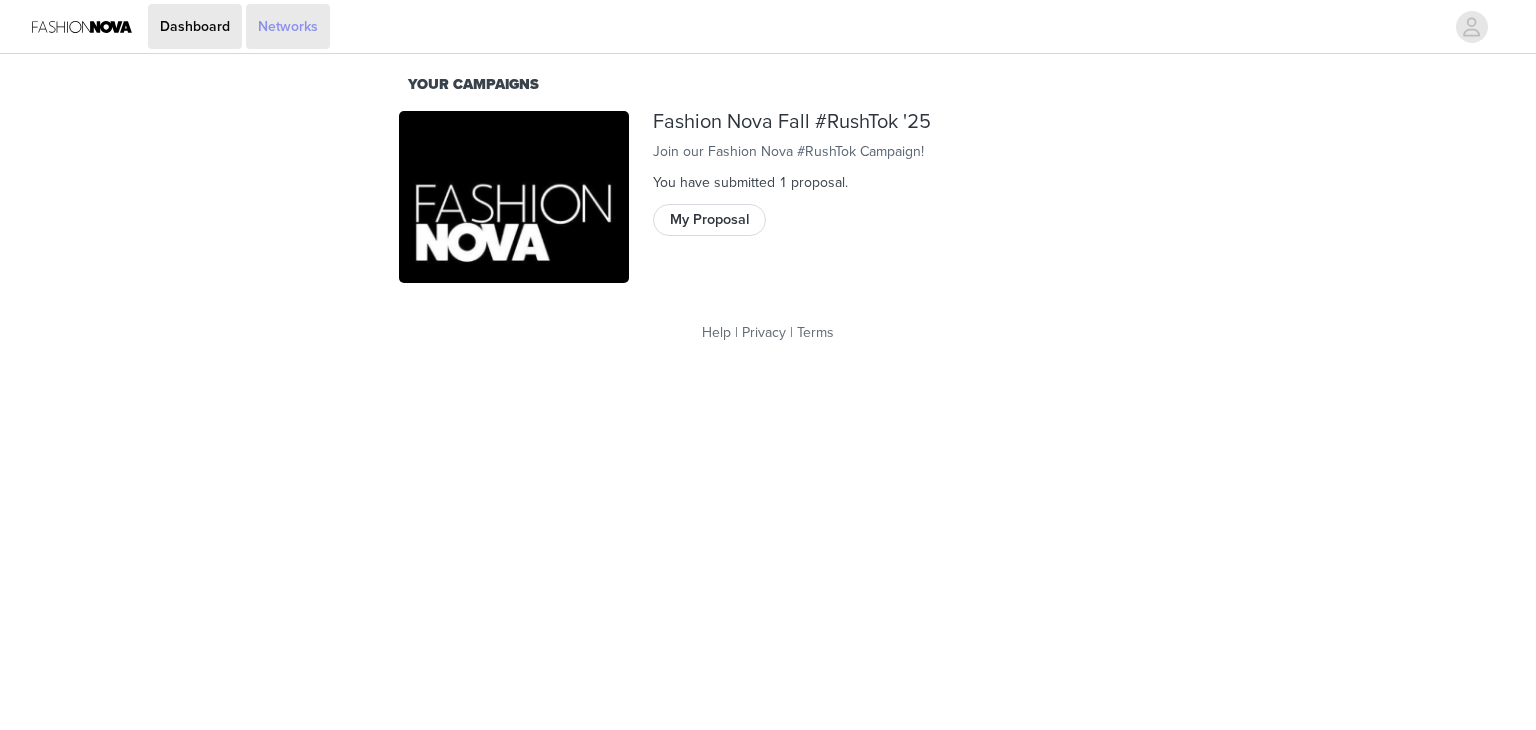 click on "Networks" at bounding box center [288, 26] 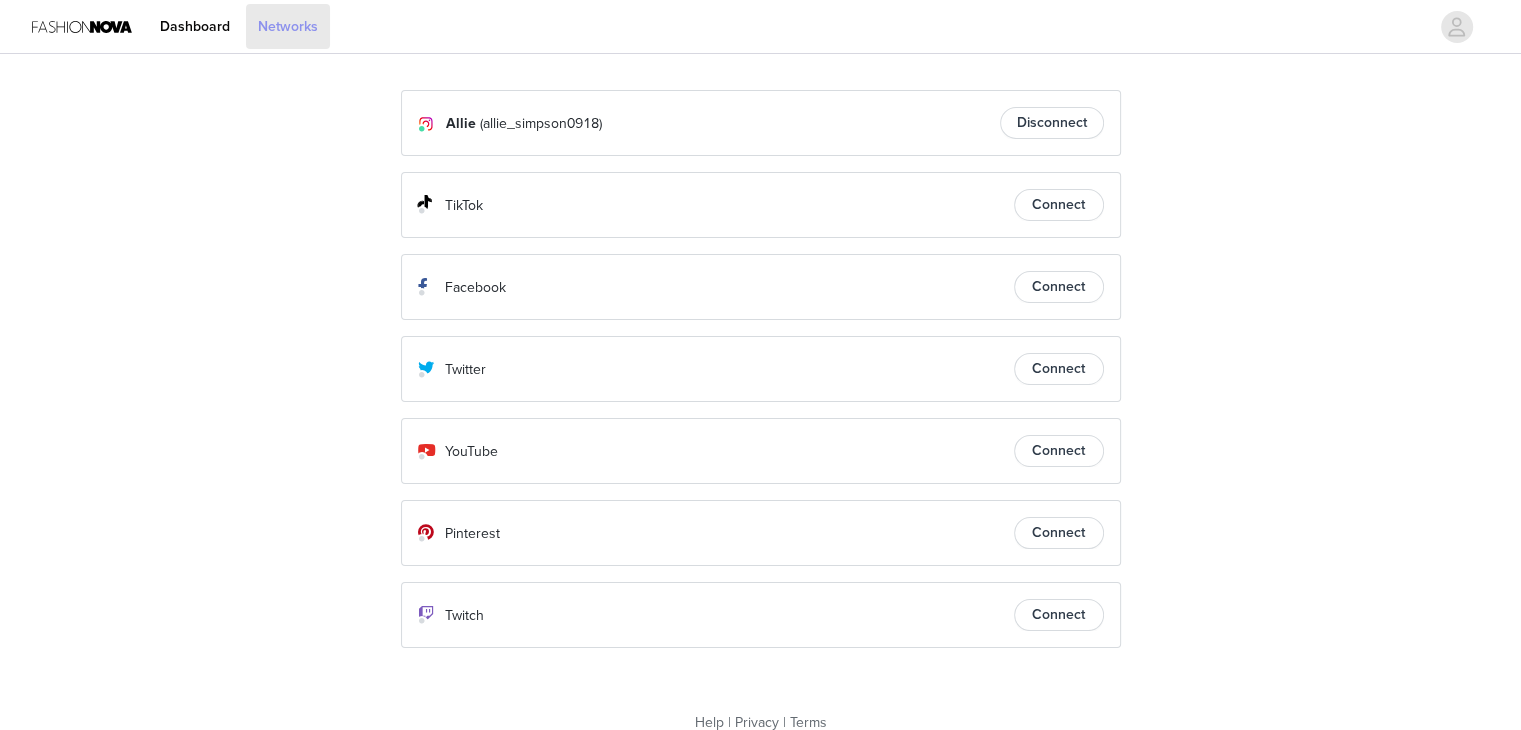 scroll, scrollTop: 24, scrollLeft: 0, axis: vertical 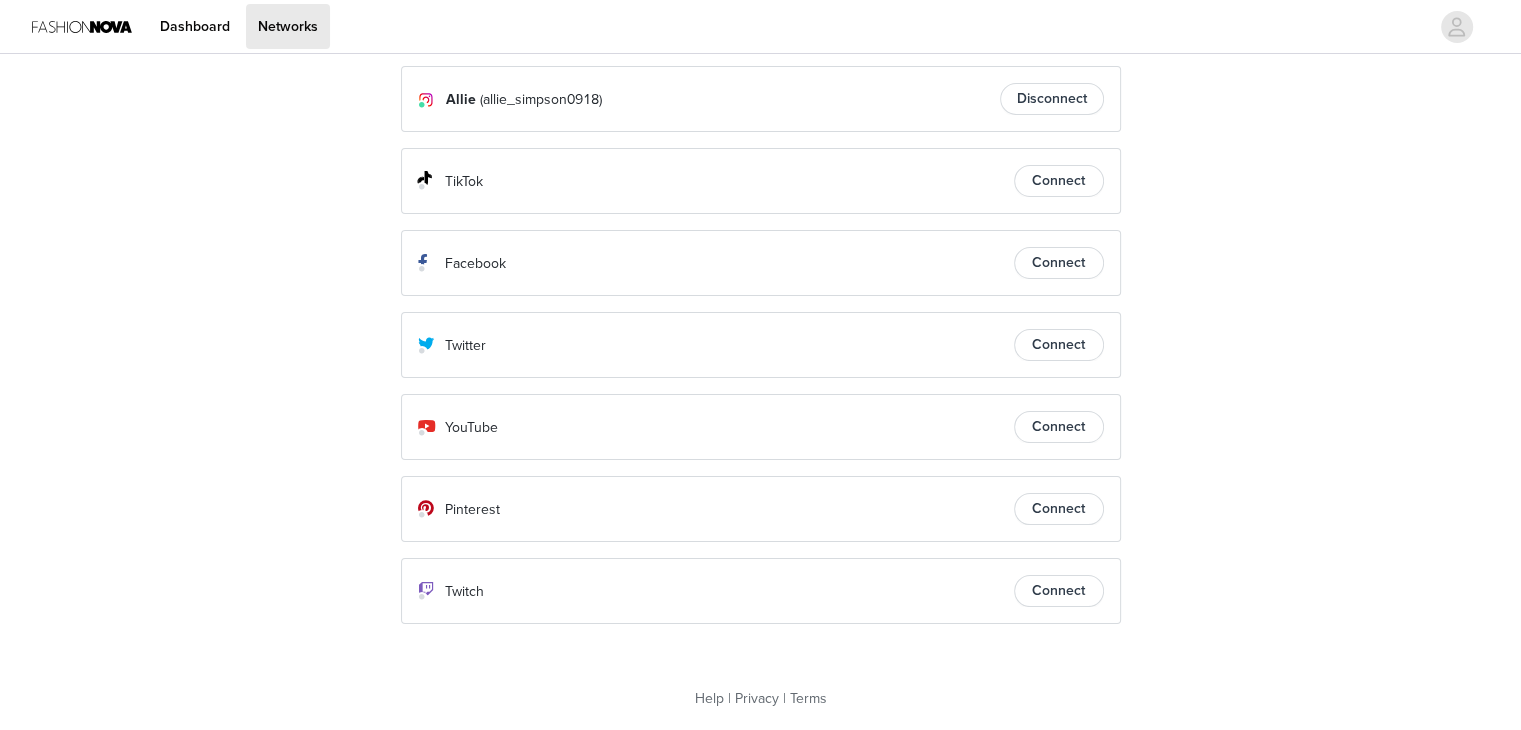 click on "Connect" at bounding box center [1059, 181] 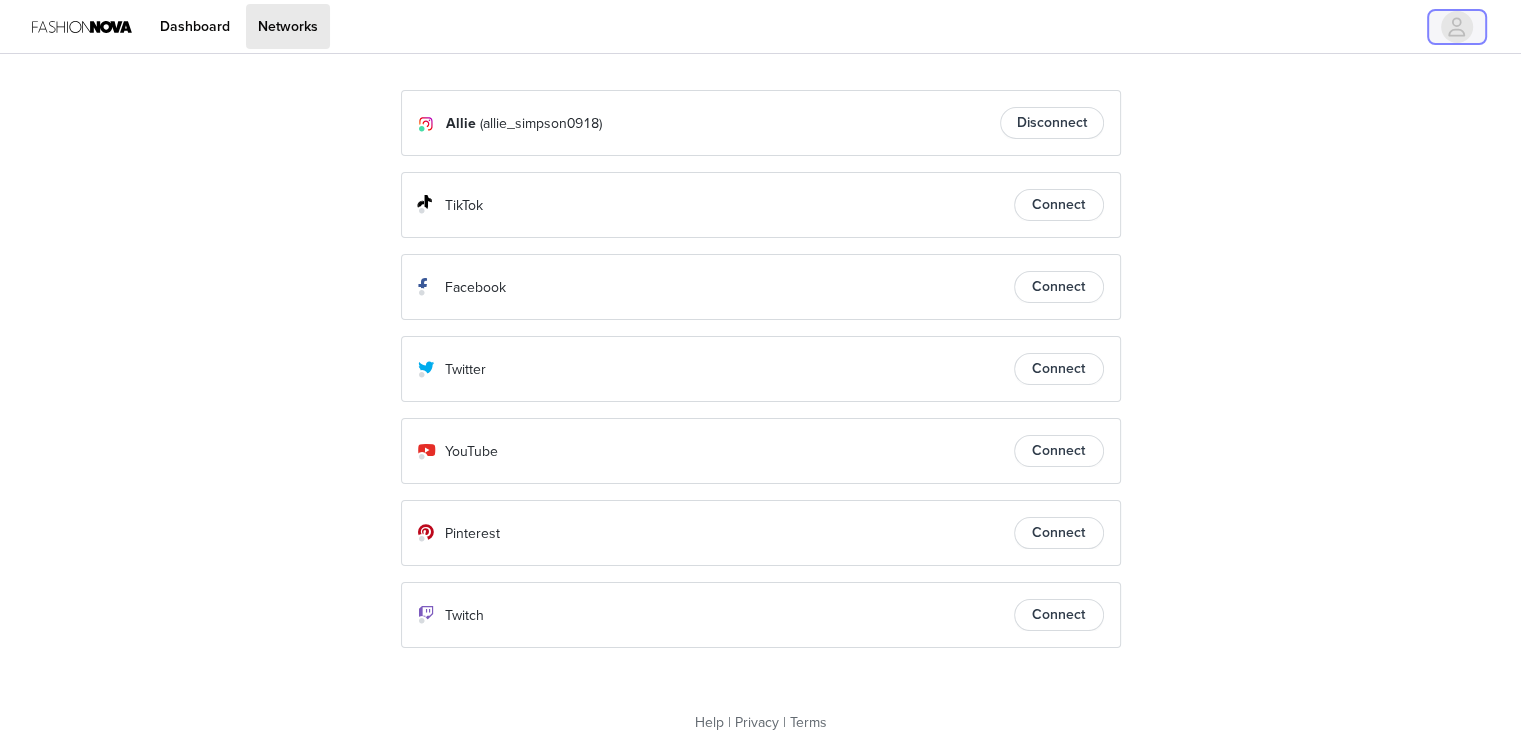 click at bounding box center [1457, 27] 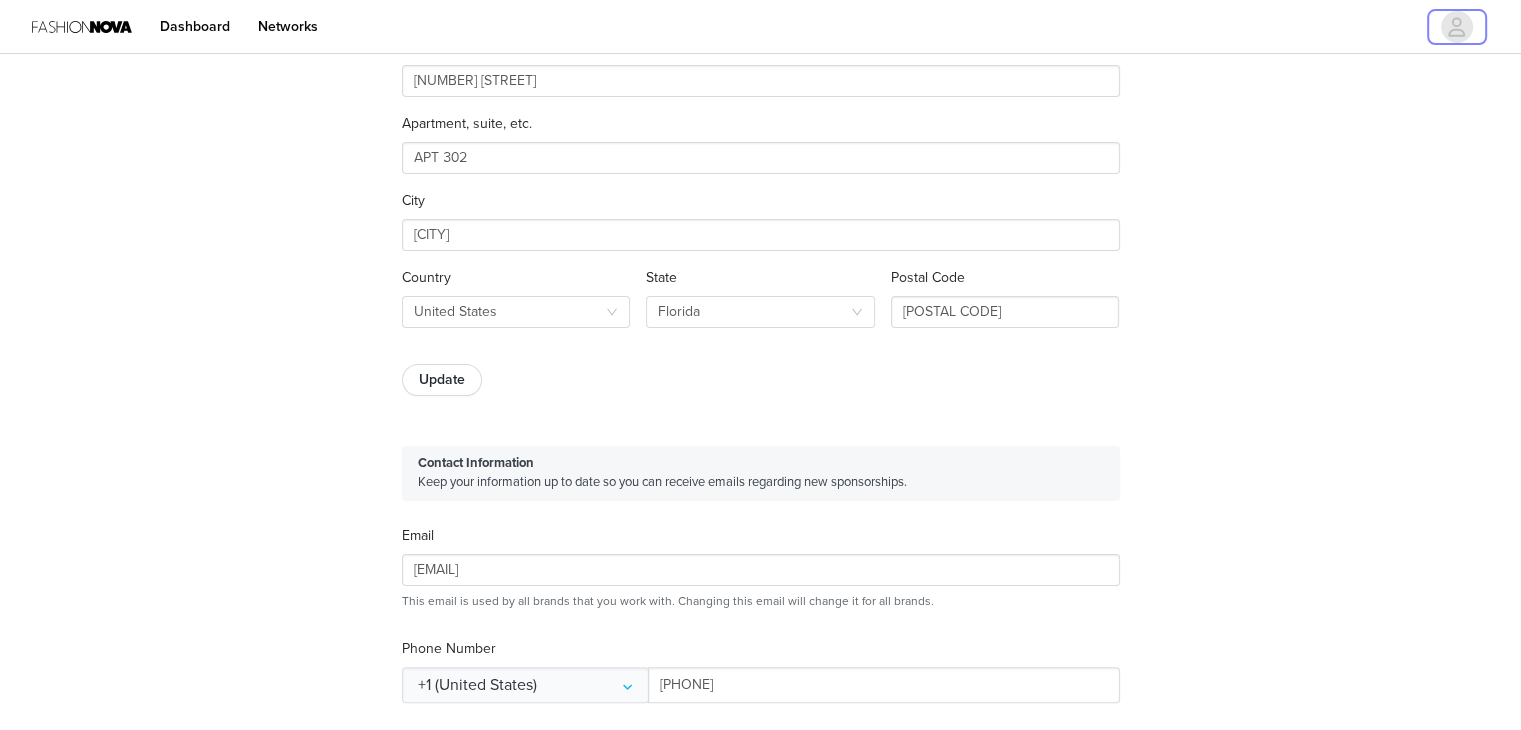 scroll, scrollTop: 0, scrollLeft: 0, axis: both 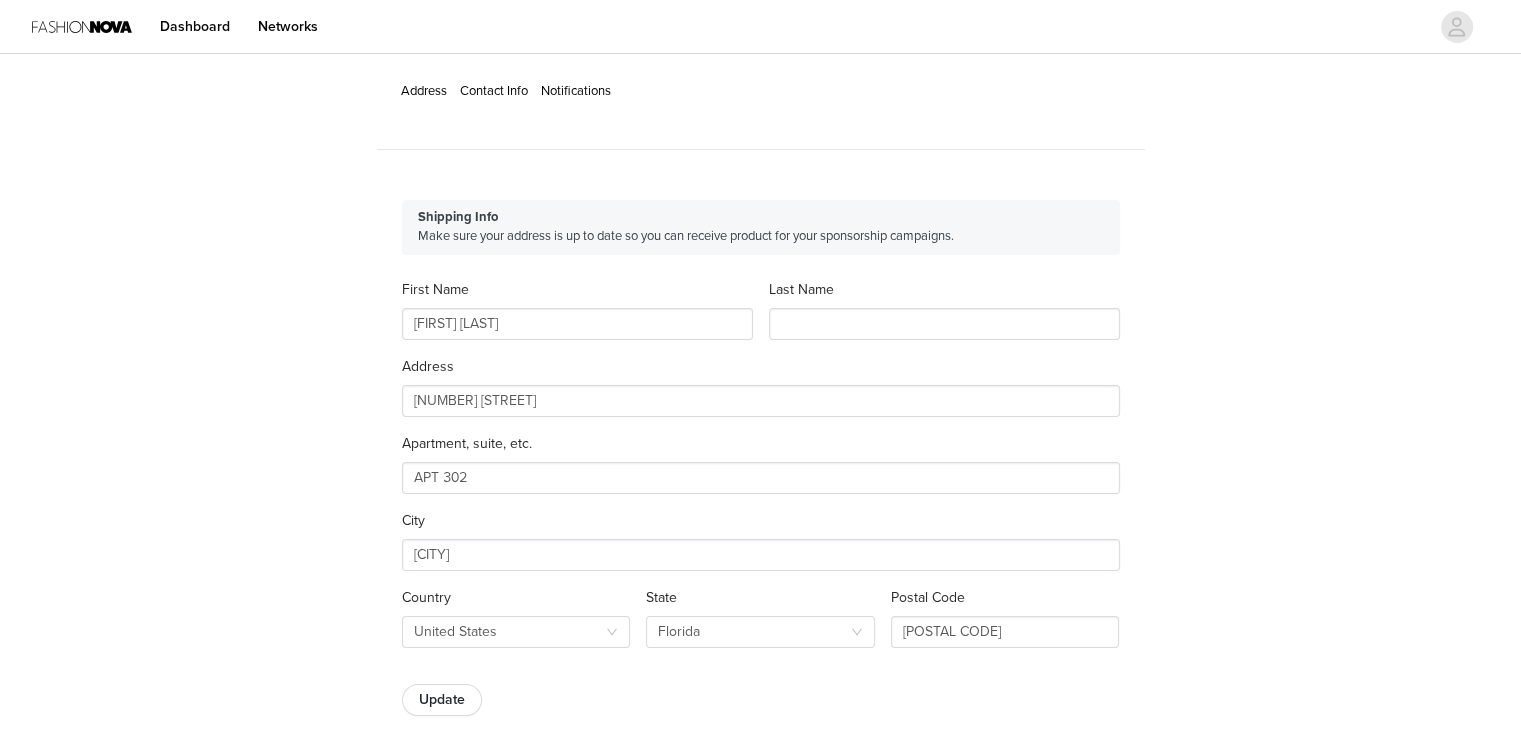 click on "Contact Info" at bounding box center [494, 91] 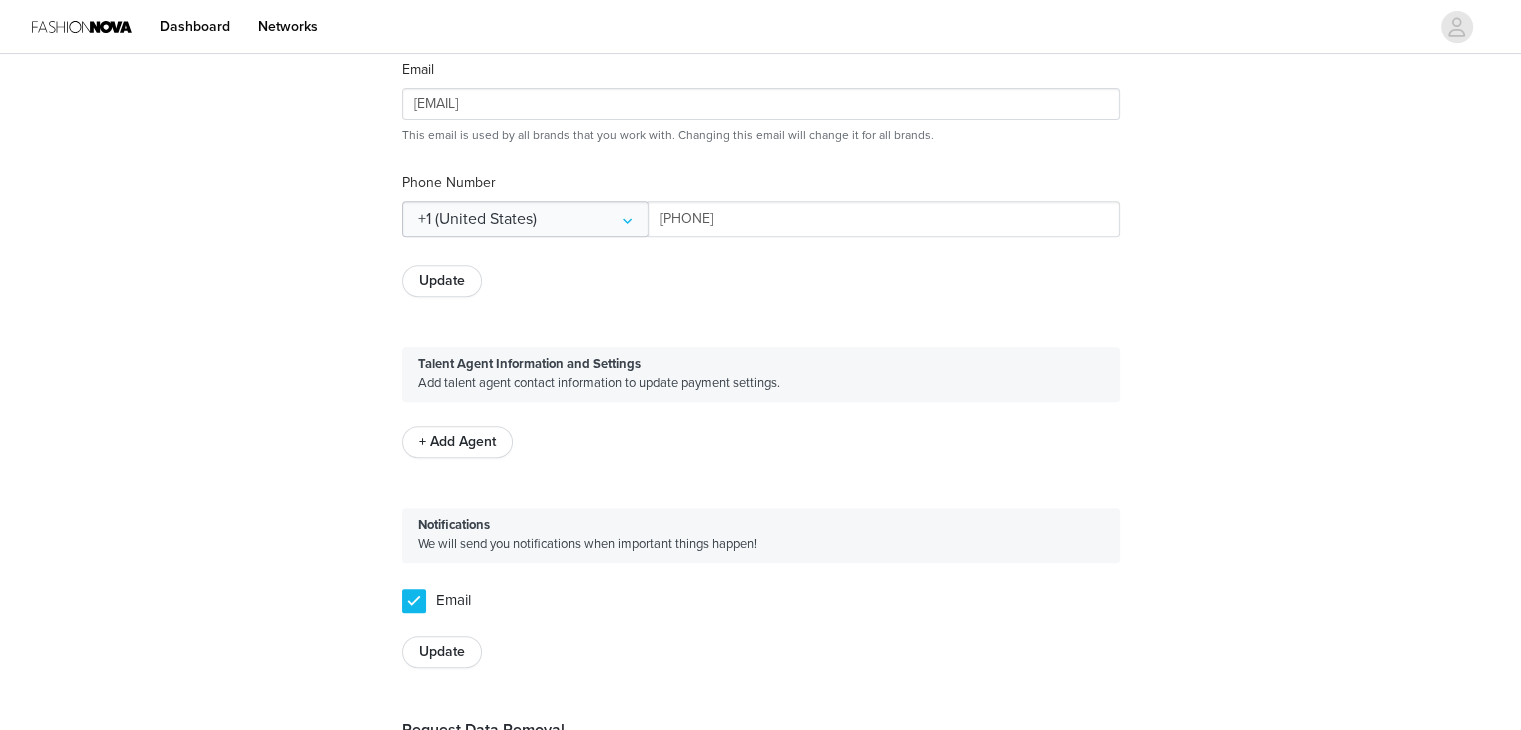 scroll, scrollTop: 799, scrollLeft: 0, axis: vertical 